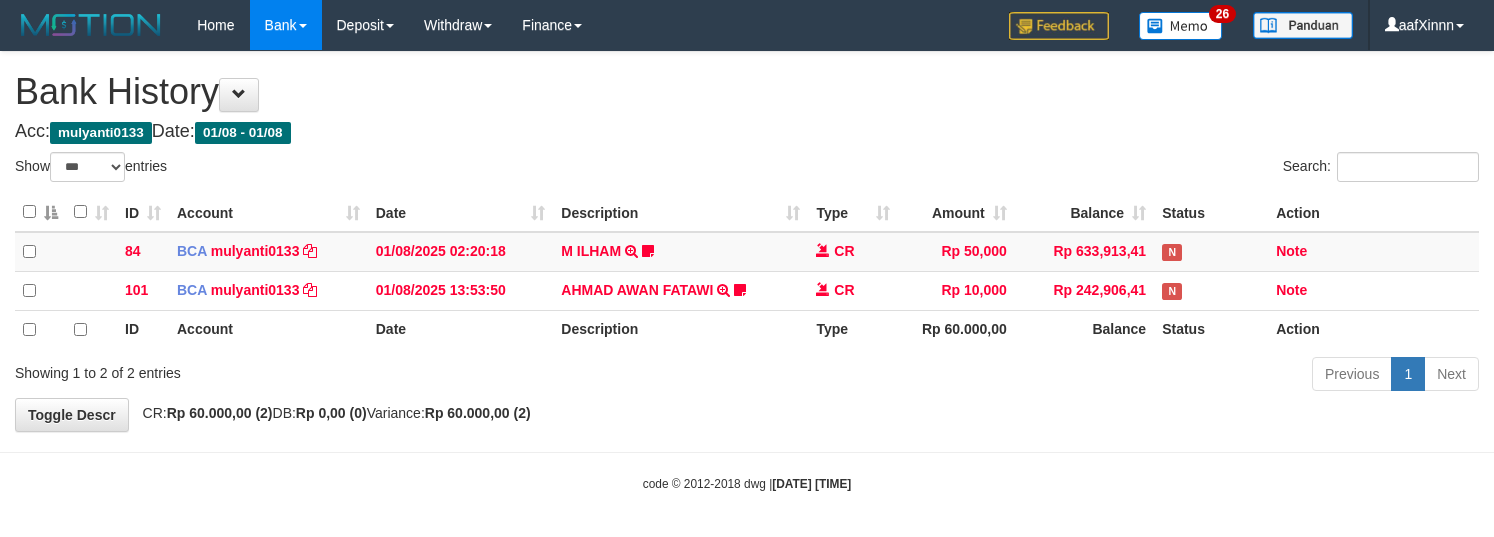 select on "***" 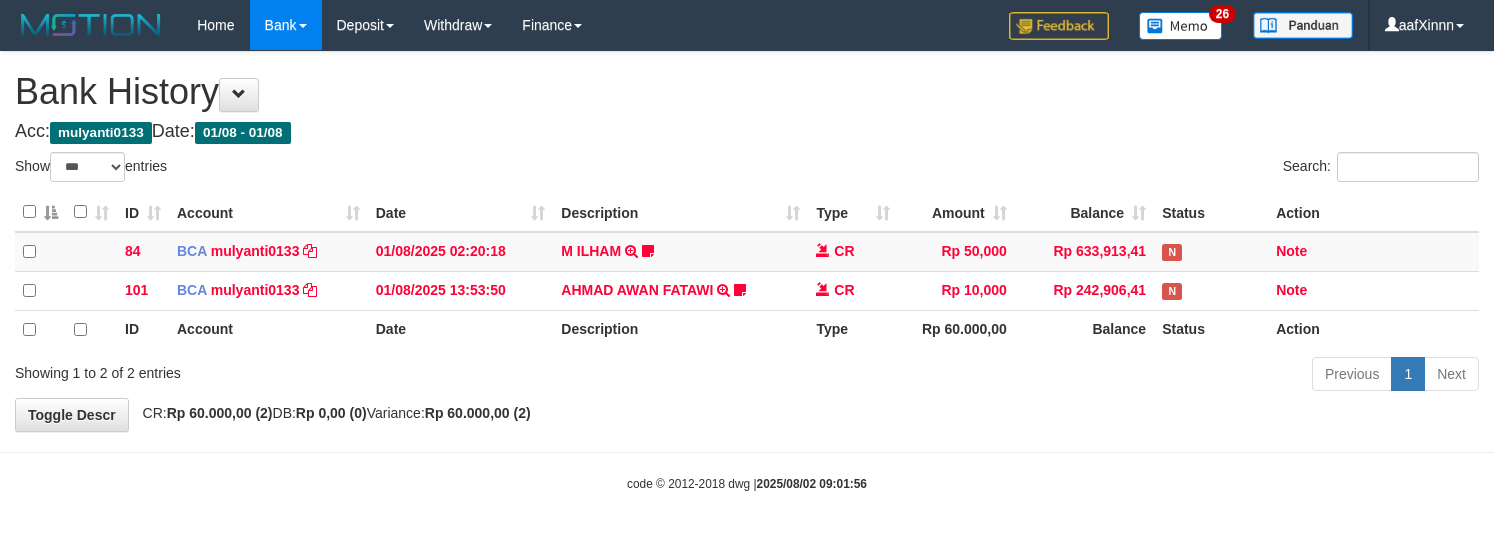select on "***" 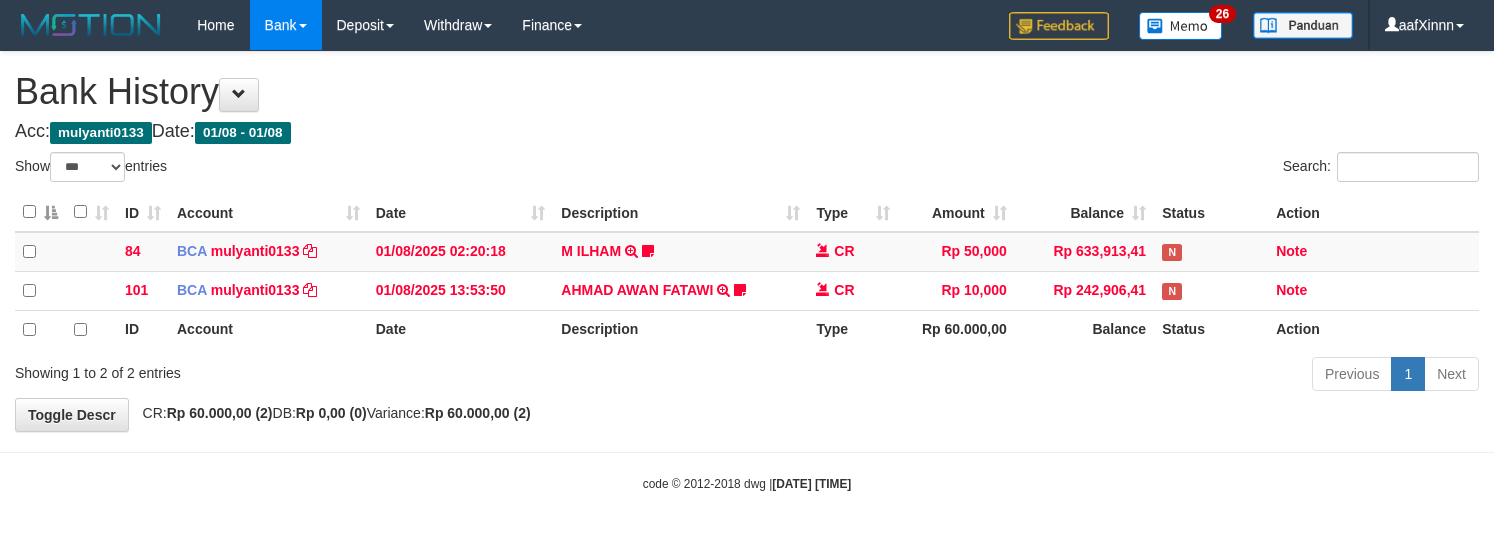 select on "***" 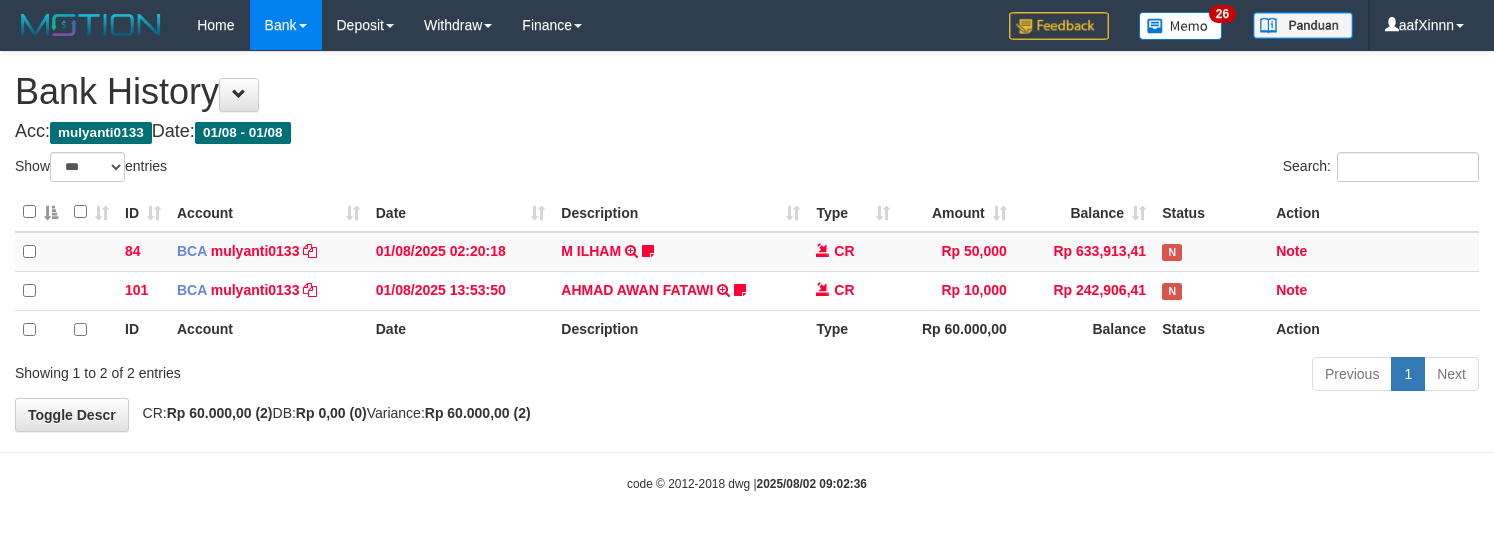 select on "***" 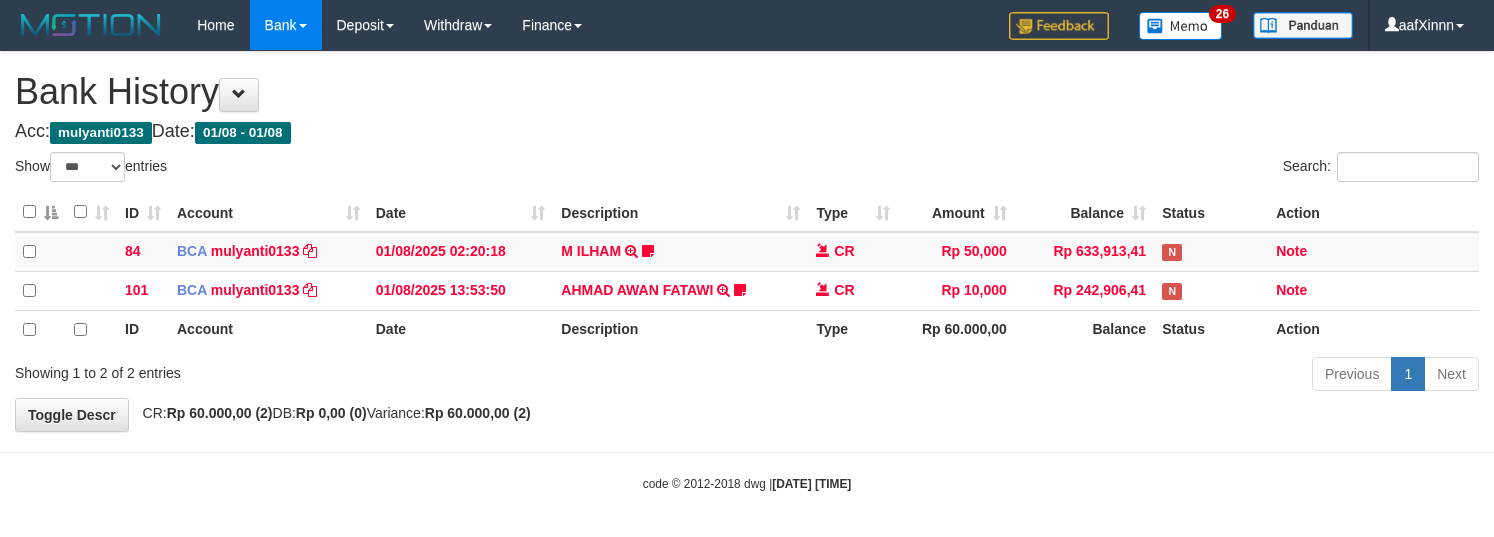 select on "***" 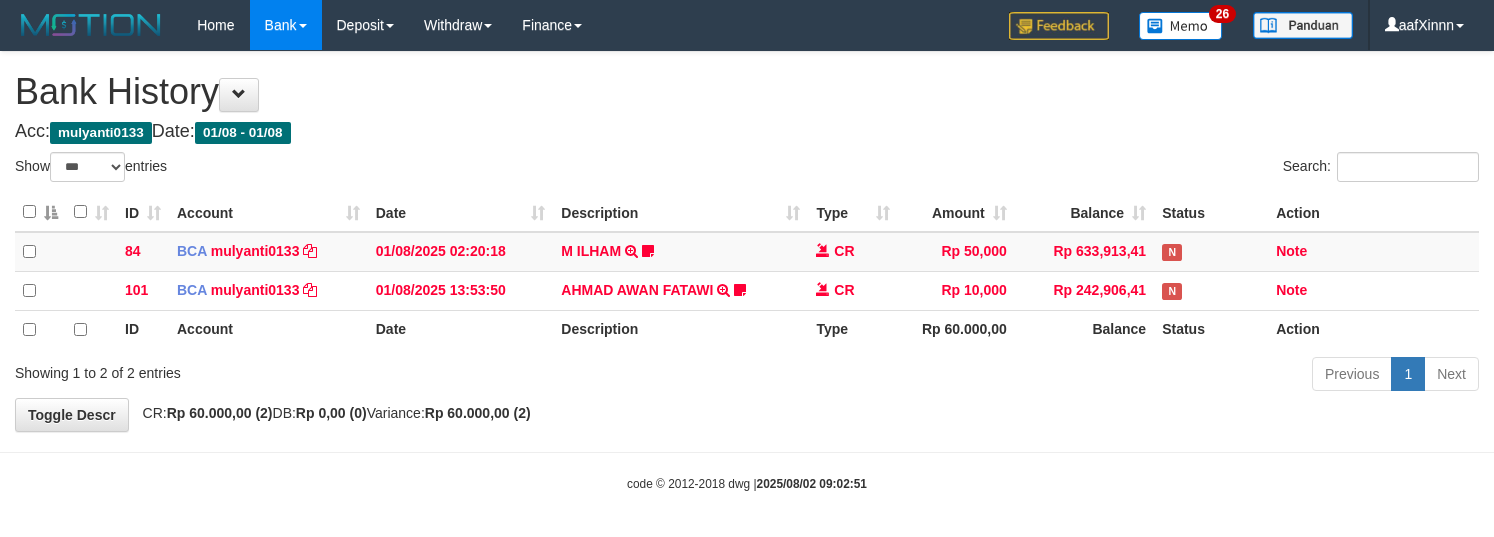 select on "***" 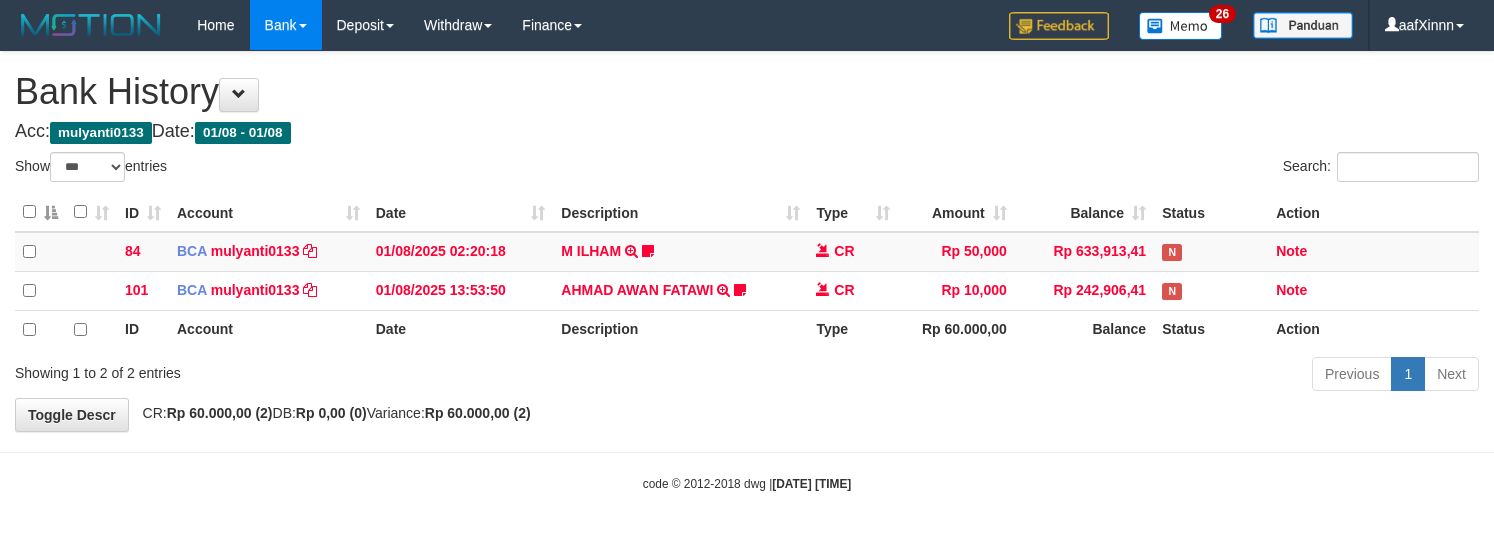 select on "***" 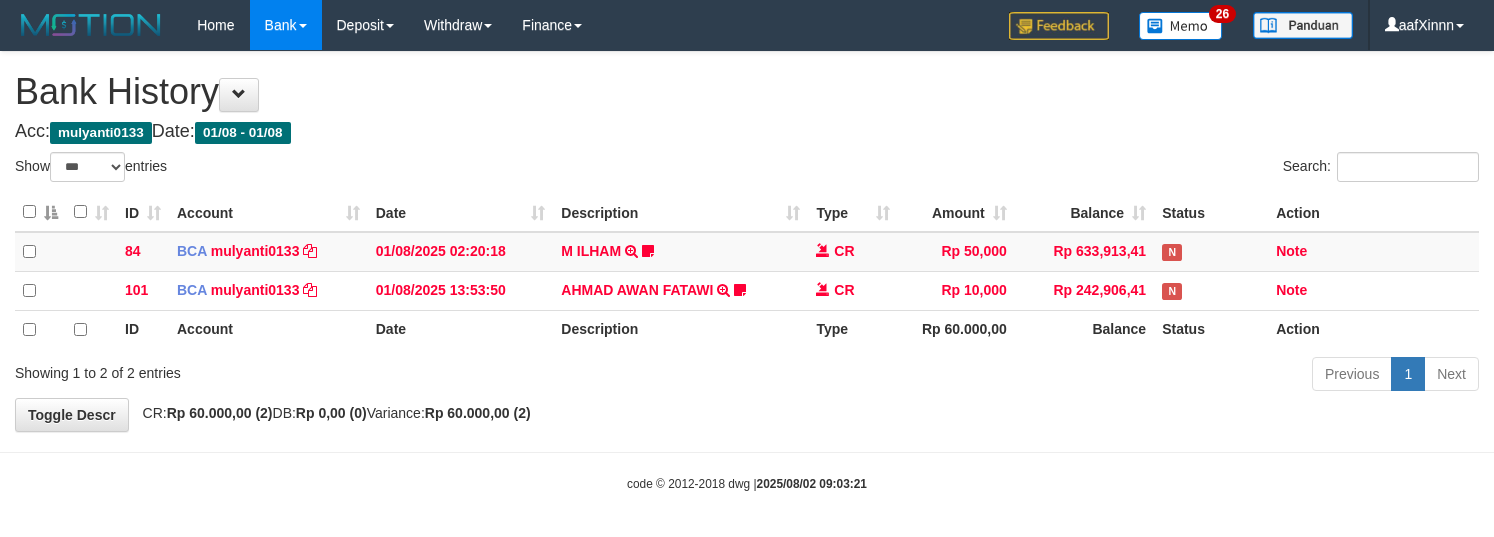select on "***" 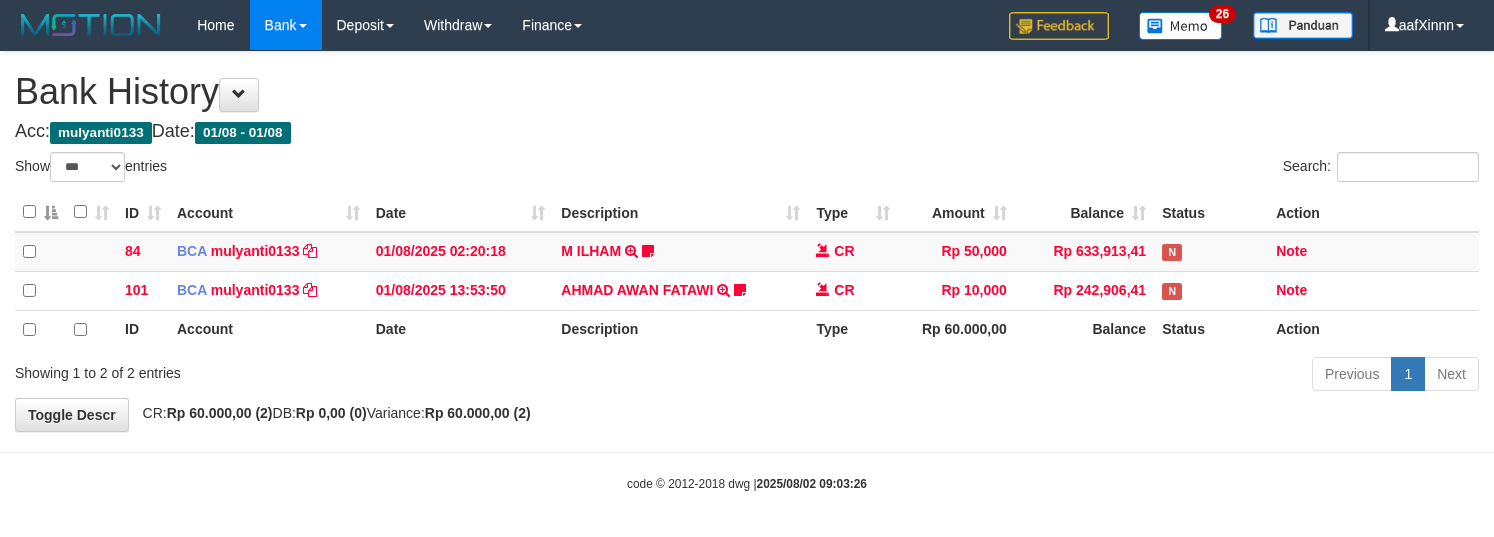 select on "***" 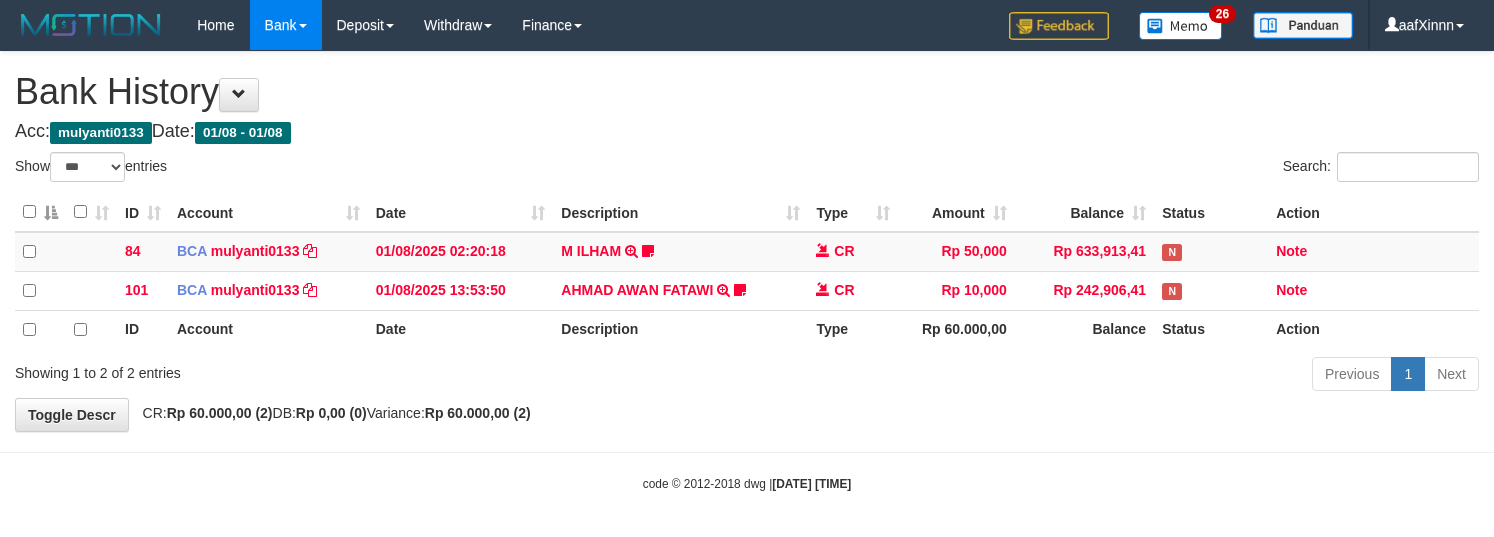select on "***" 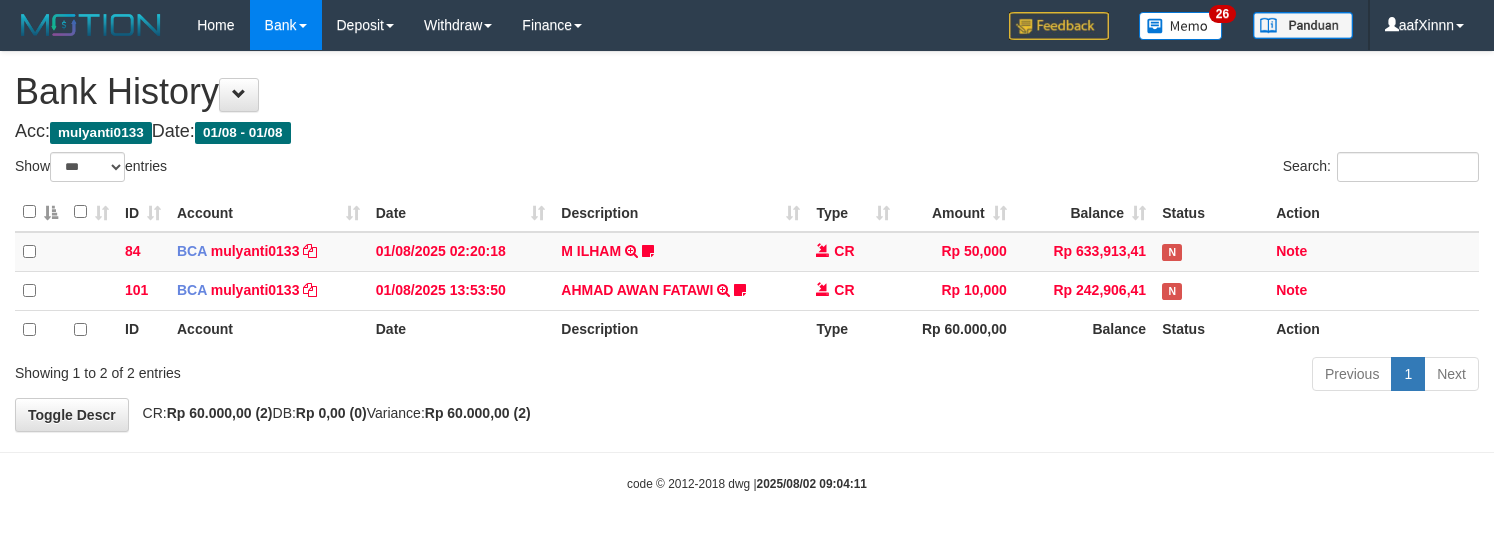 select on "***" 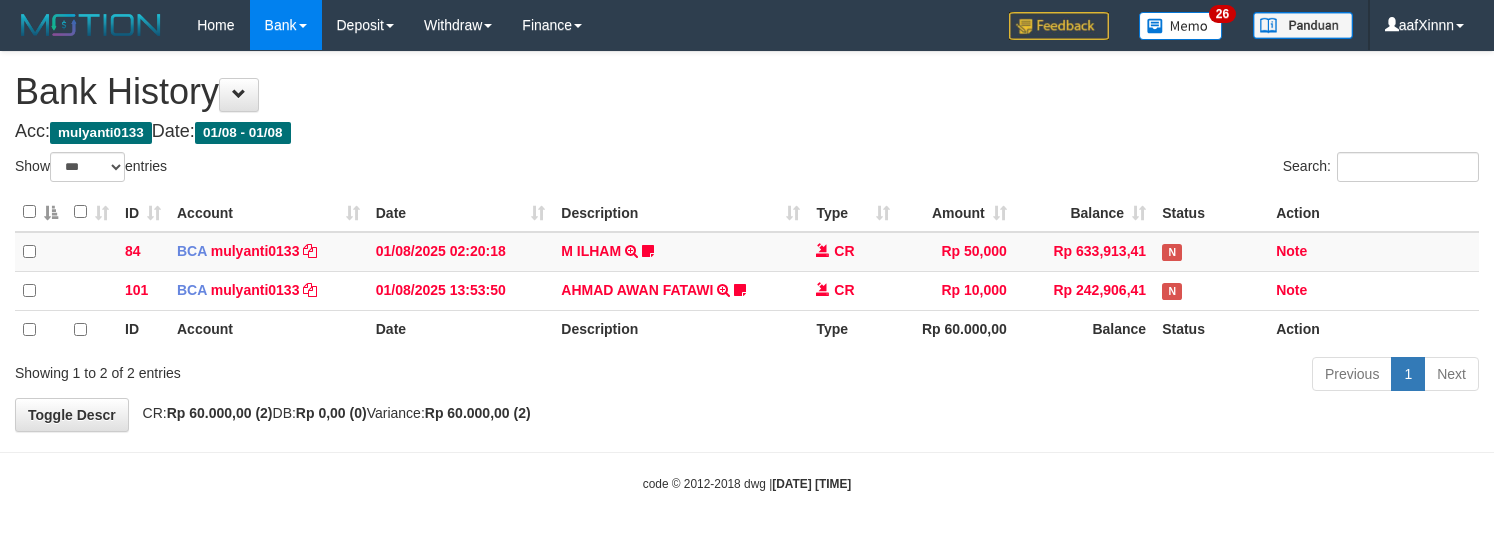 select on "***" 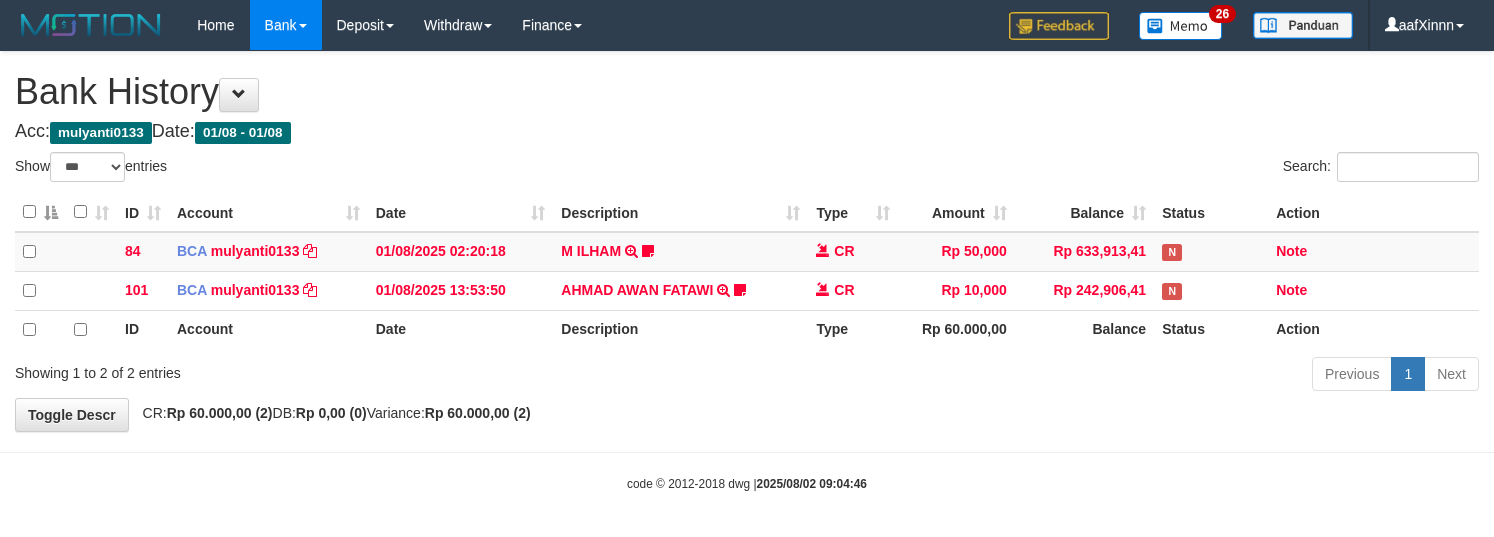 select on "***" 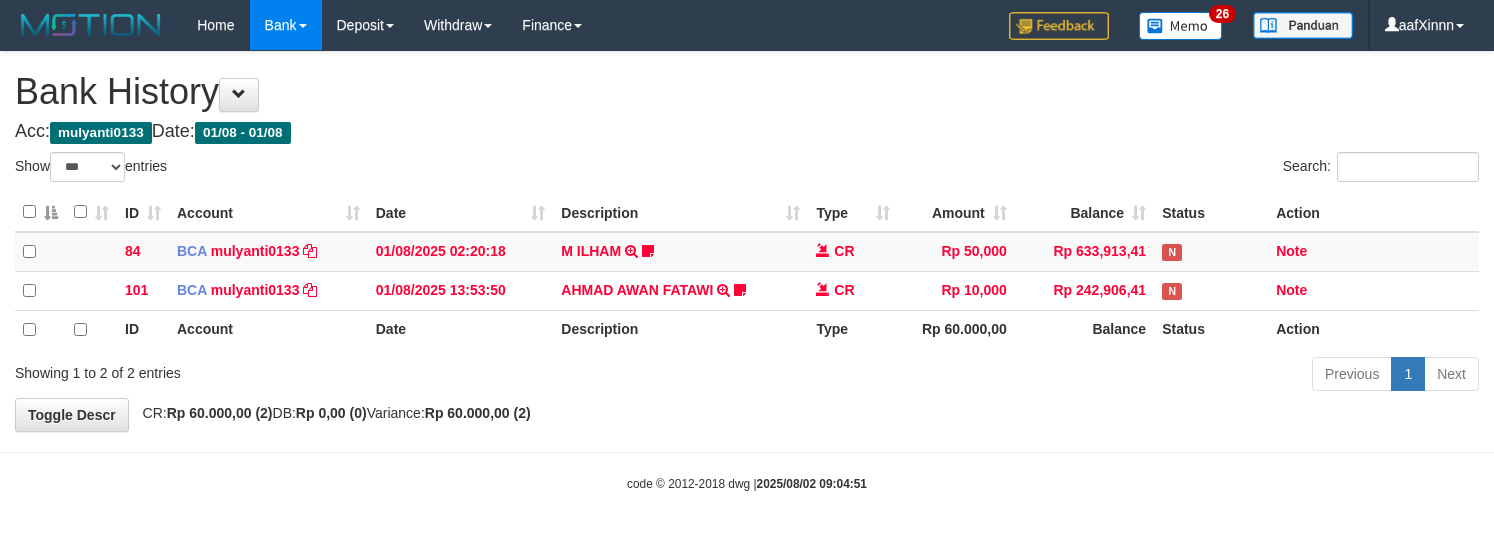 select on "***" 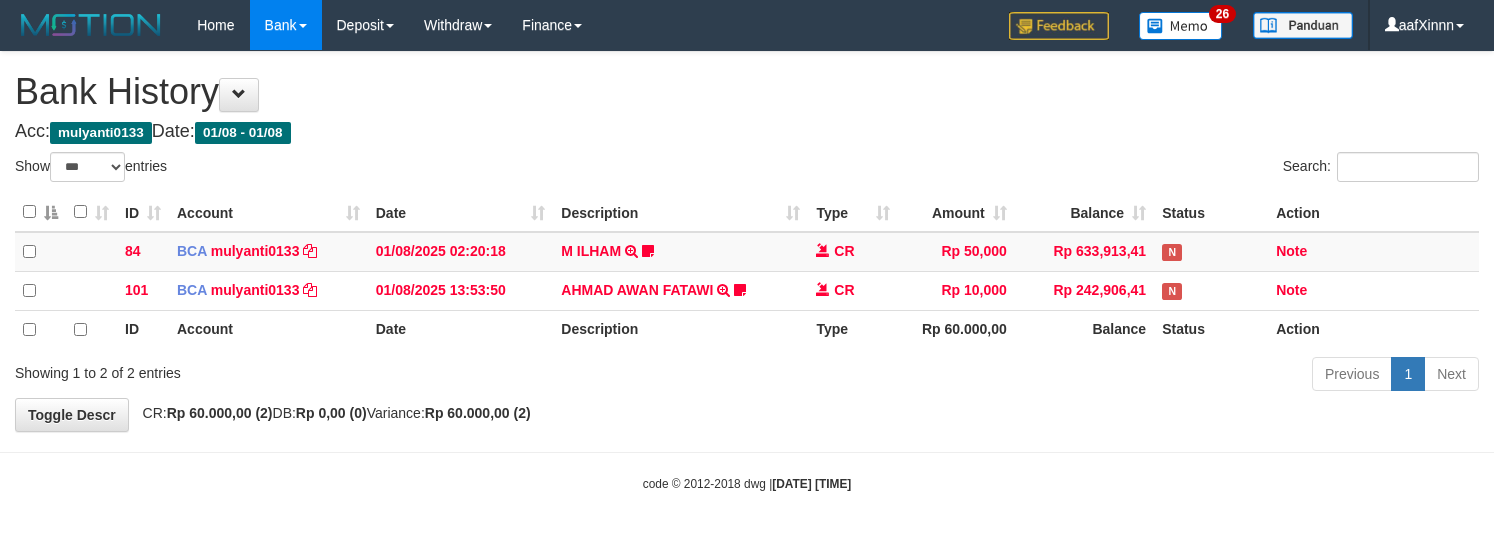 select on "***" 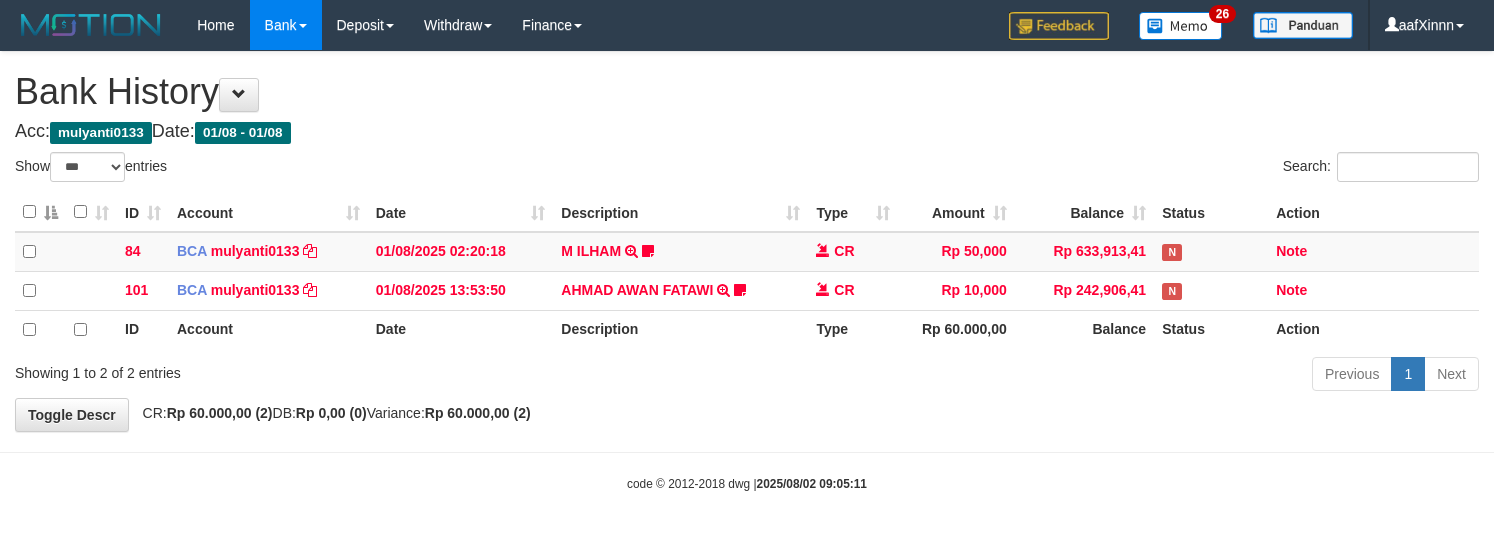 select on "***" 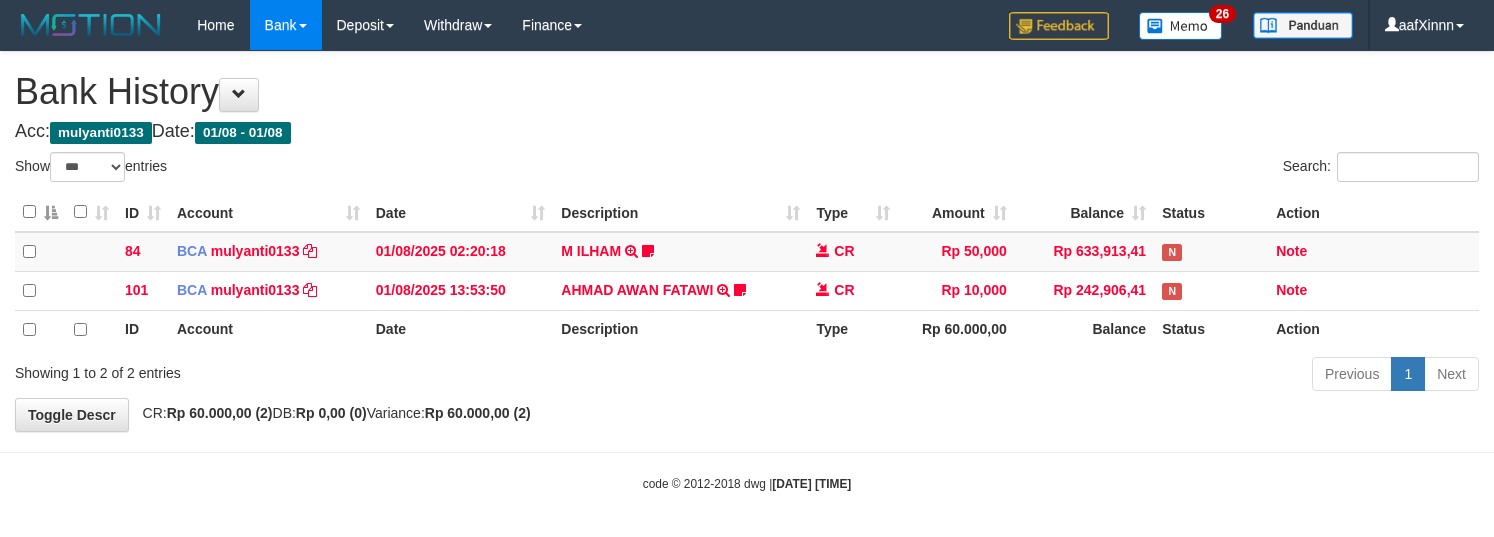 select on "***" 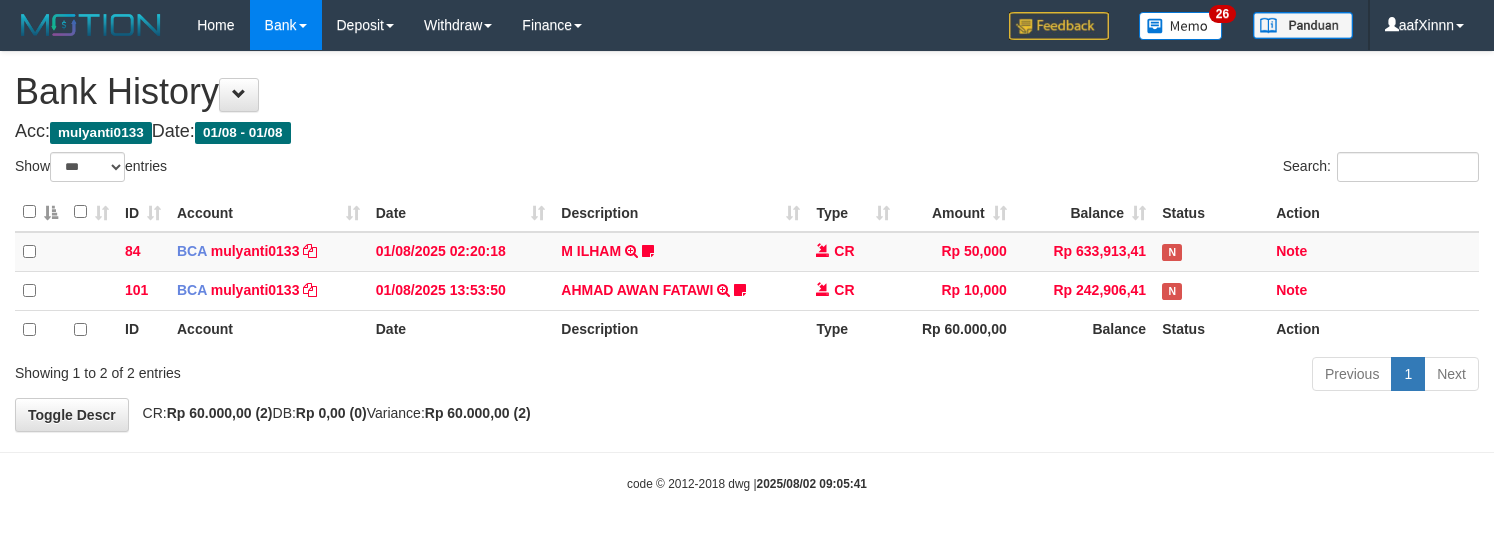 select on "***" 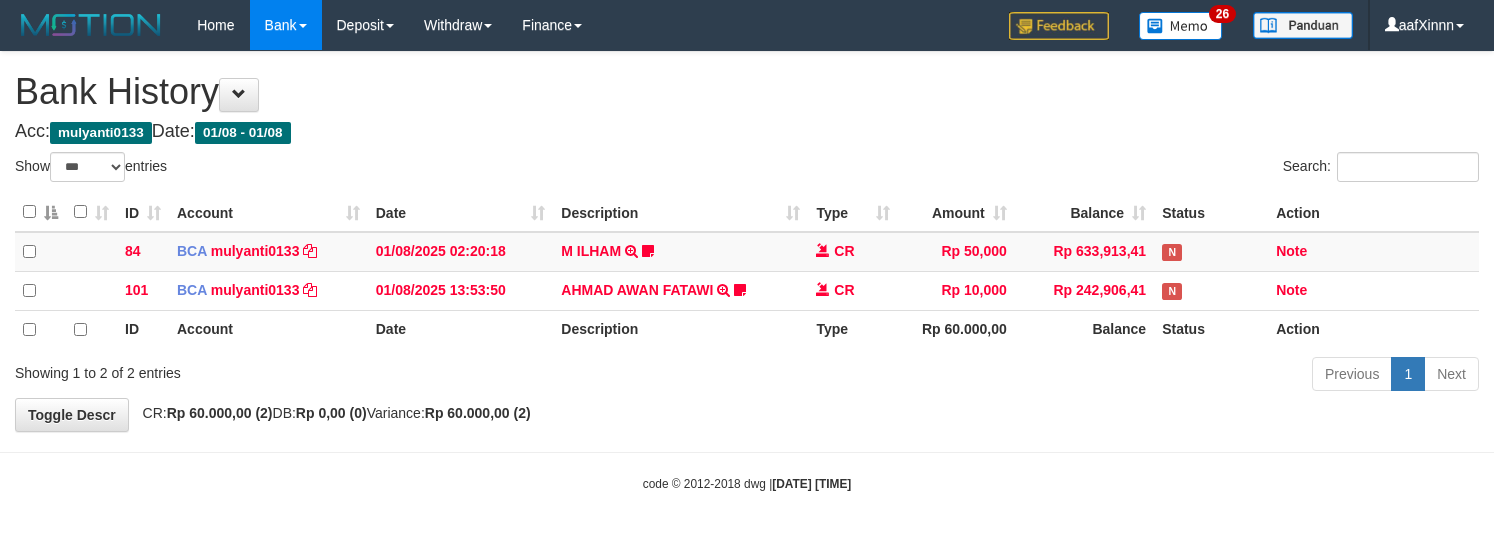 select on "***" 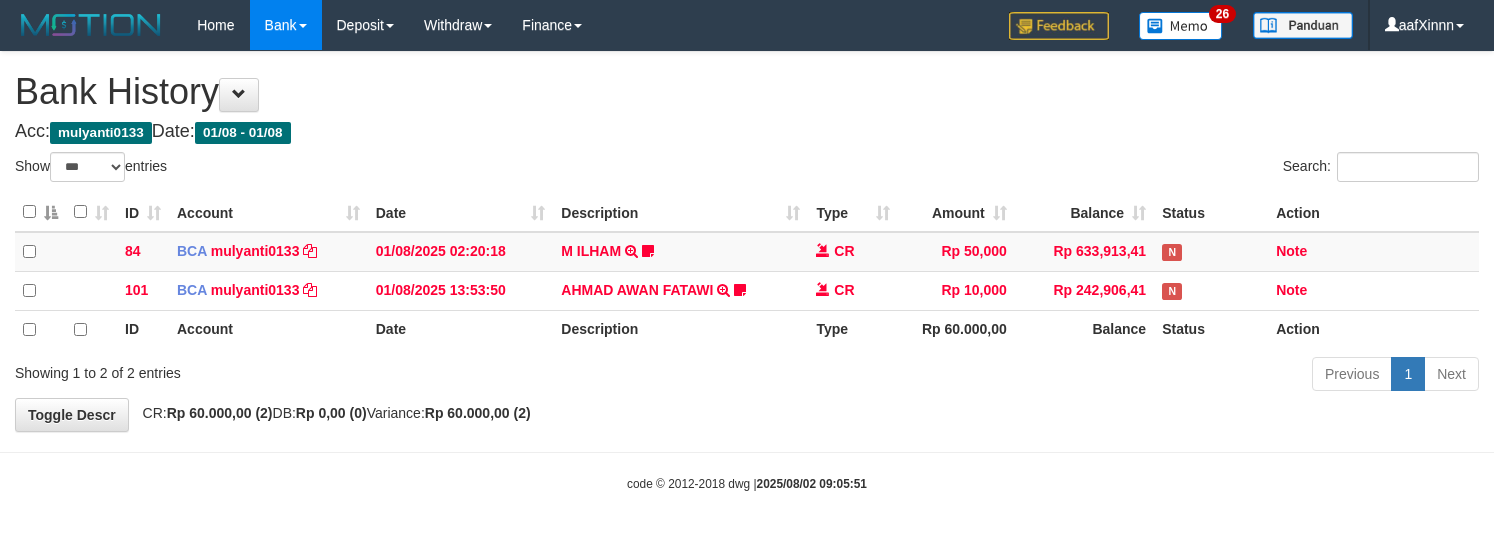 select on "***" 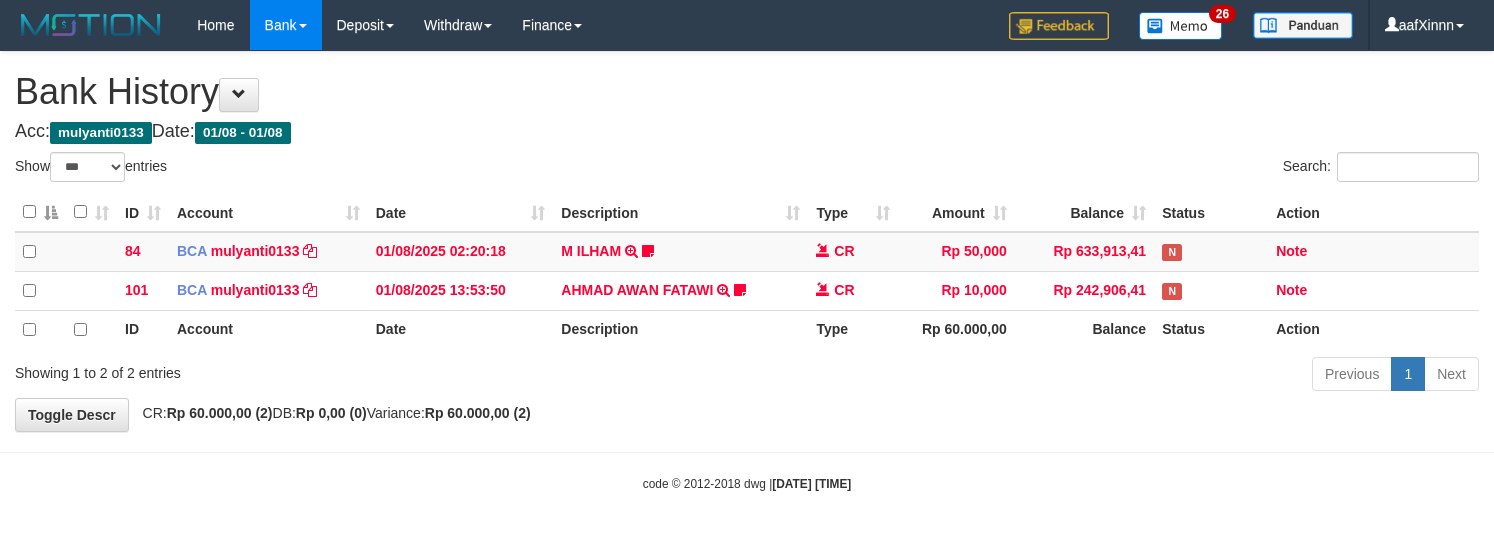 select on "***" 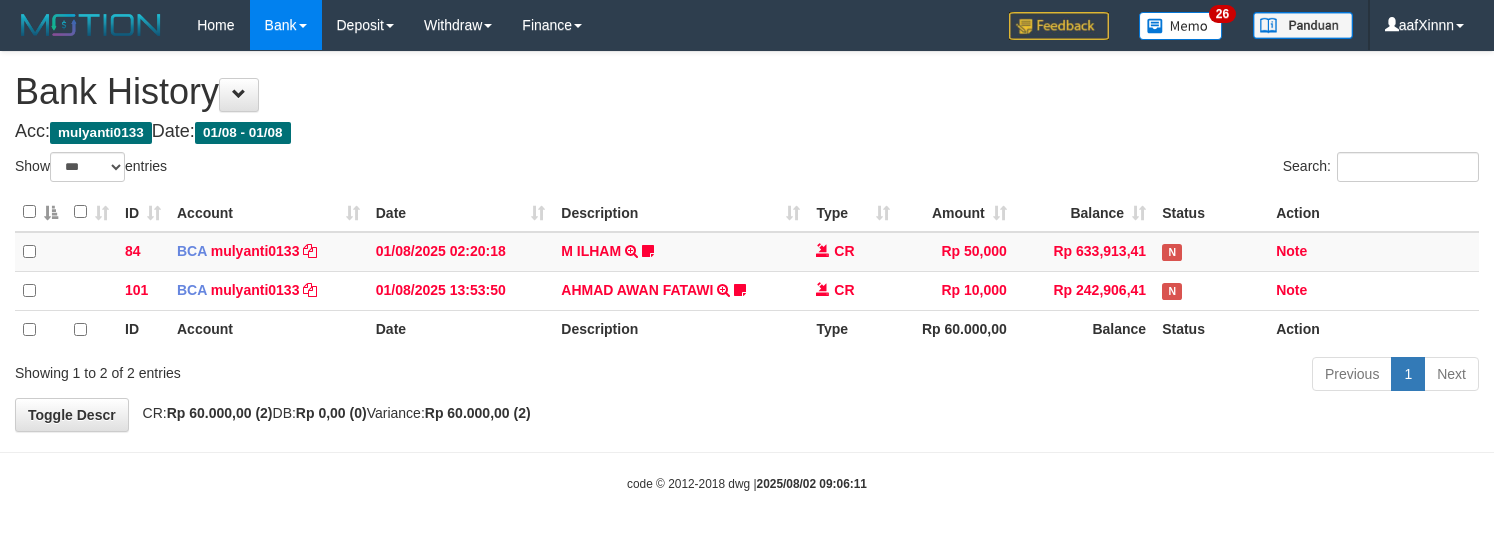 select on "***" 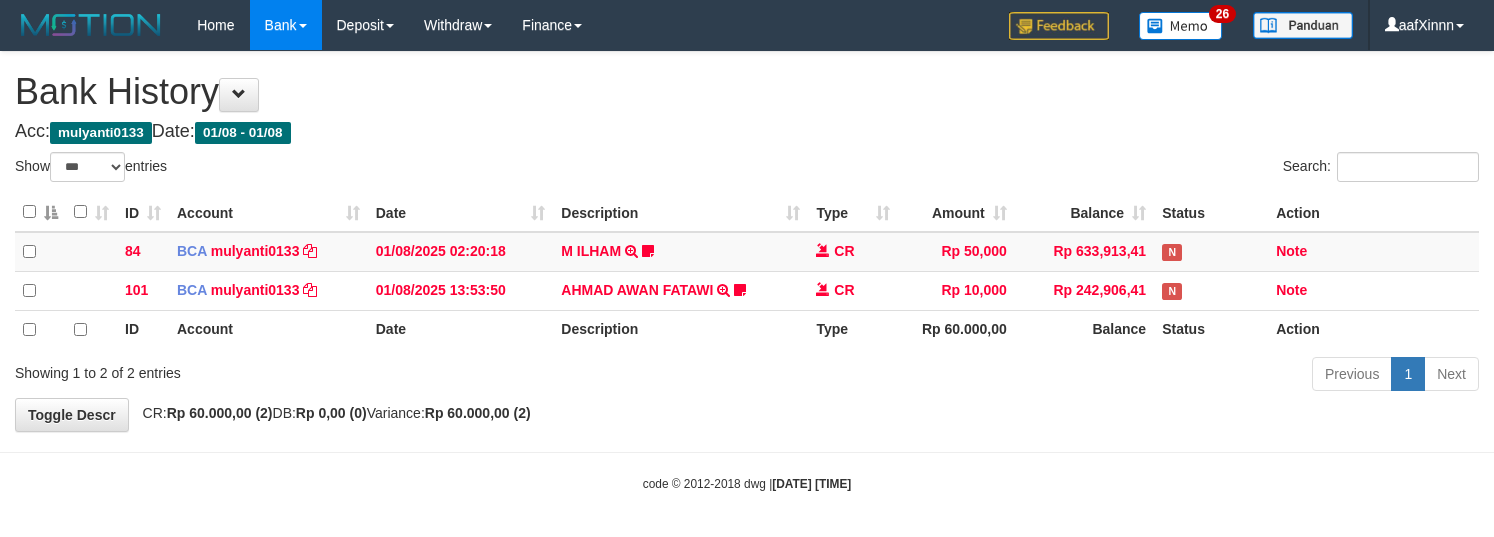 select on "***" 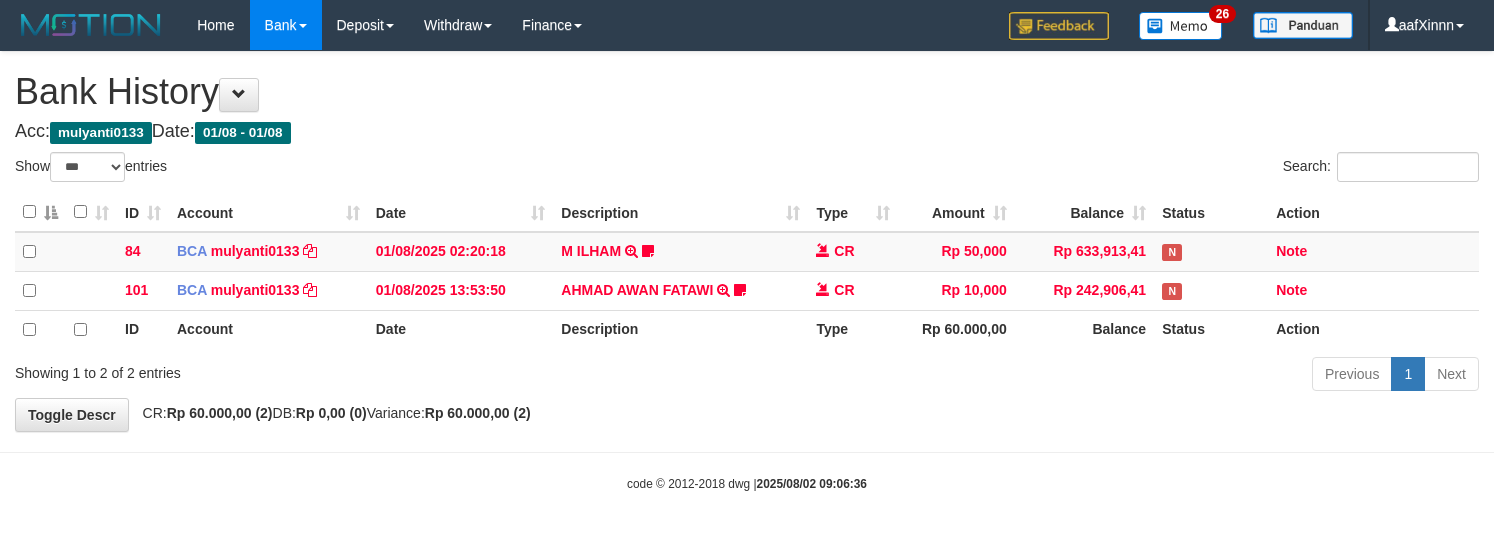 select on "***" 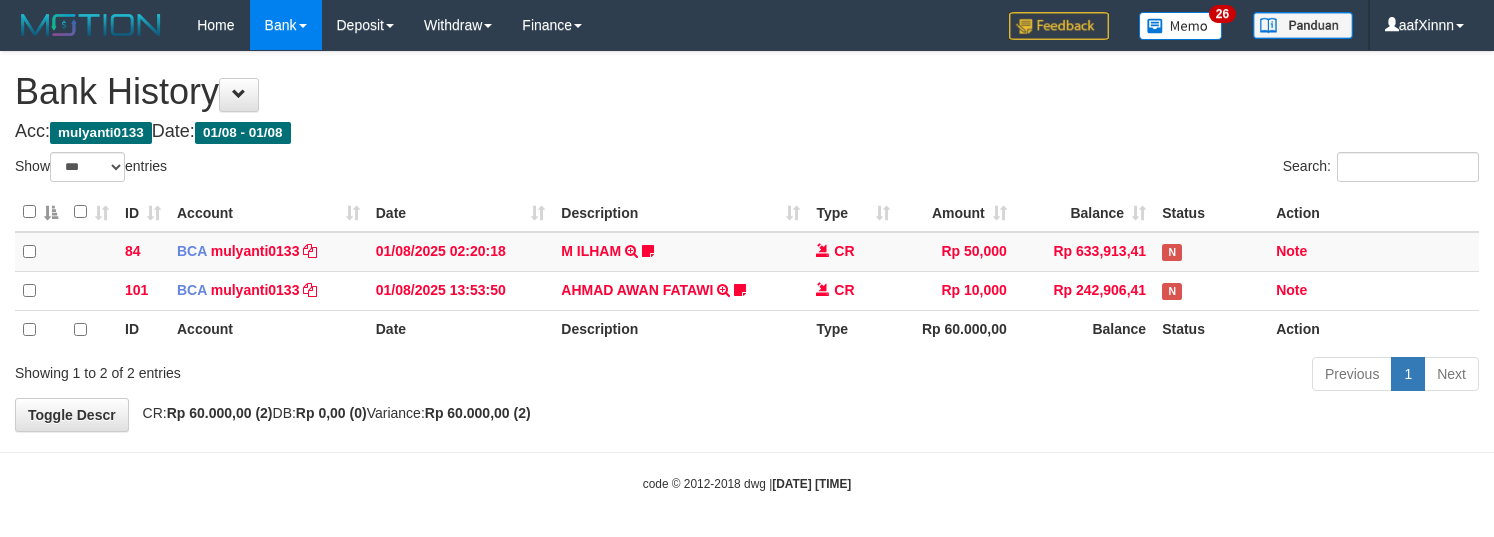select on "***" 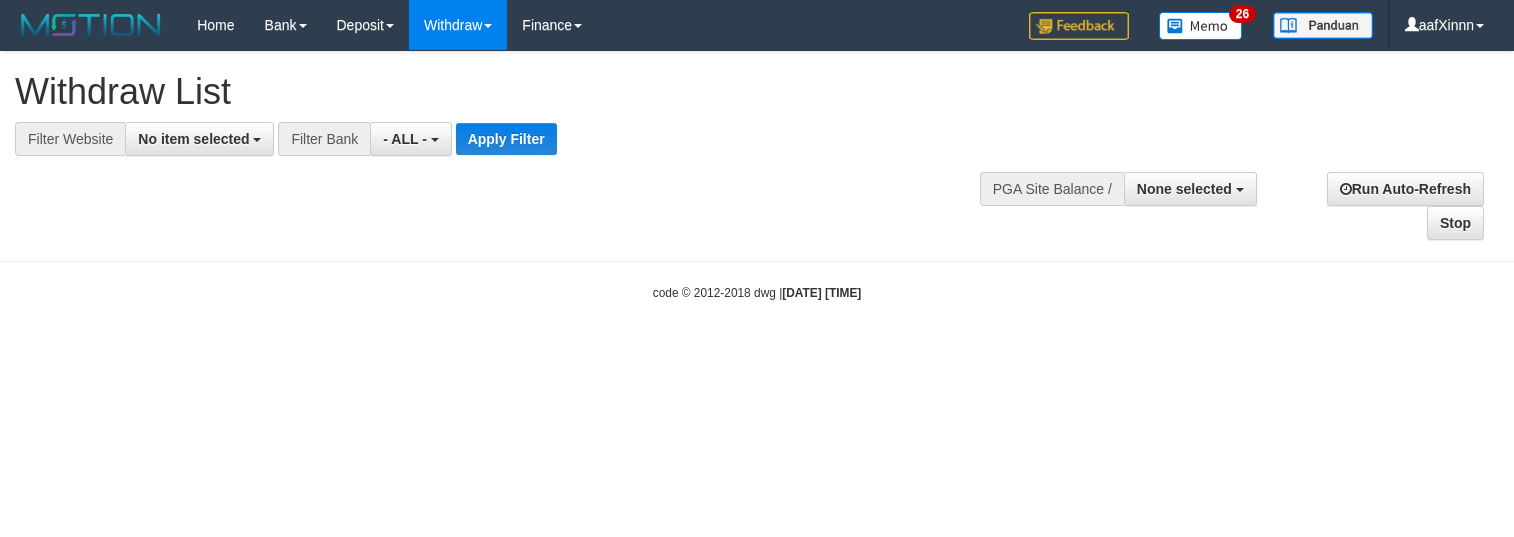 select 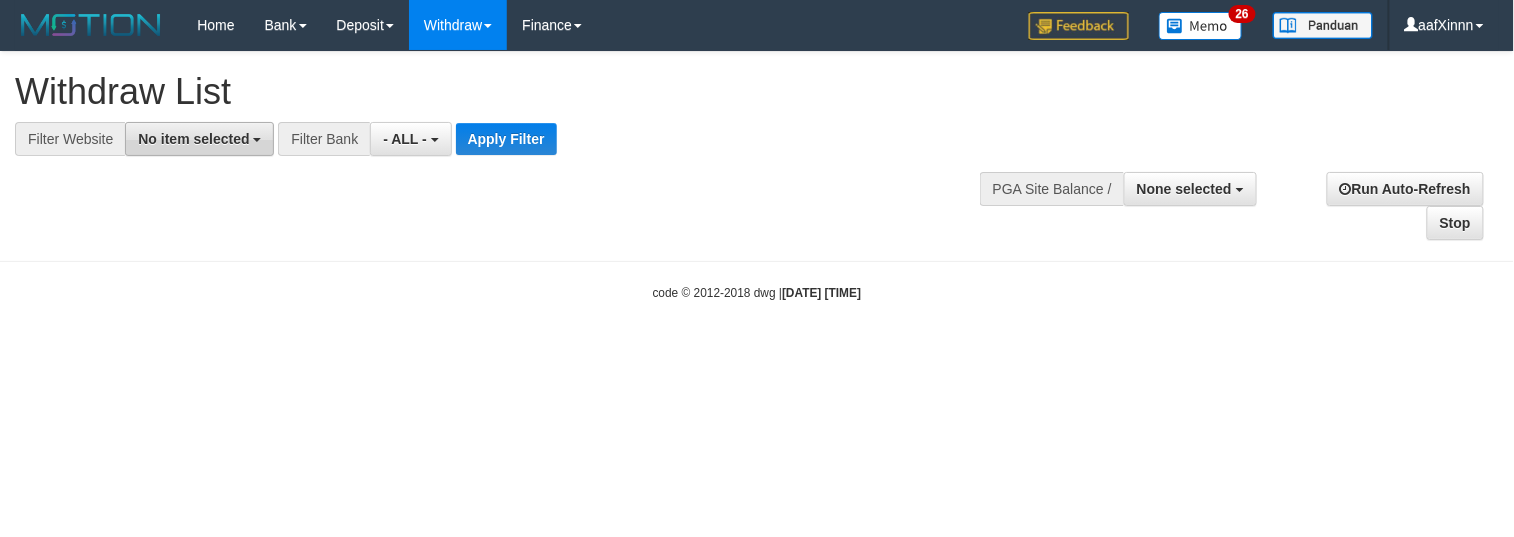 click on "No item selected" at bounding box center [199, 139] 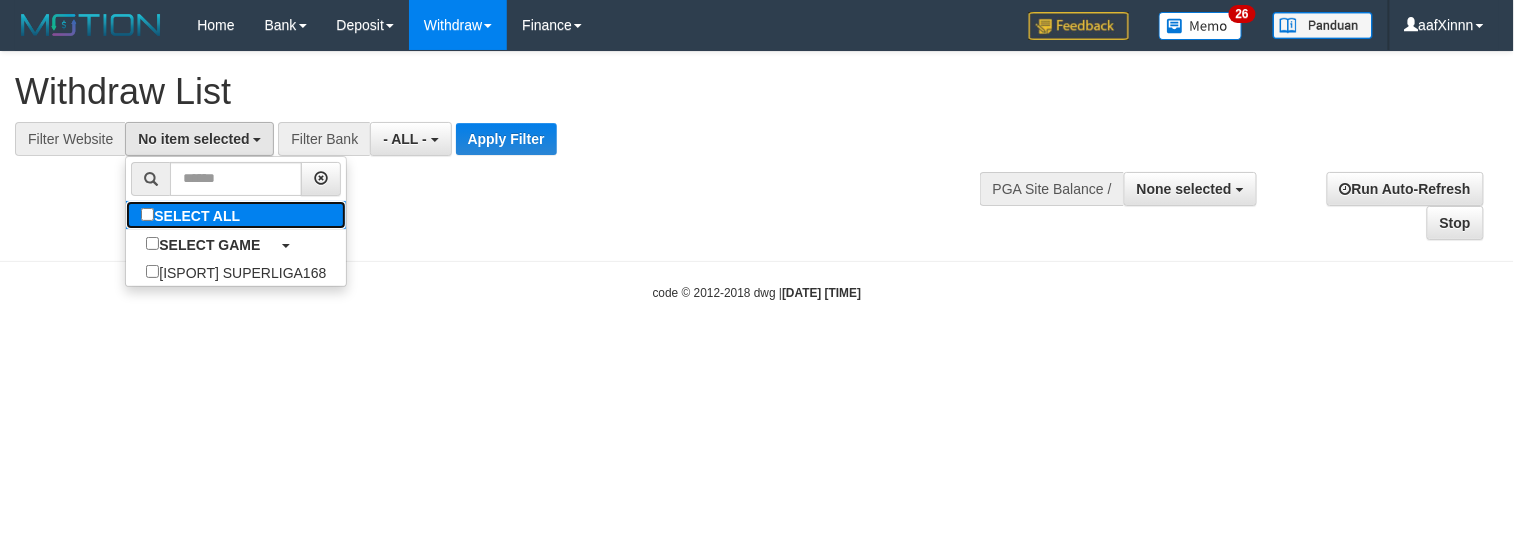 click on "SELECT ALL" at bounding box center (193, 215) 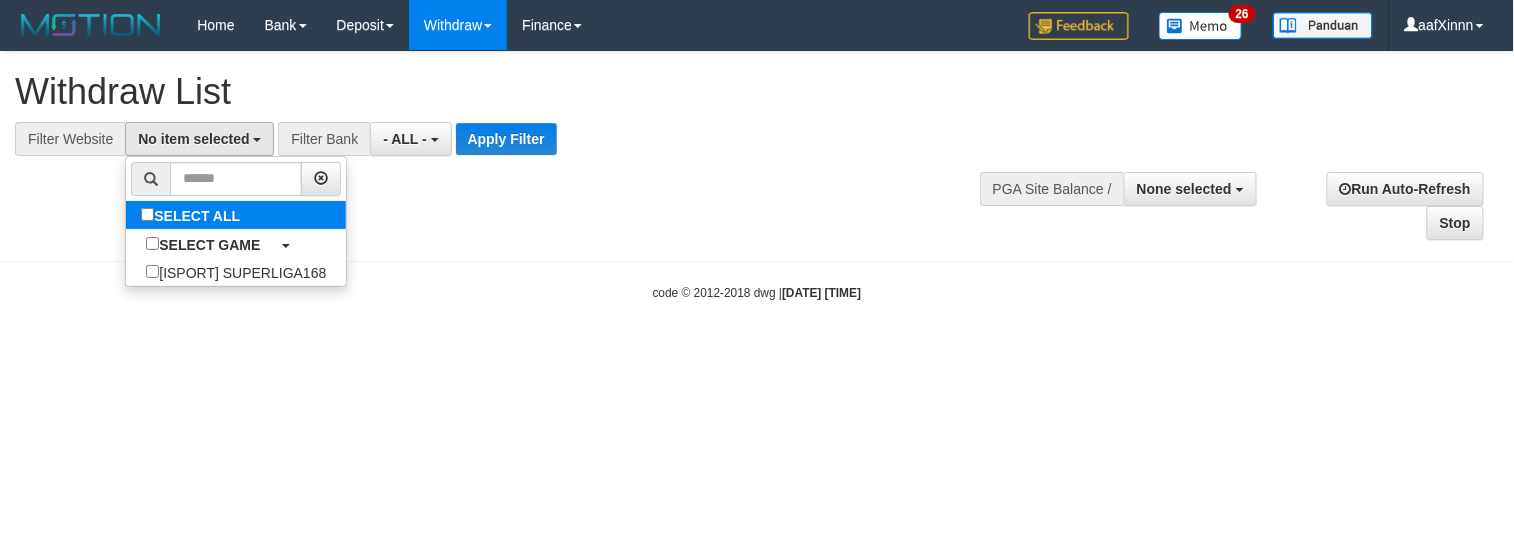 select on "***" 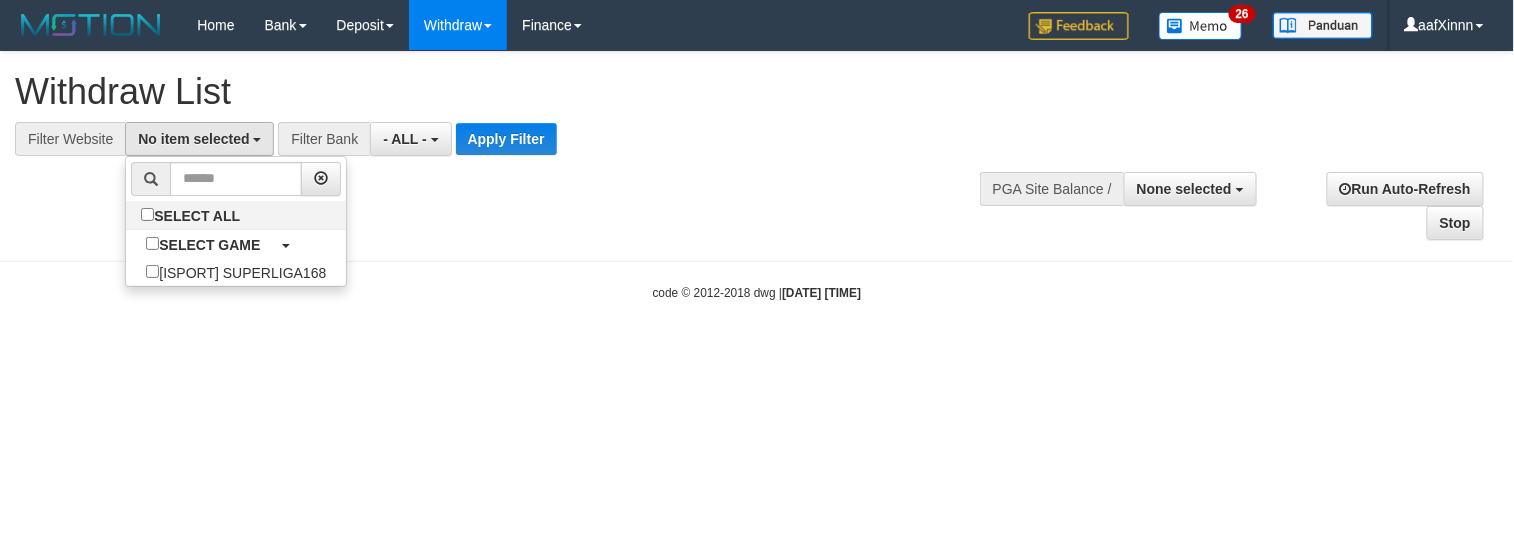 scroll, scrollTop: 17, scrollLeft: 0, axis: vertical 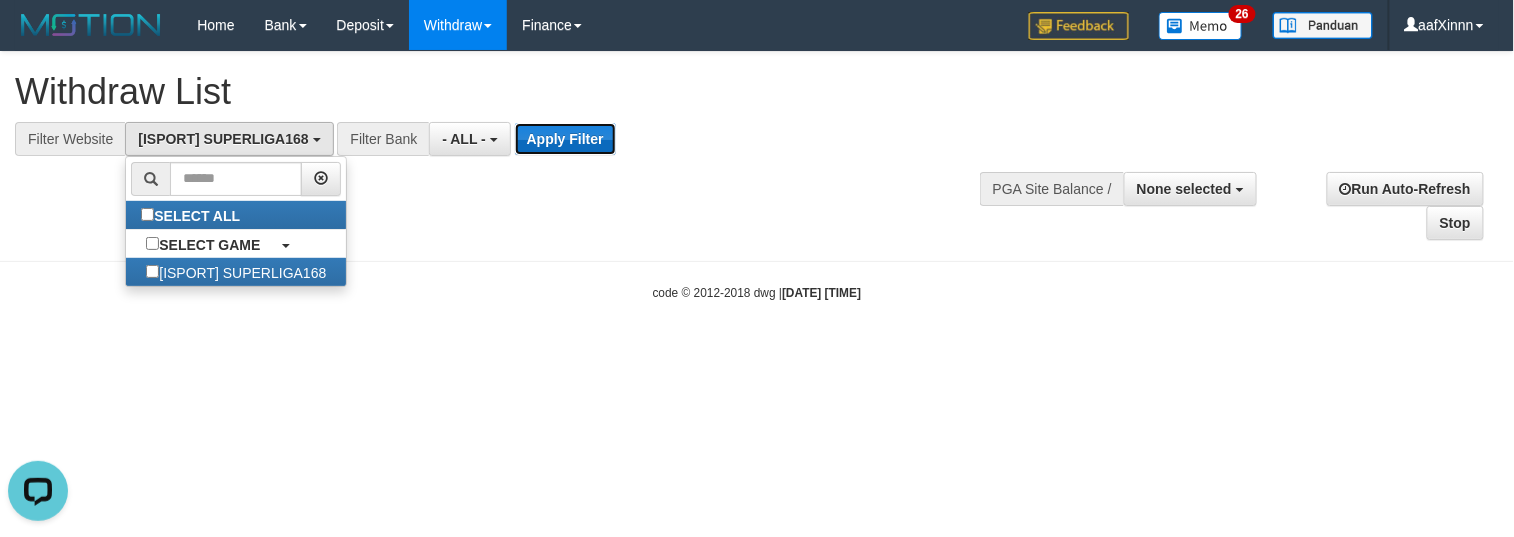 click on "Apply Filter" at bounding box center (565, 139) 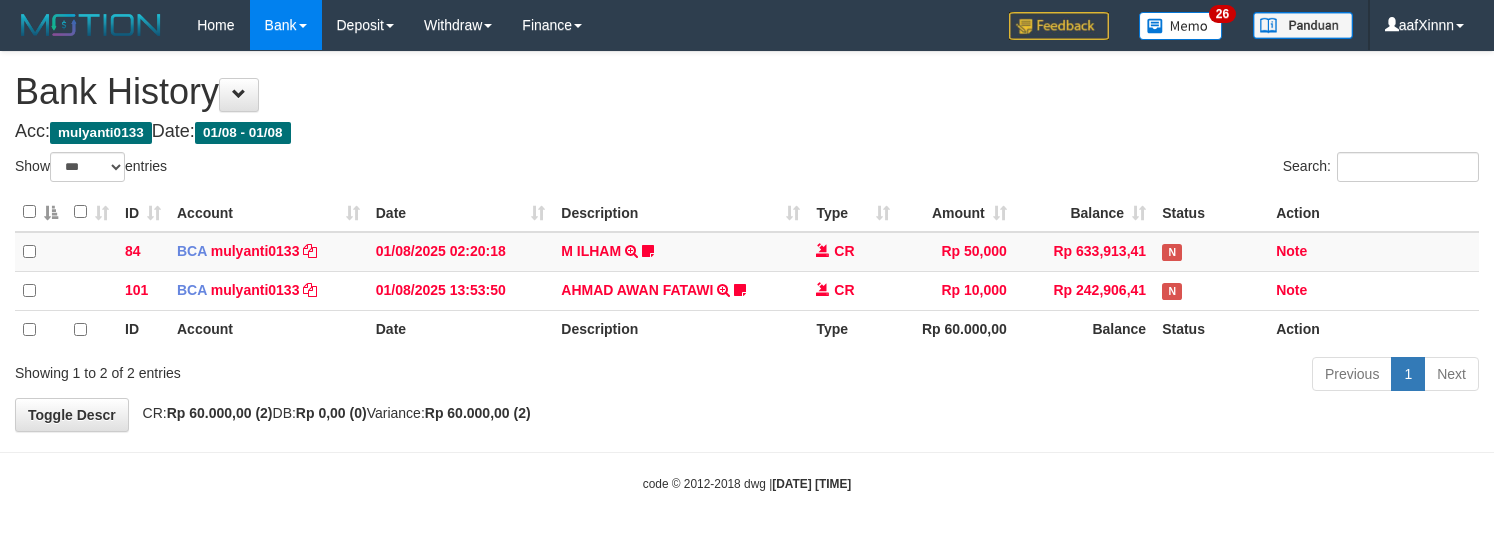 select on "***" 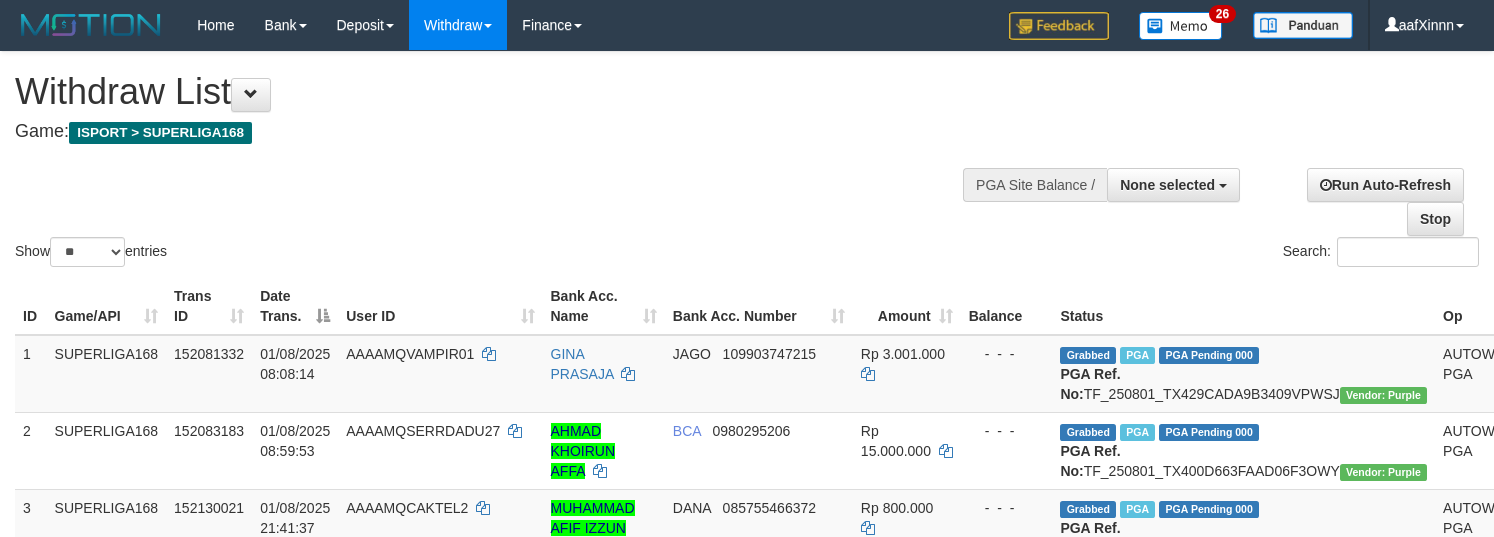 select 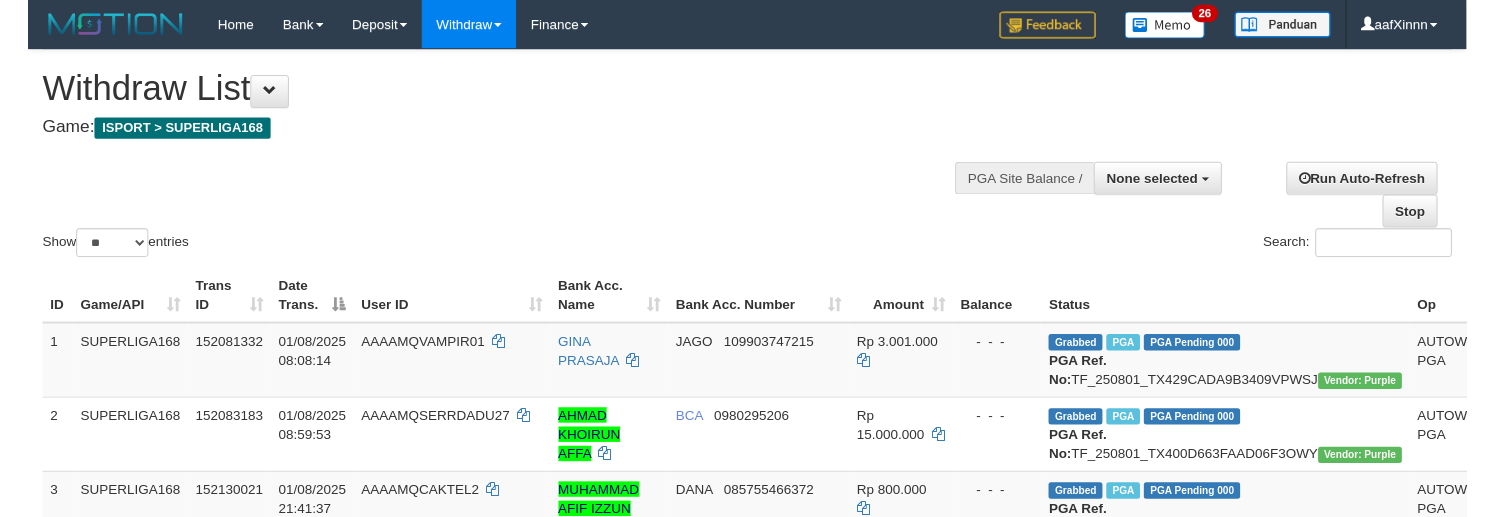 scroll, scrollTop: 0, scrollLeft: 0, axis: both 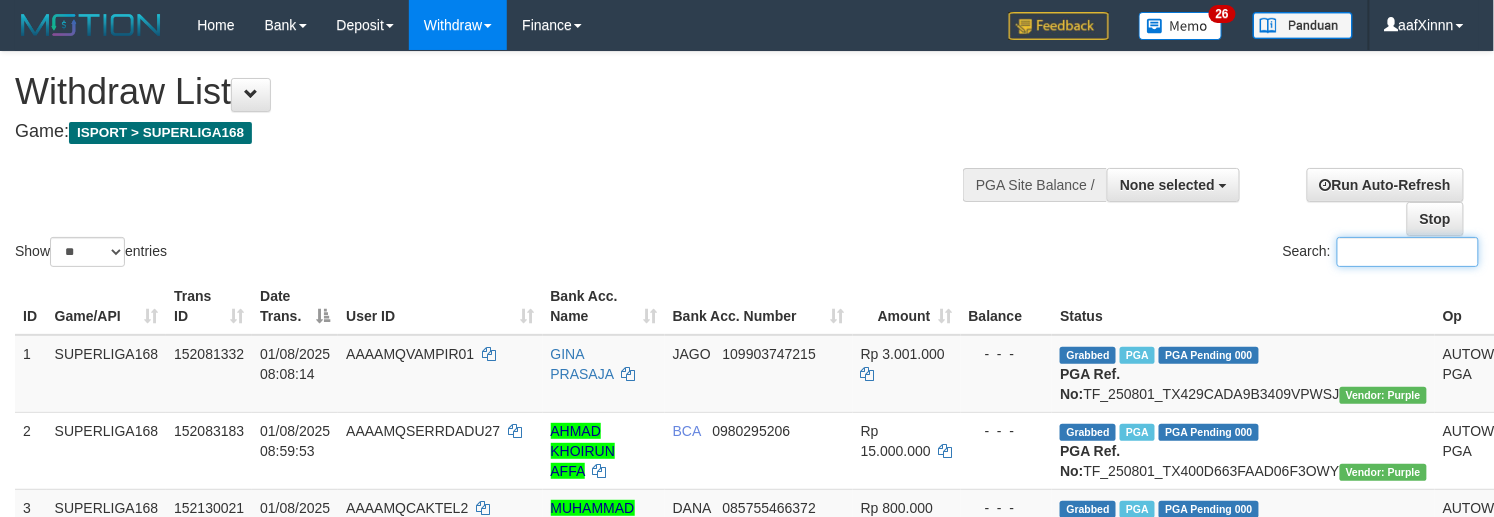 click on "Search:" at bounding box center (1408, 252) 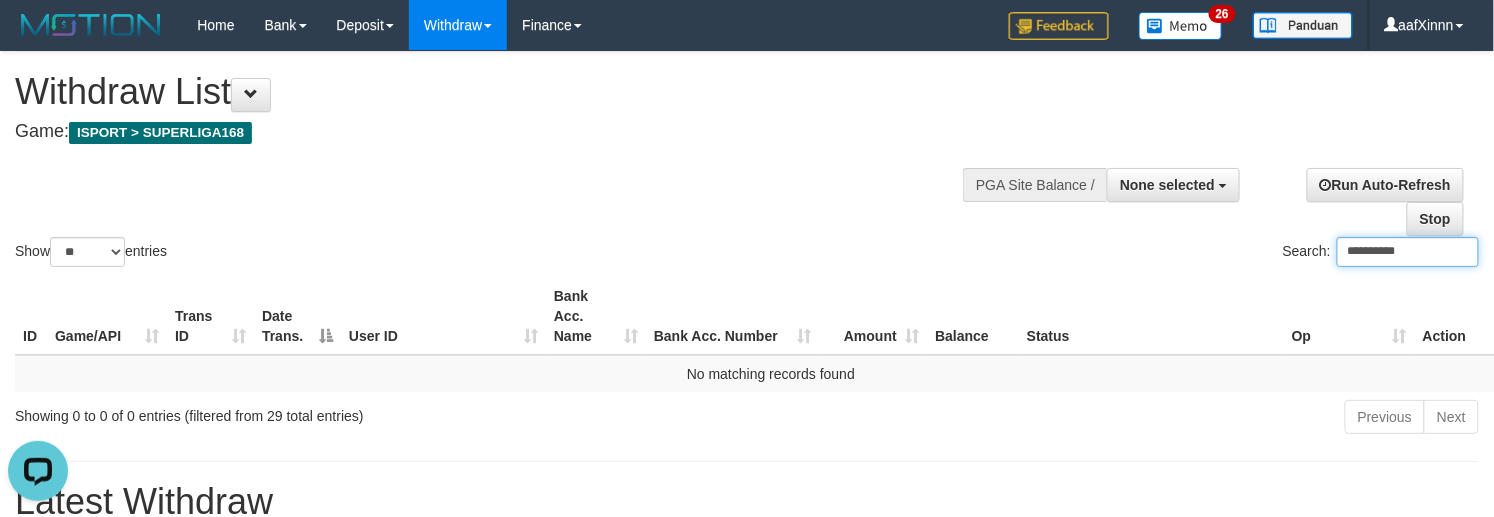 scroll, scrollTop: 0, scrollLeft: 0, axis: both 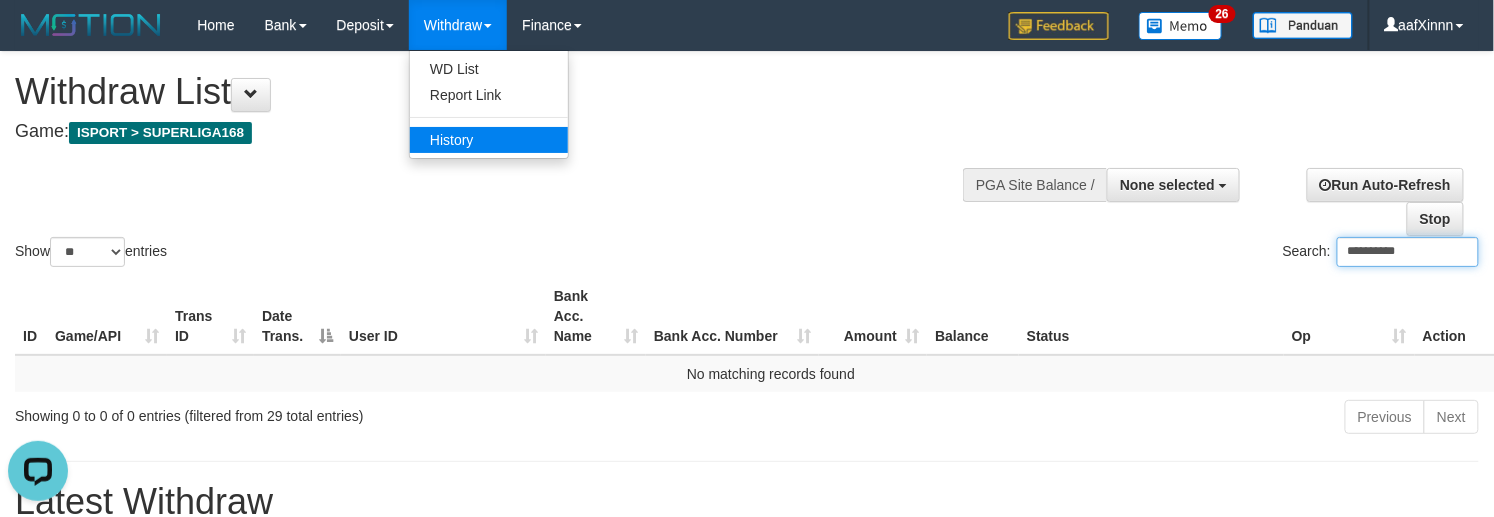 type on "**********" 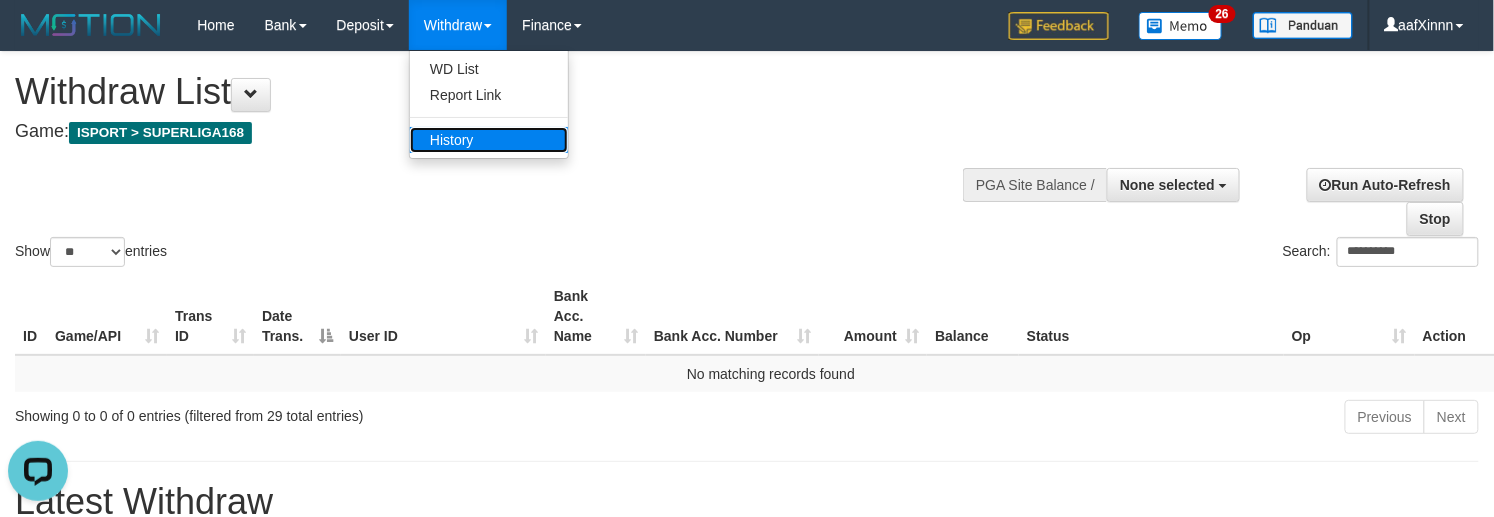 click on "History" at bounding box center (489, 140) 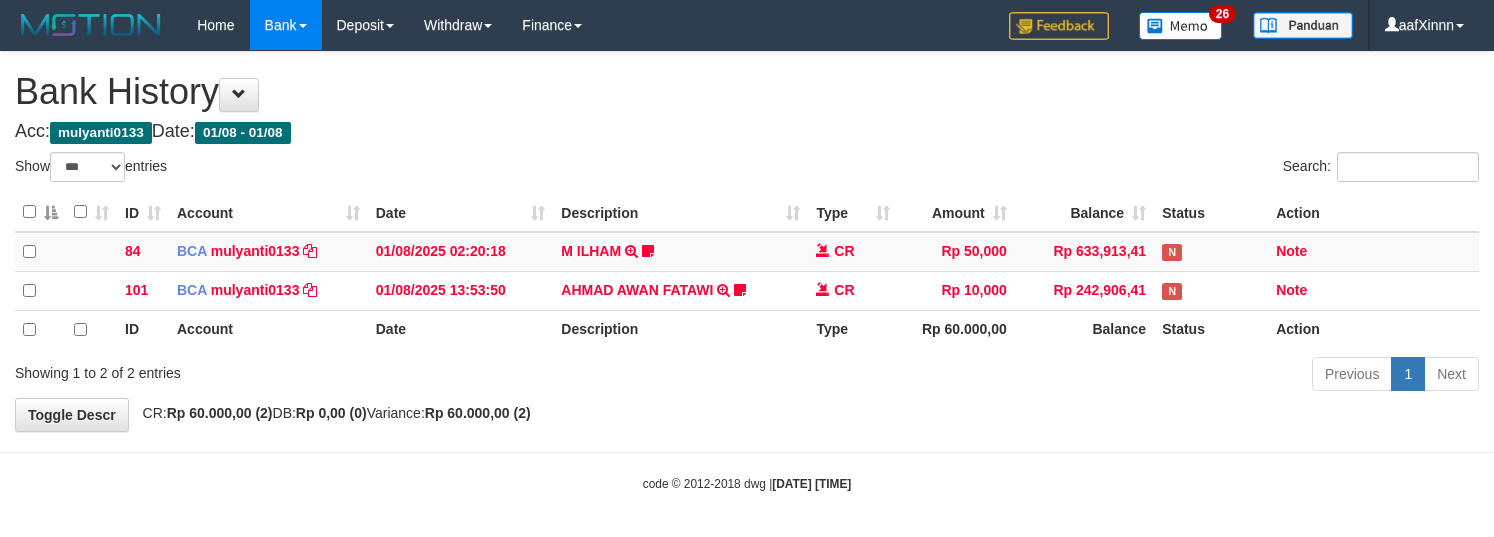 select on "***" 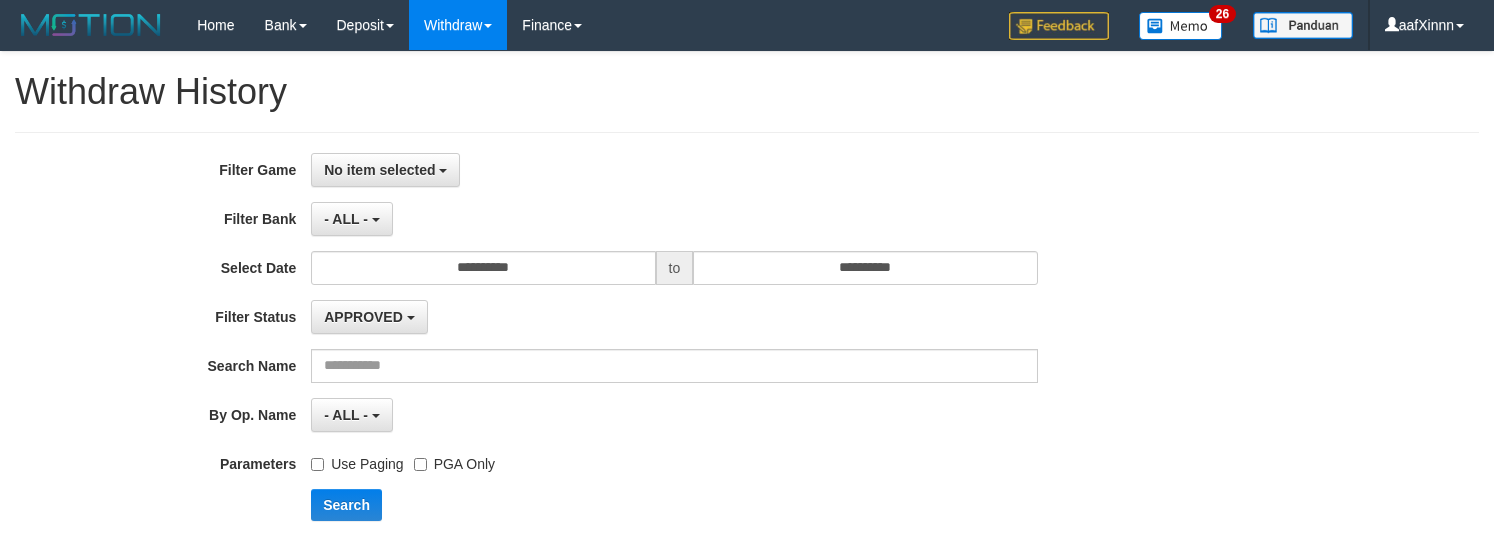 select 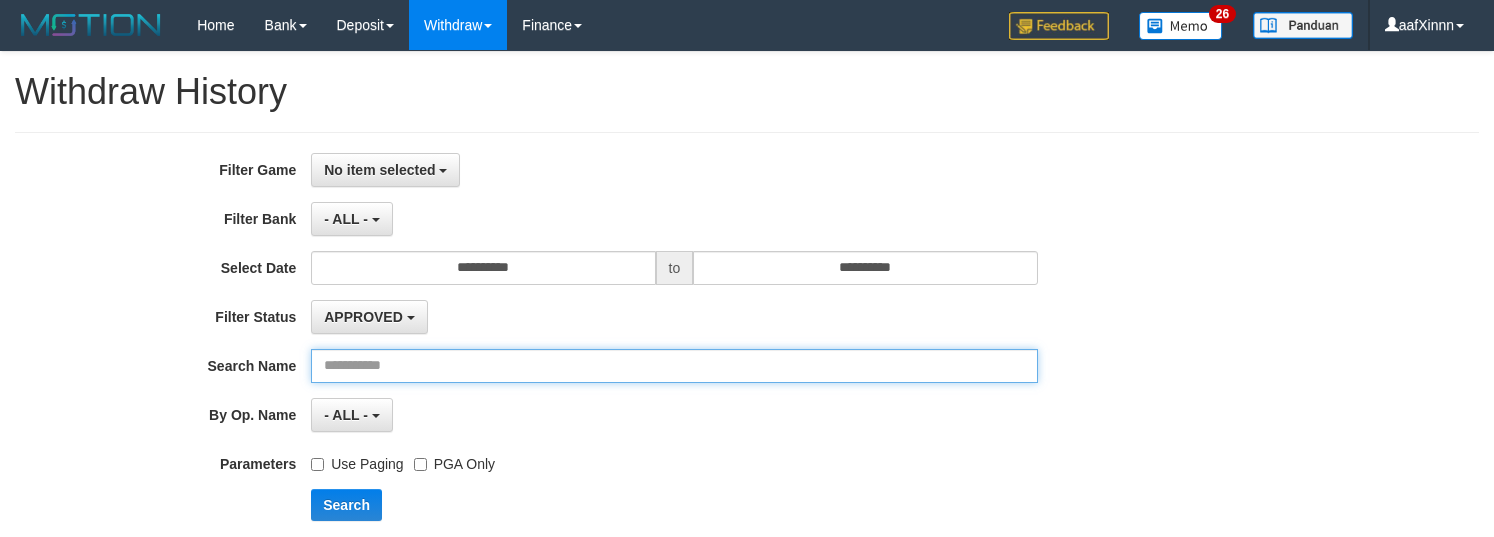 scroll, scrollTop: 0, scrollLeft: 0, axis: both 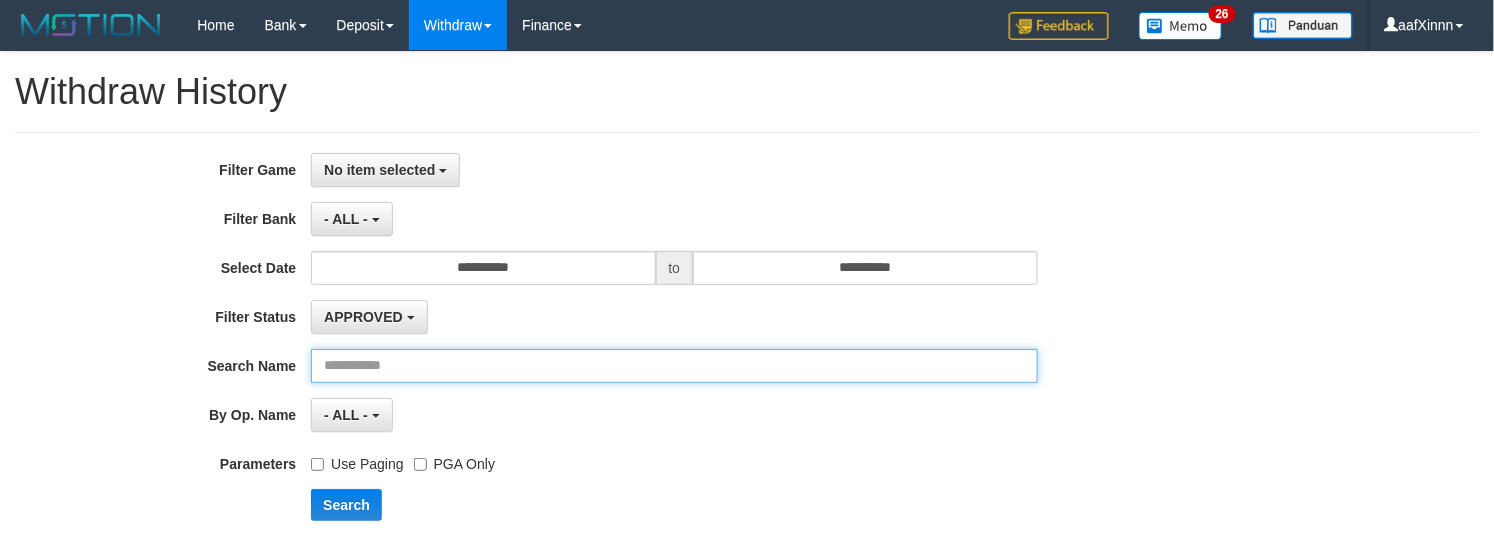 drag, startPoint x: 0, startPoint y: 0, endPoint x: 424, endPoint y: 217, distance: 476.30347 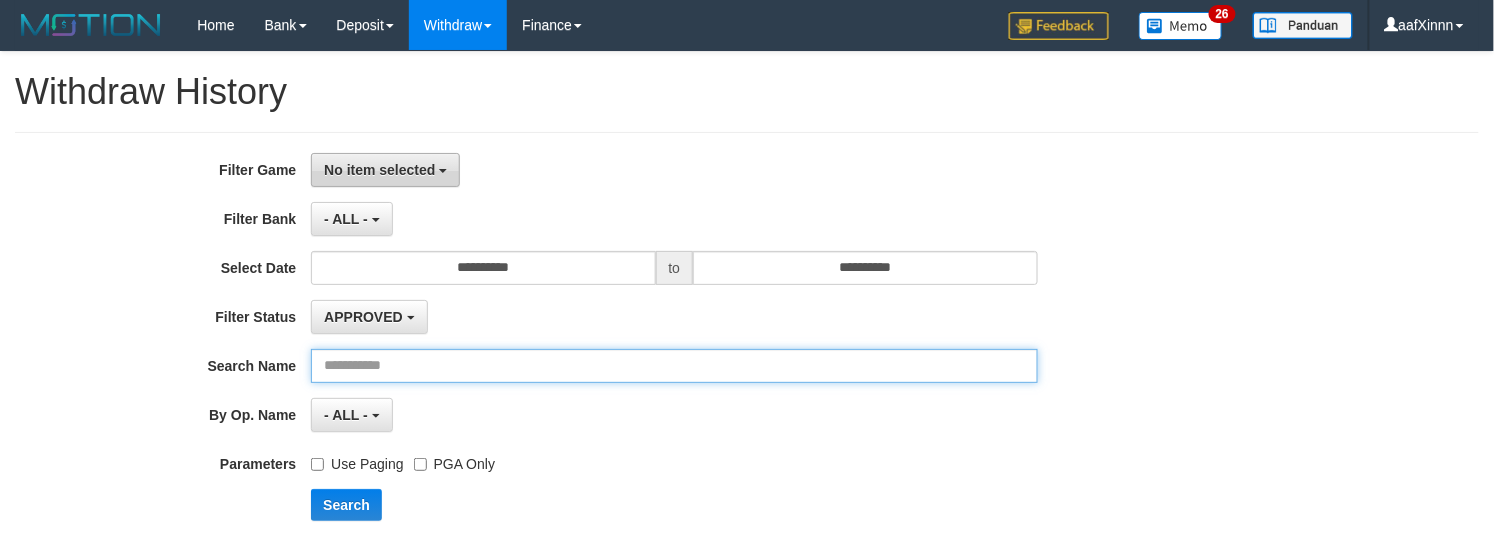 paste on "**********" 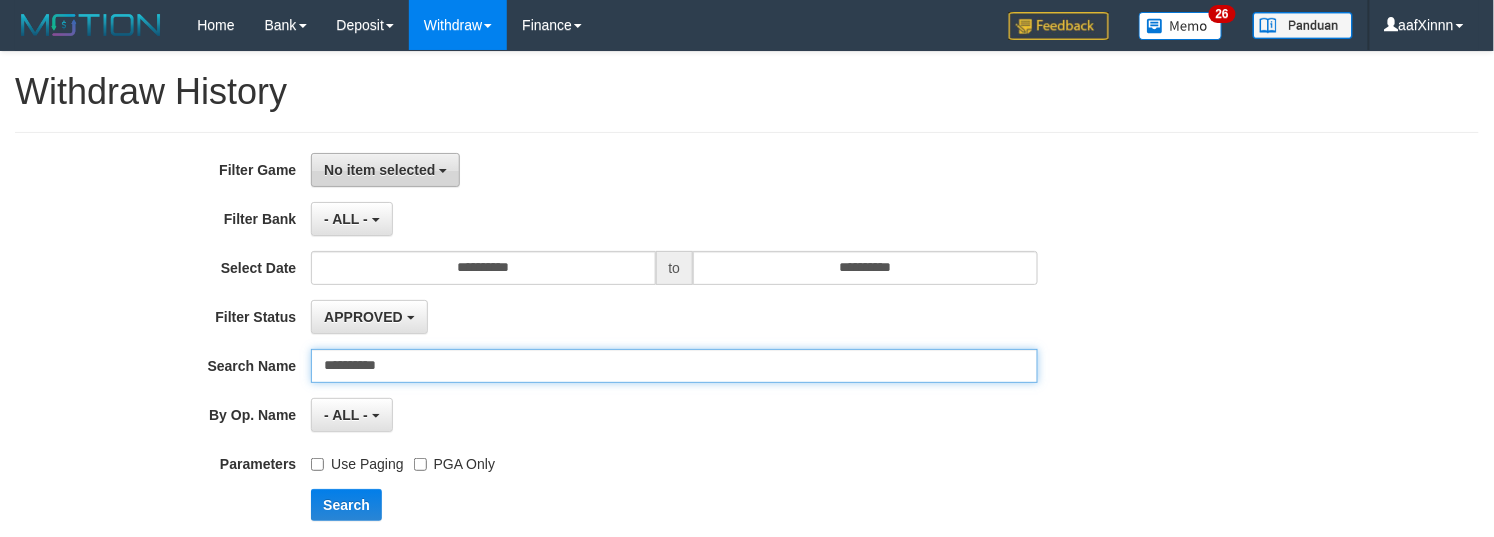 type on "**********" 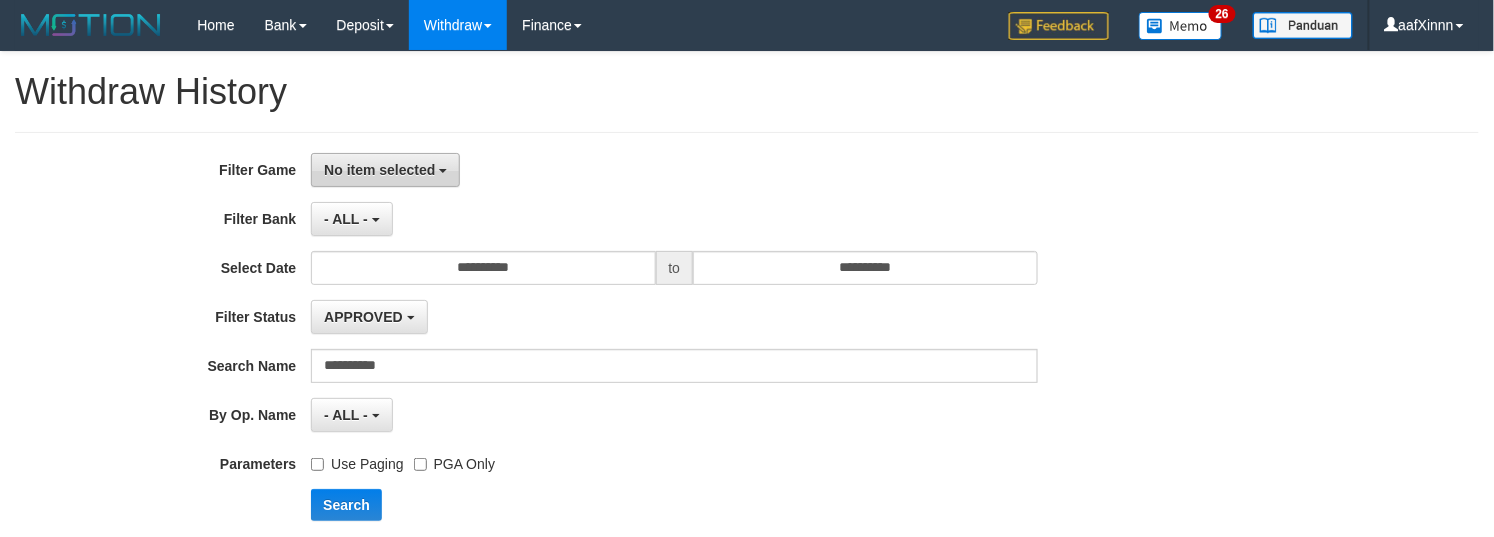 click on "No item selected" at bounding box center (385, 170) 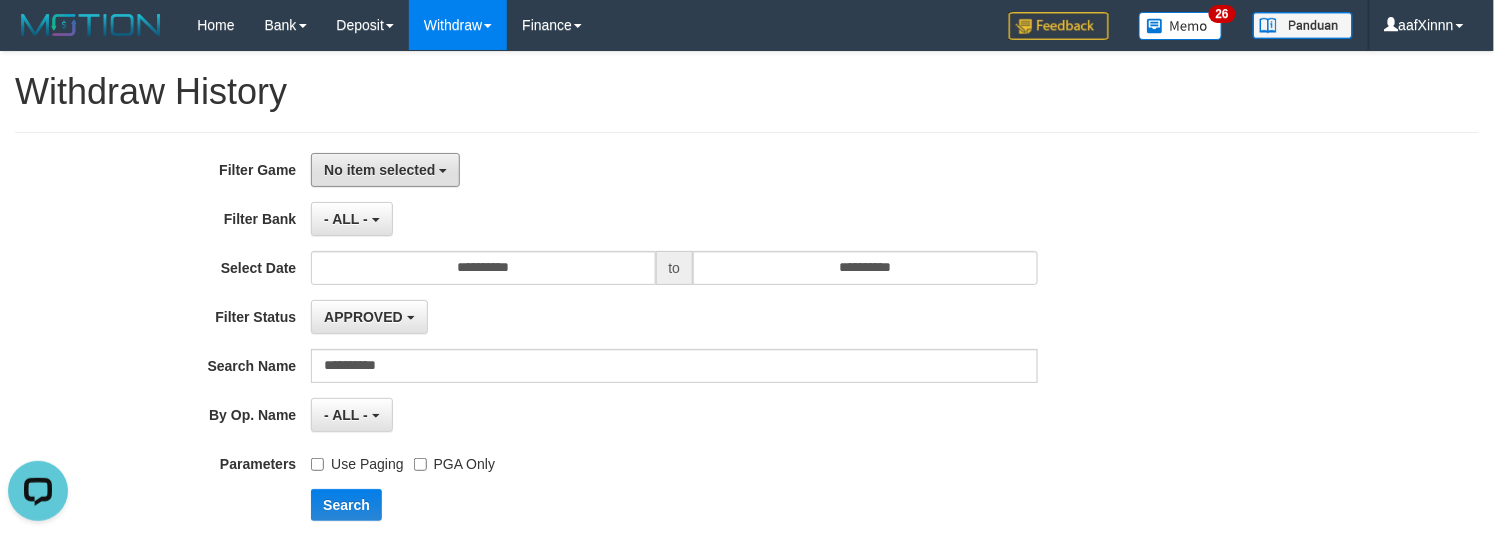 scroll, scrollTop: 0, scrollLeft: 0, axis: both 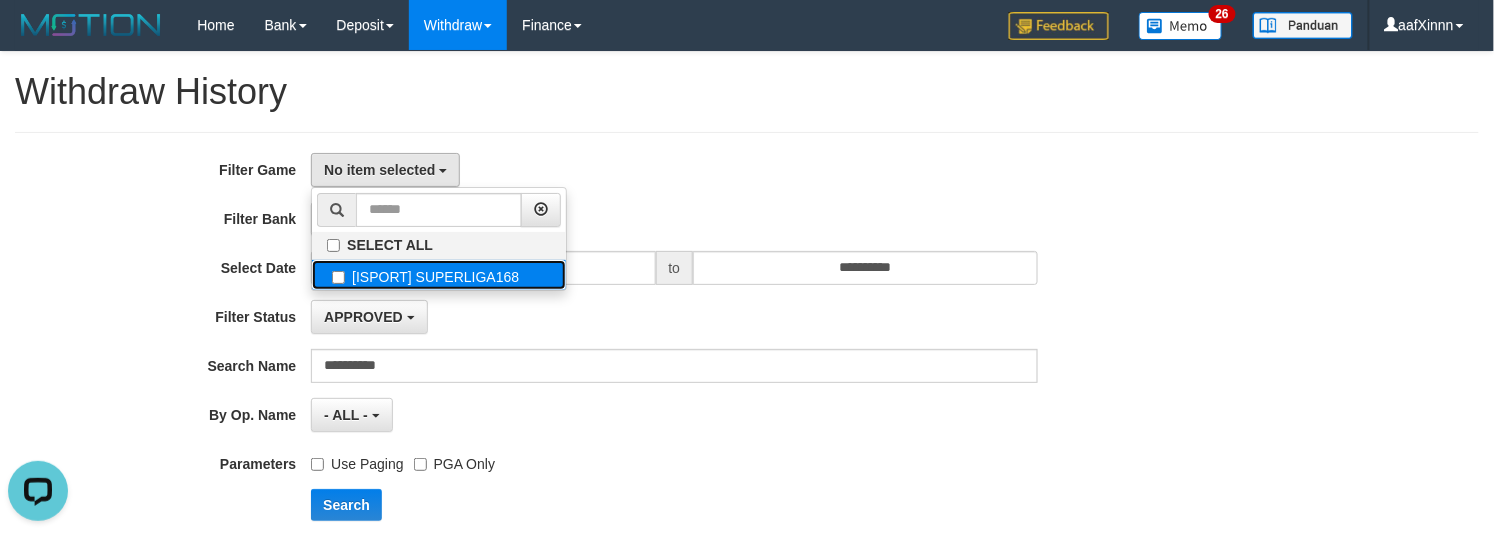 click on "[ISPORT] SUPERLIGA168" at bounding box center (439, 275) 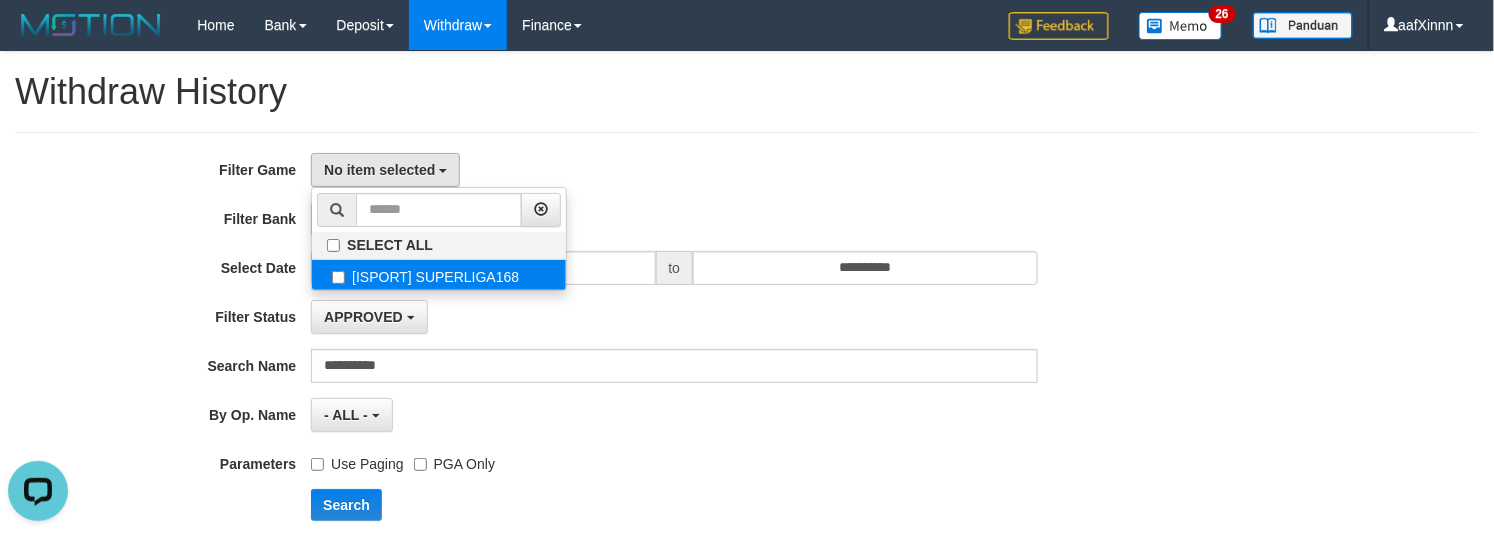 select on "***" 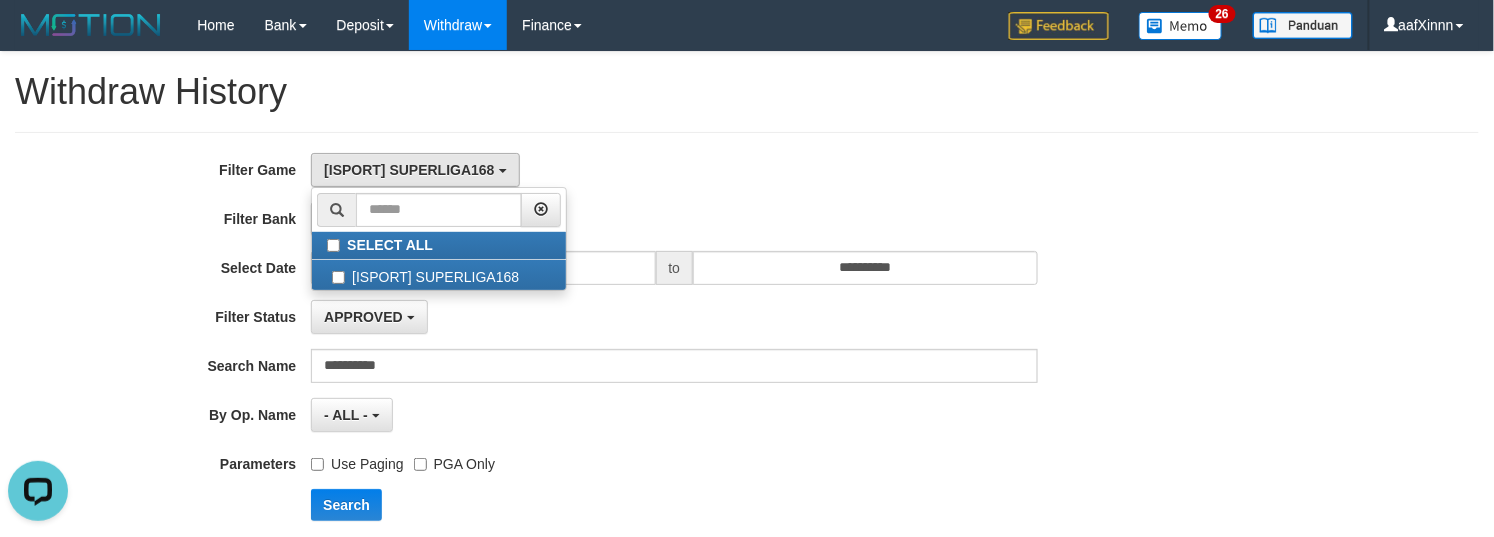 click on "**********" at bounding box center (622, 344) 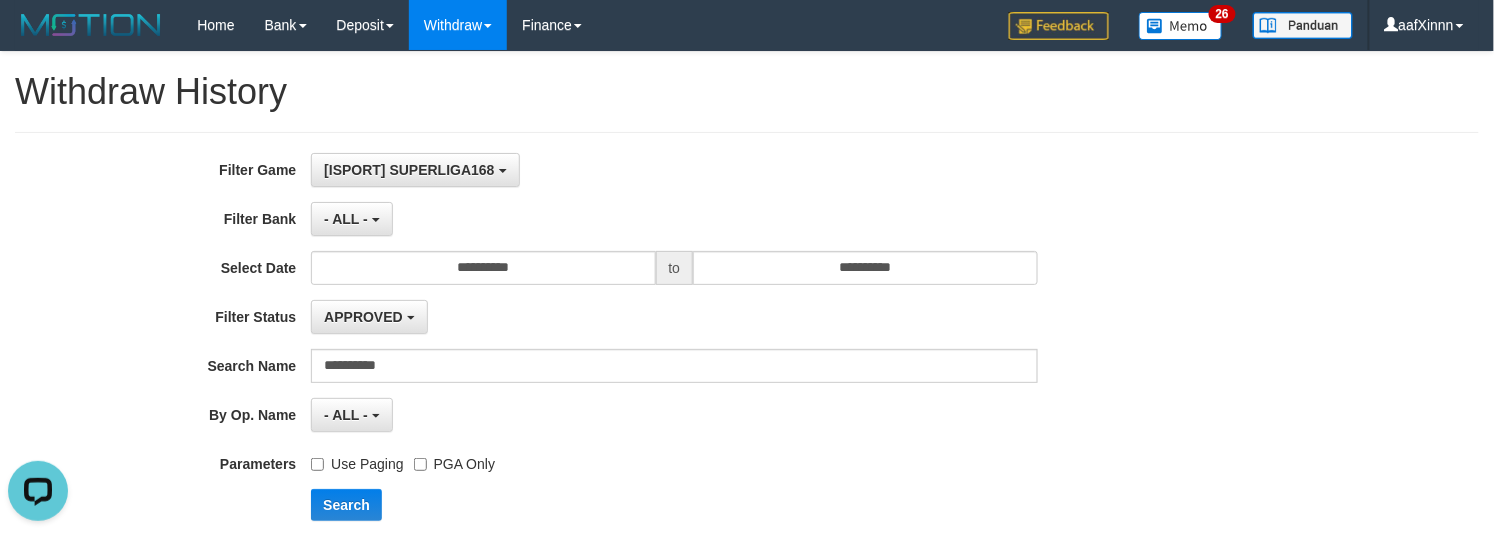 click on "PGA Only" at bounding box center (454, 460) 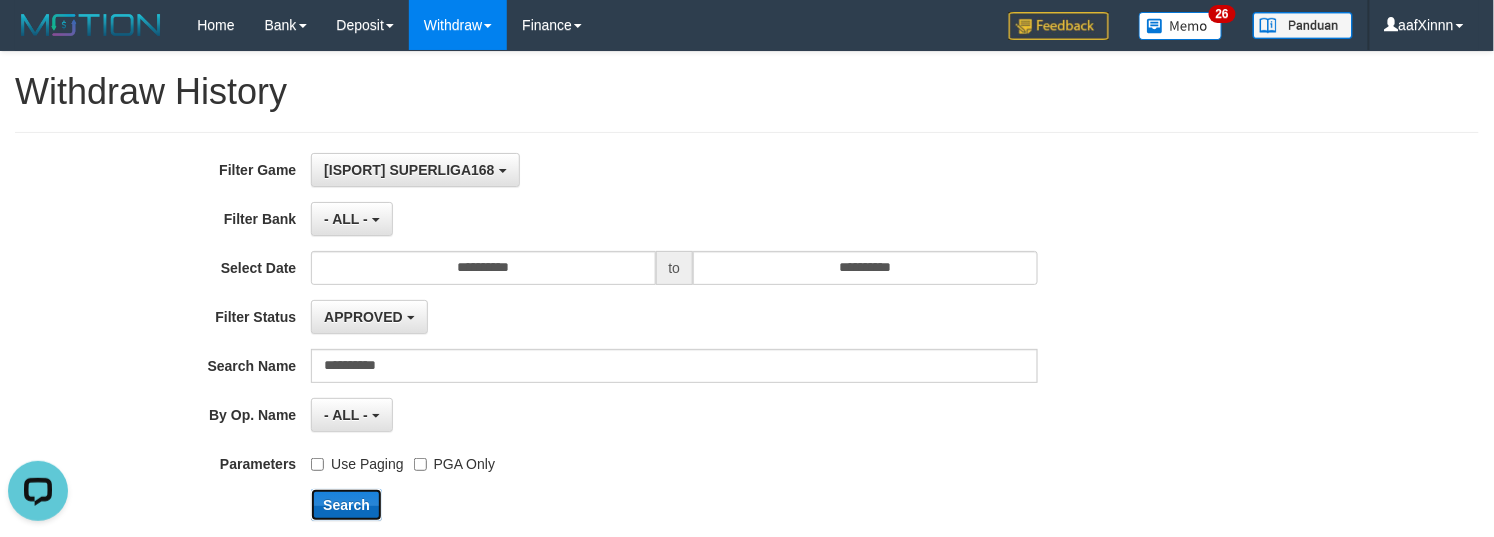 click on "Search" at bounding box center (346, 505) 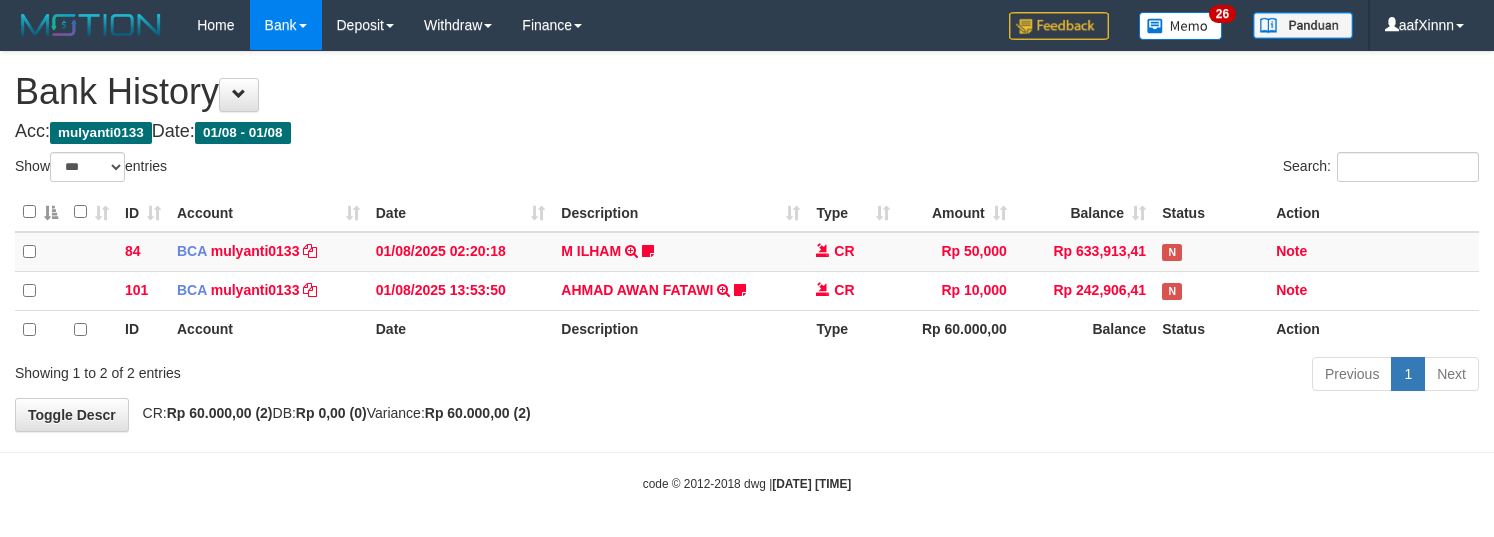select on "***" 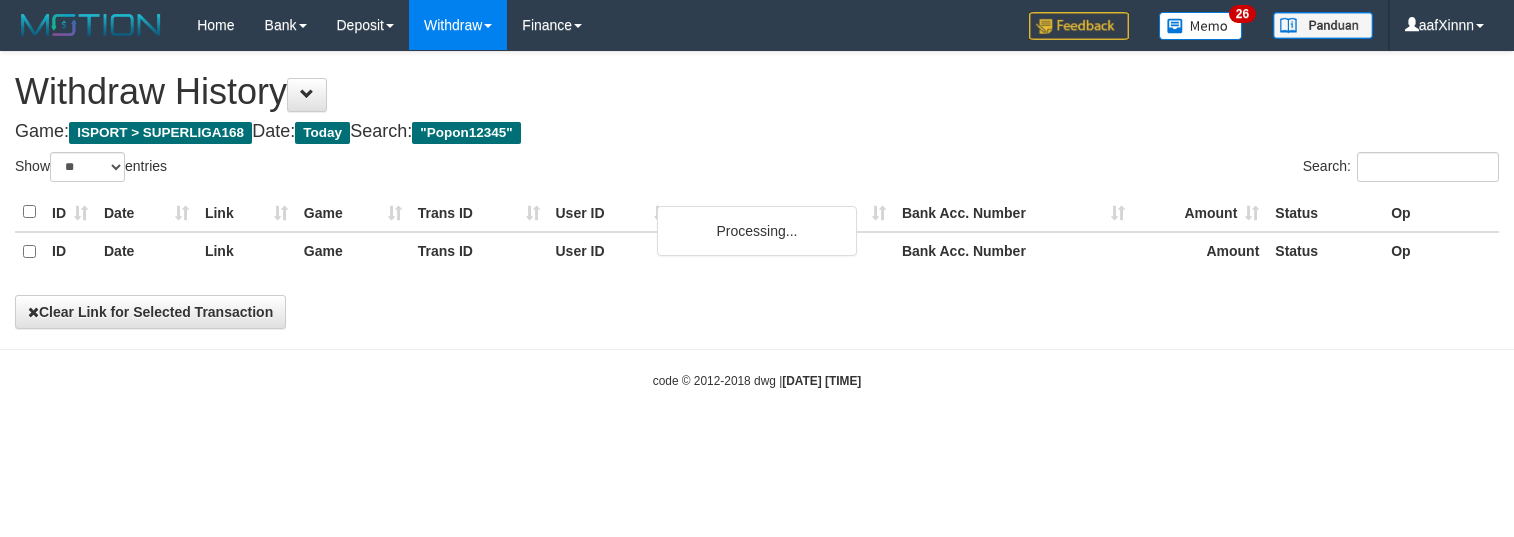 select on "**" 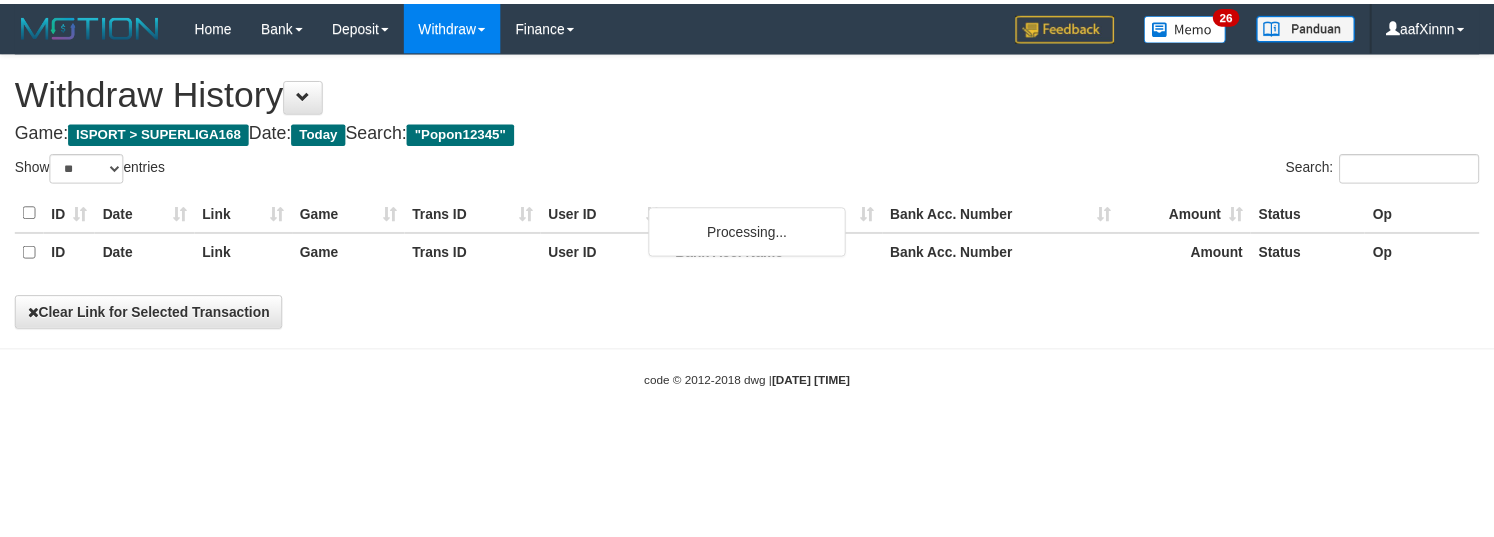 scroll, scrollTop: 0, scrollLeft: 0, axis: both 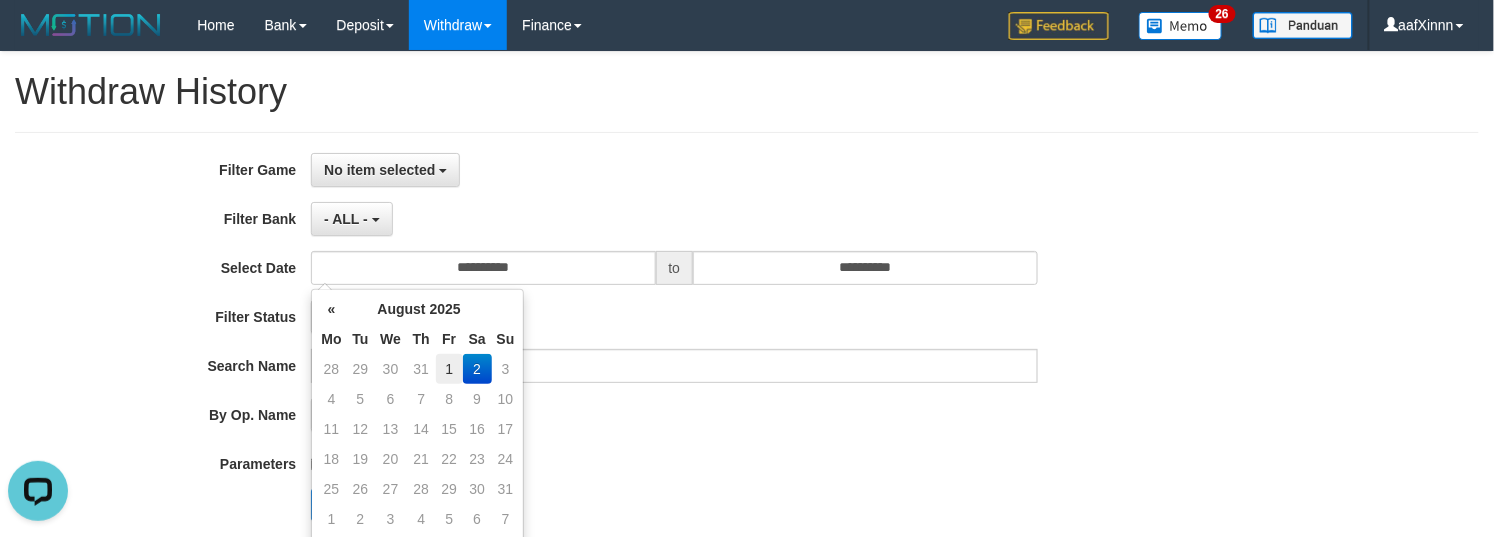 drag, startPoint x: 445, startPoint y: 378, endPoint x: 565, endPoint y: 410, distance: 124.1934 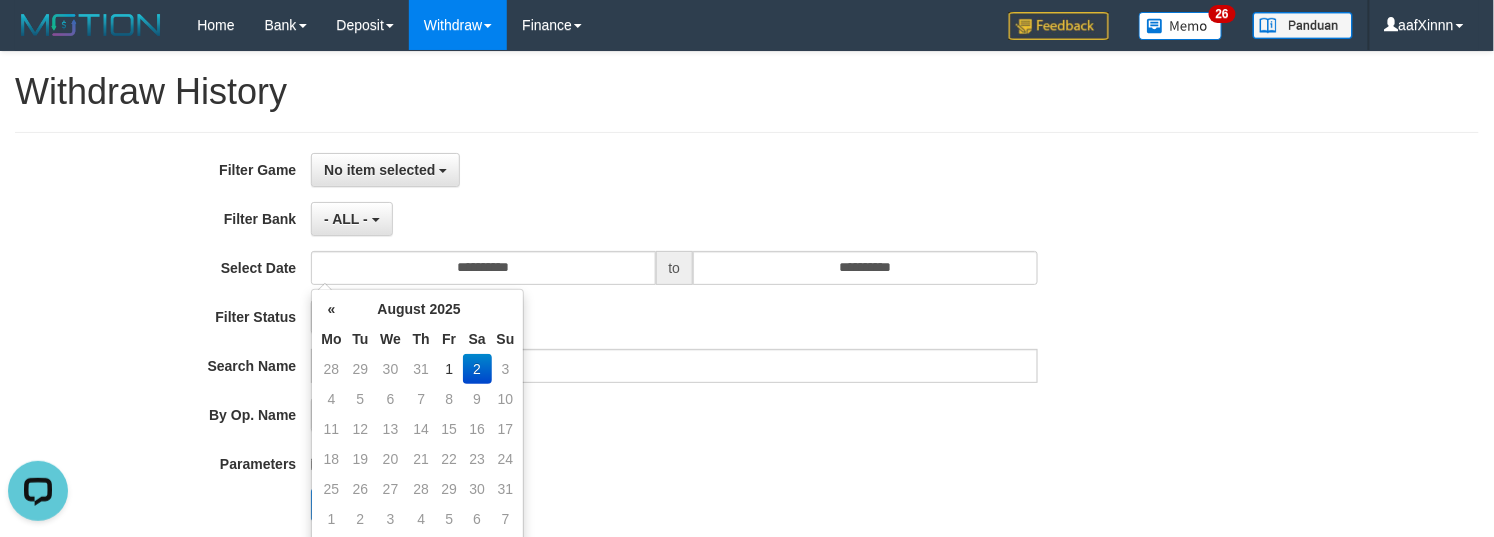 click on "1" at bounding box center [449, 369] 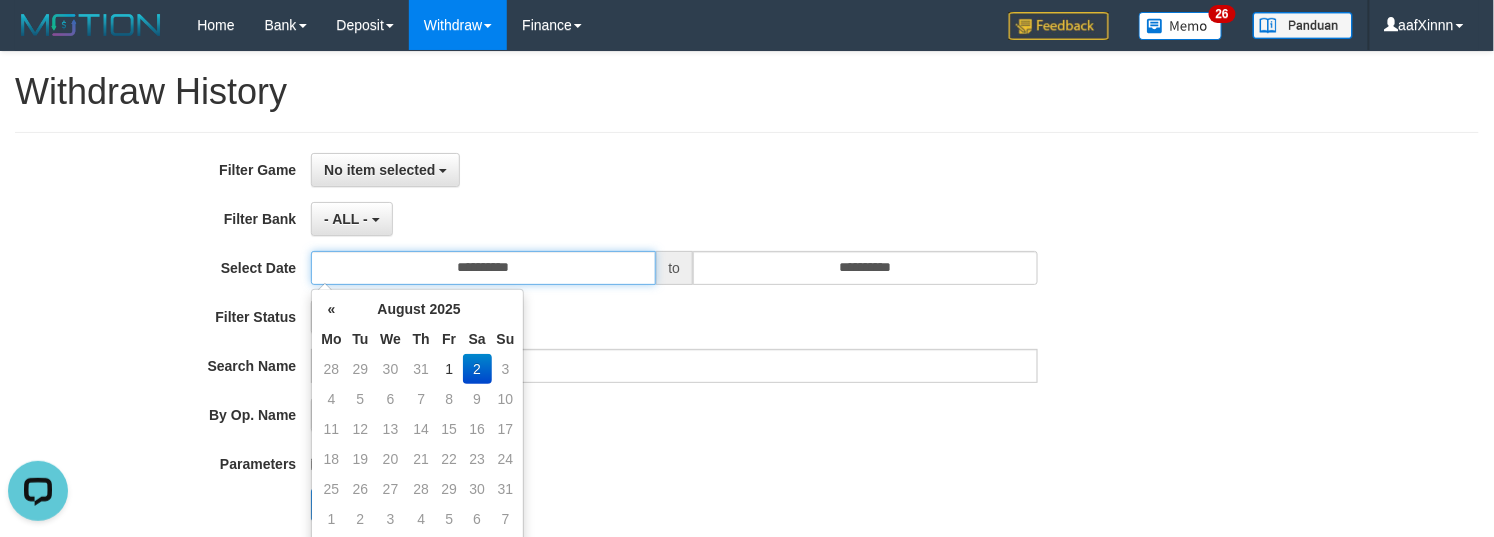 type on "**********" 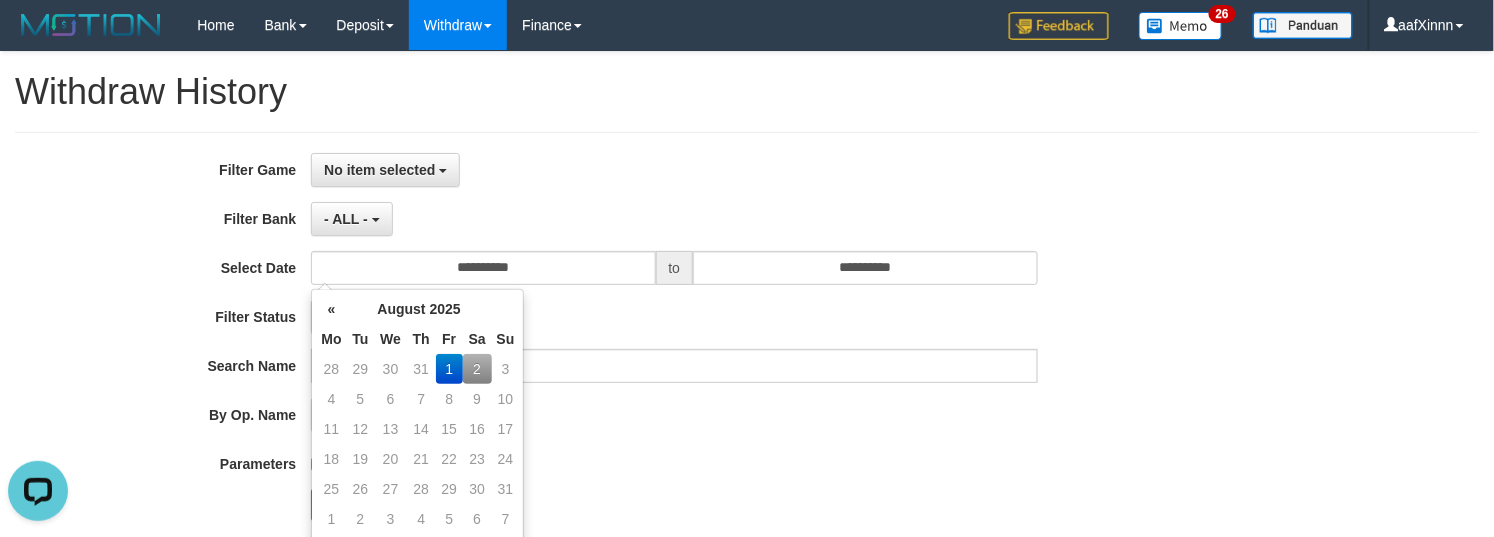 click on "- ALL -    - select status -  - ALL -" at bounding box center (674, 415) 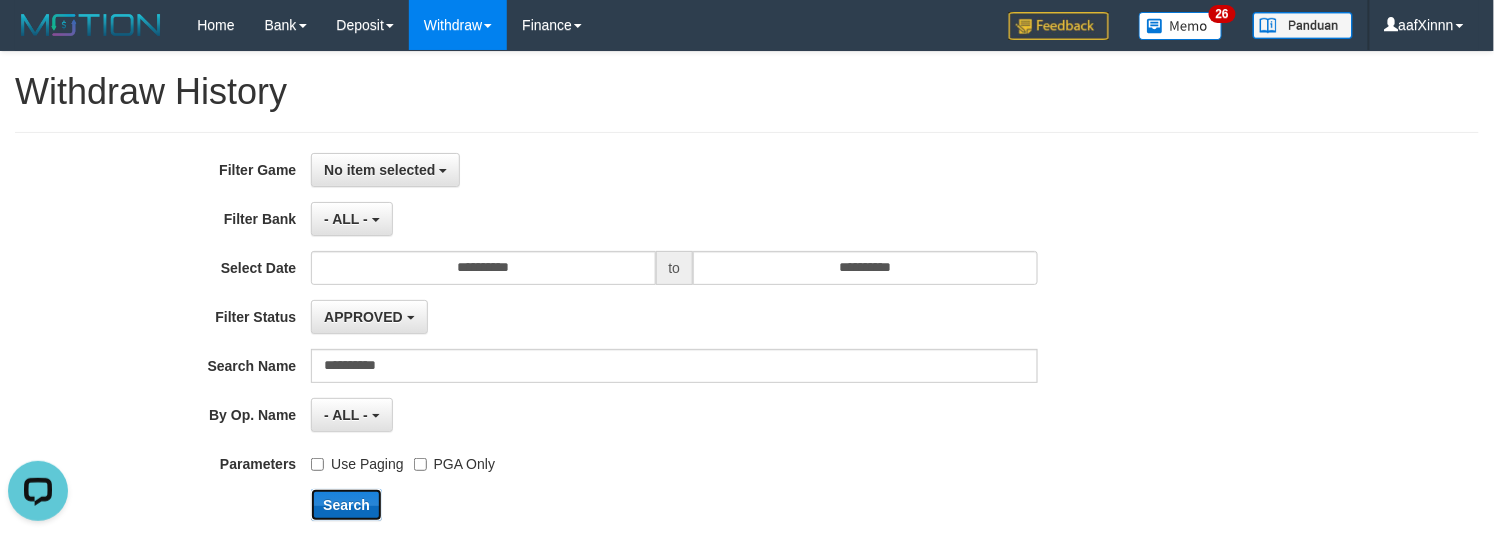 click on "Search" at bounding box center (346, 505) 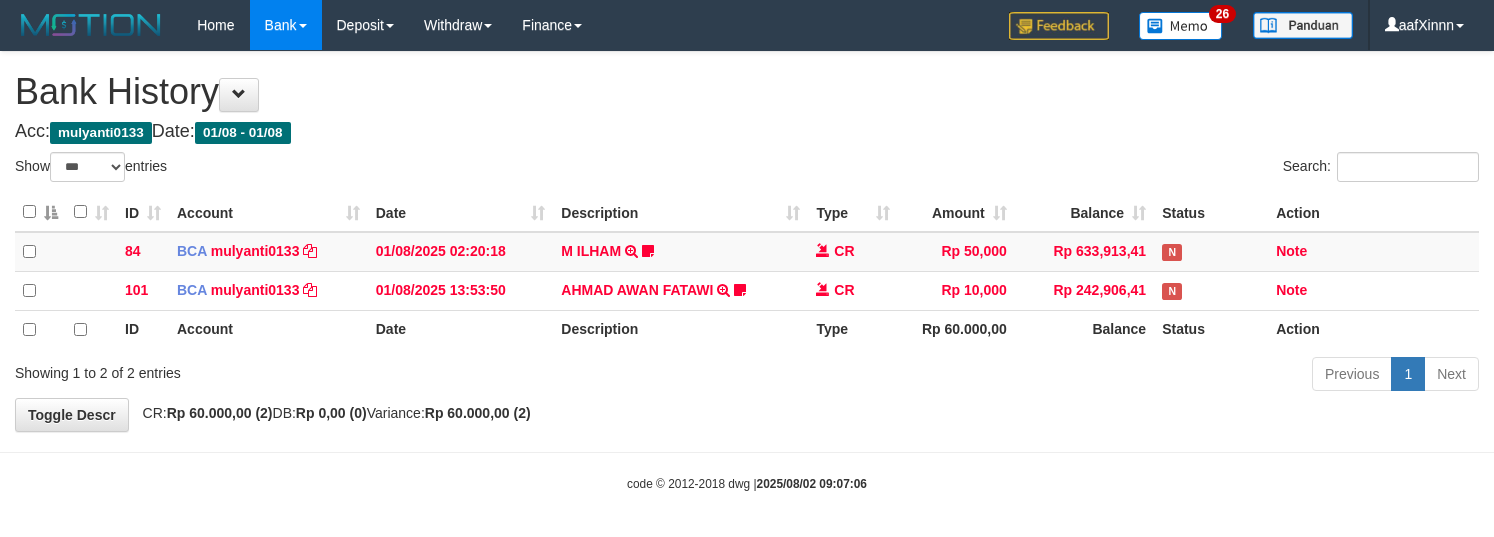 select on "***" 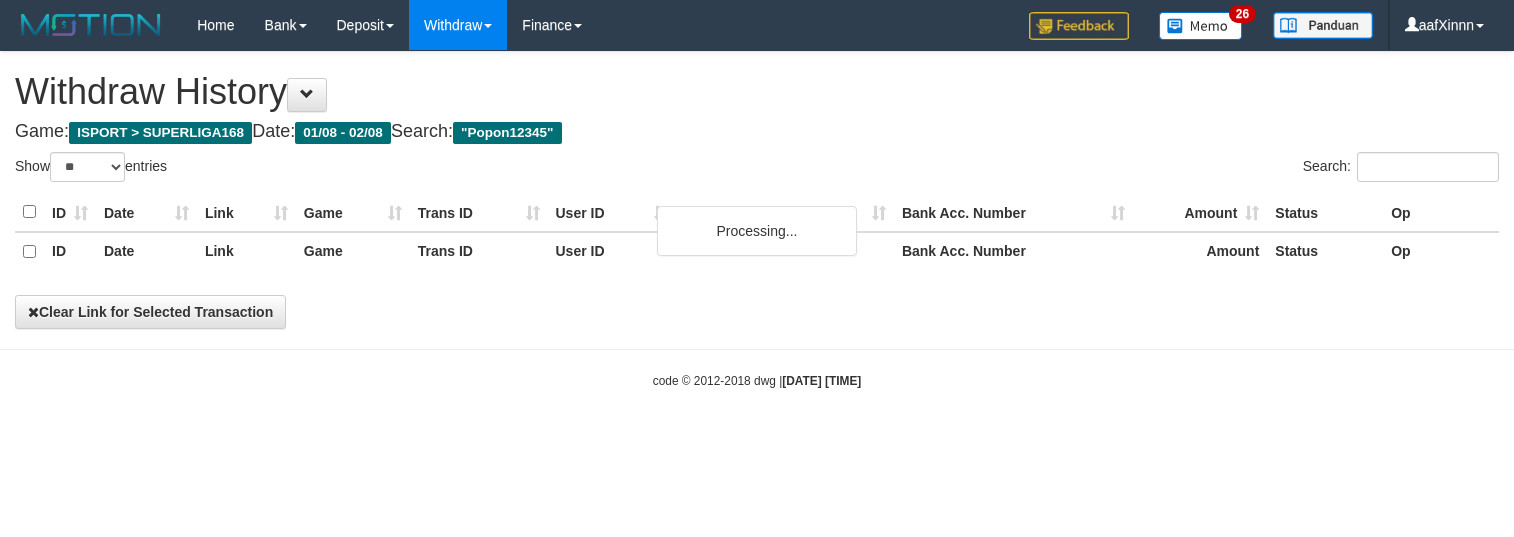 select on "**" 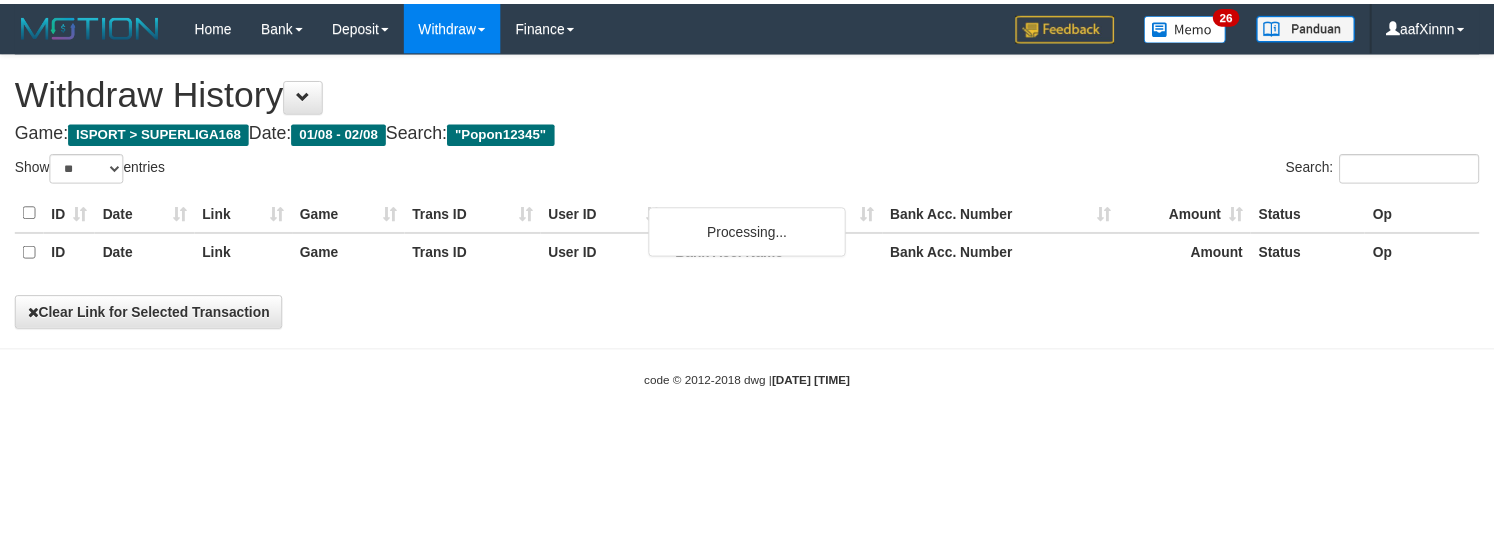 scroll, scrollTop: 0, scrollLeft: 0, axis: both 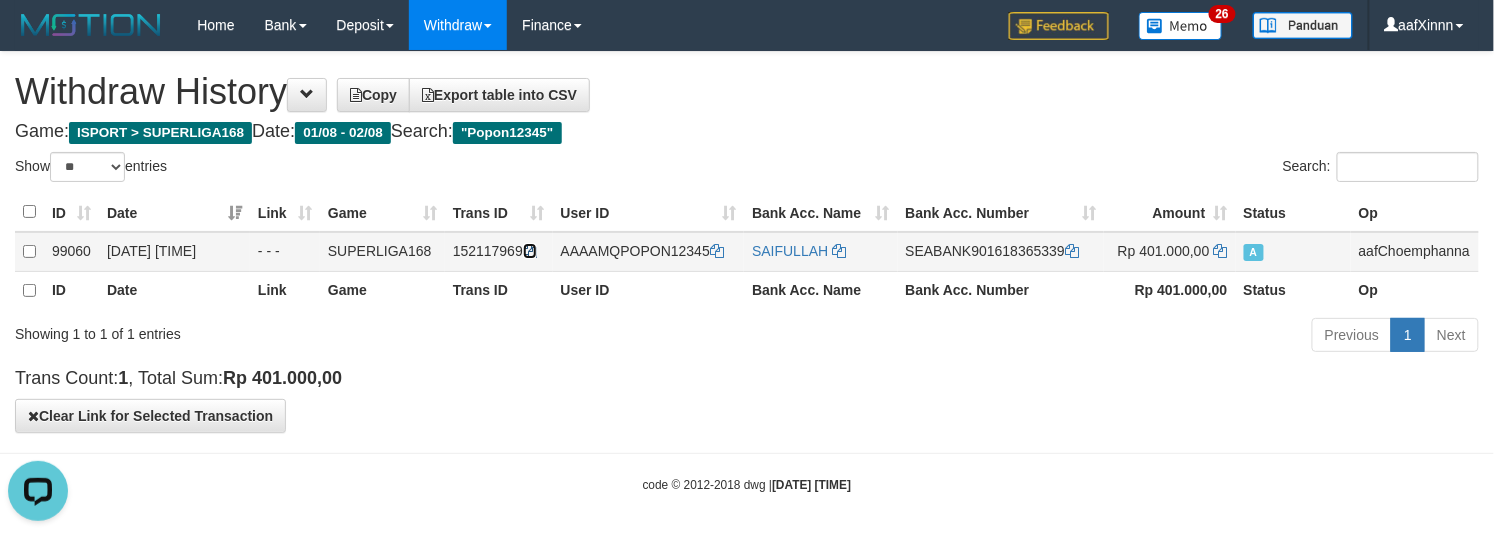 click at bounding box center [530, 251] 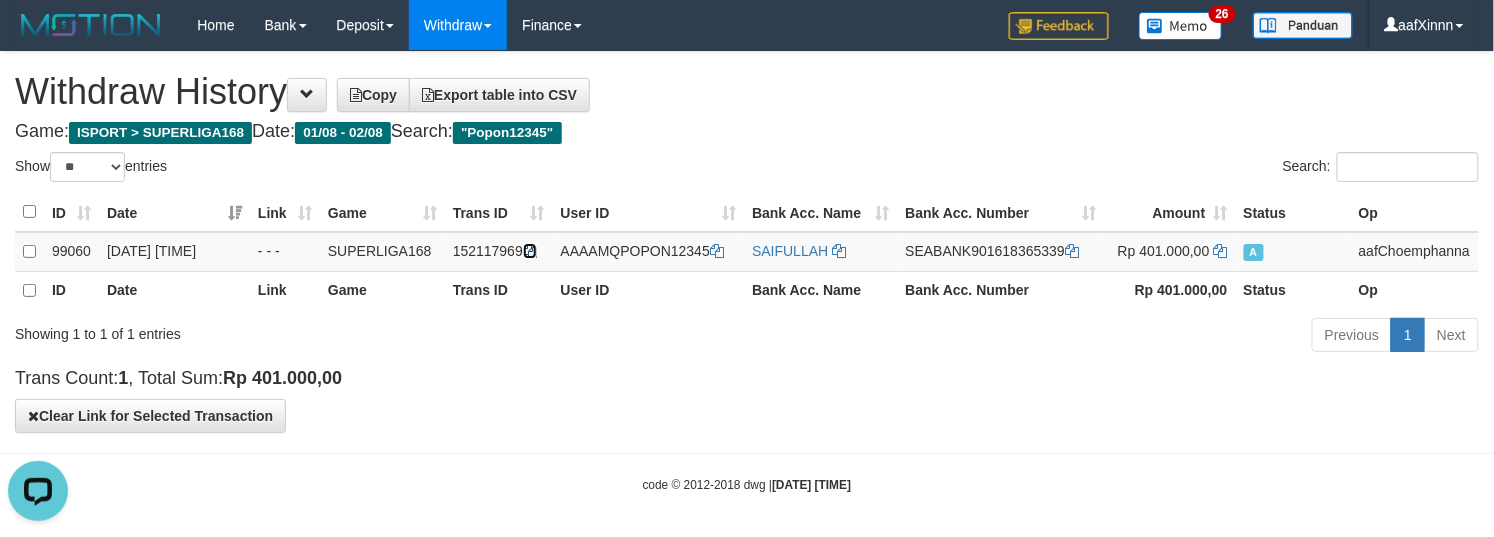 drag, startPoint x: 536, startPoint y: 246, endPoint x: 1508, endPoint y: 266, distance: 972.20575 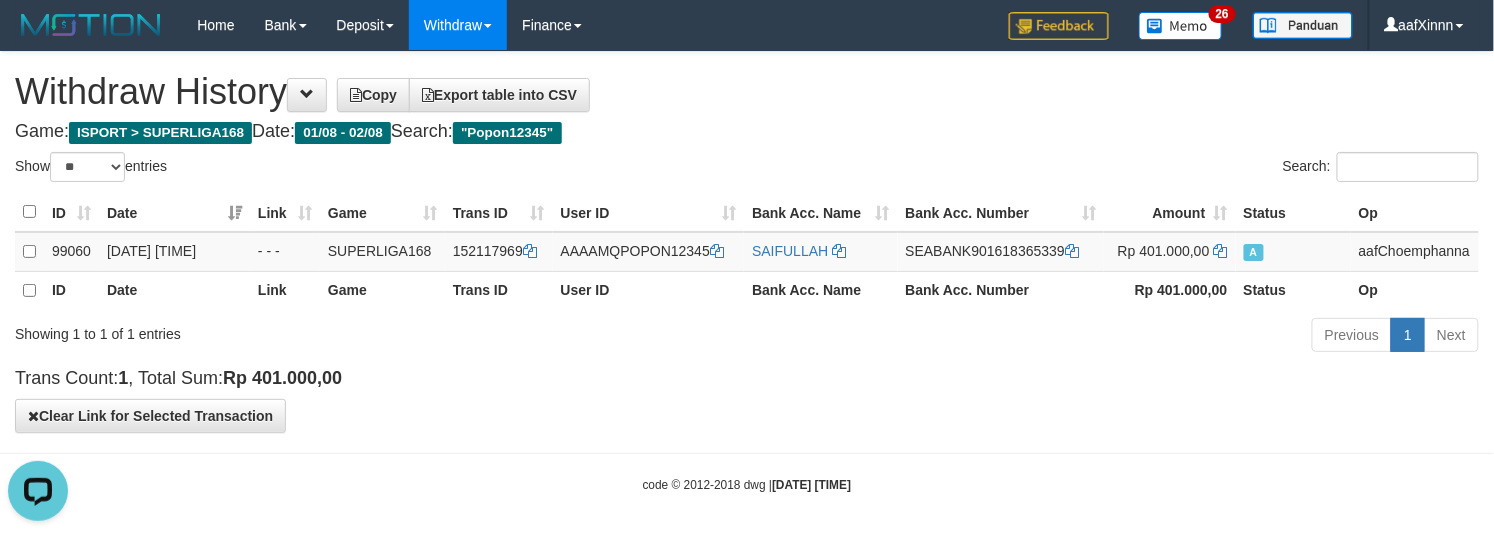 click on "Withdraw History
Copy  Export table into CSV" at bounding box center (747, 92) 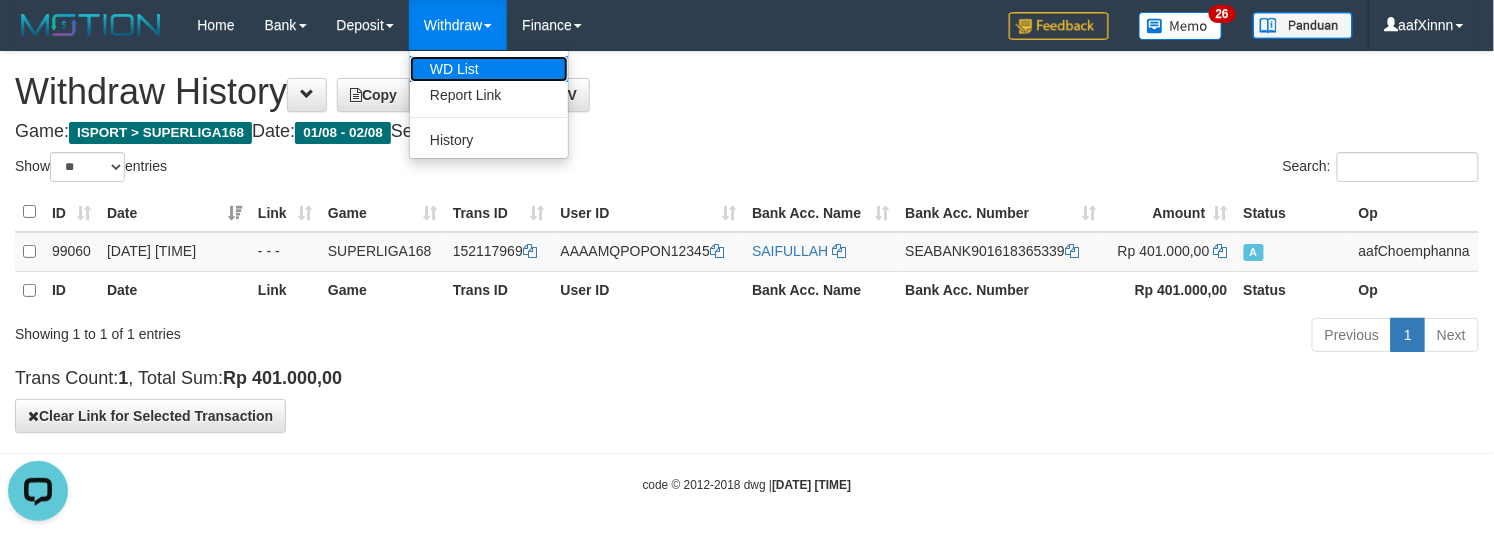 click on "WD List" at bounding box center (489, 69) 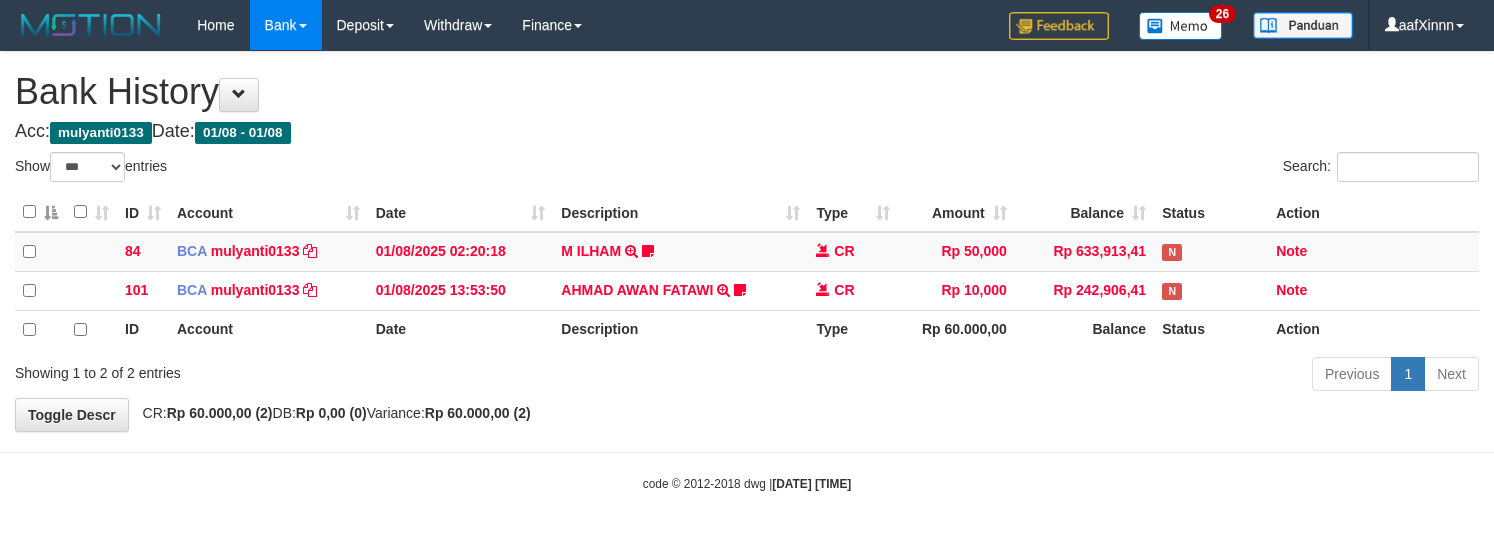 select on "***" 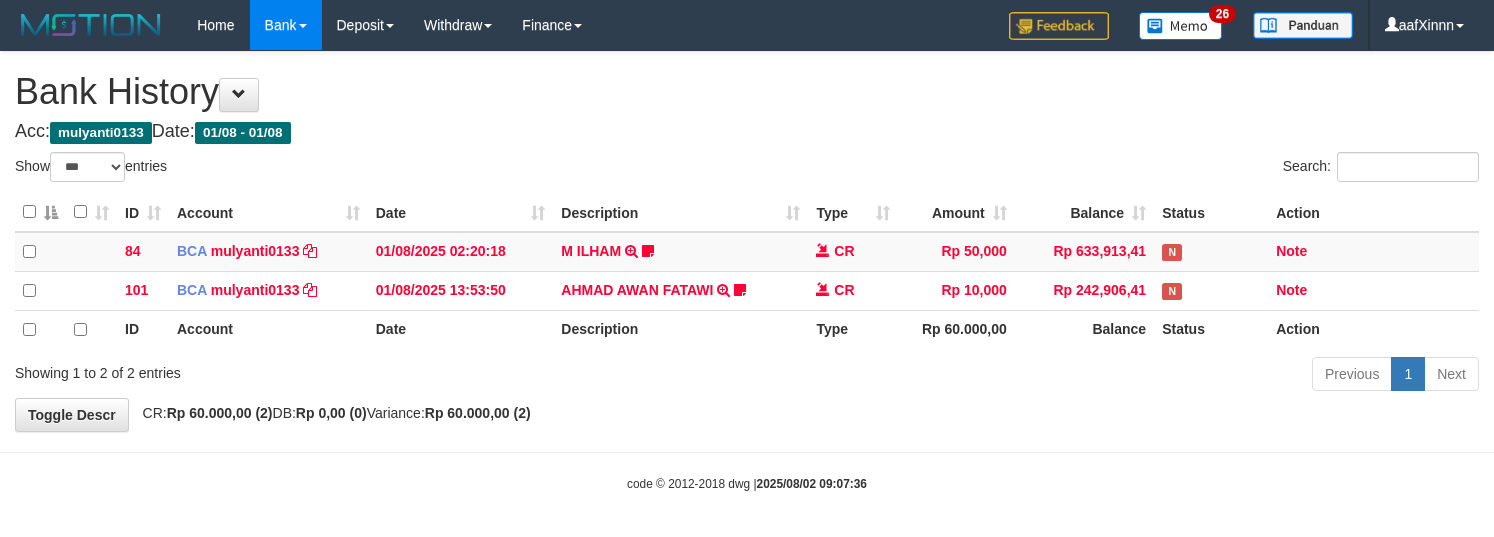 select on "***" 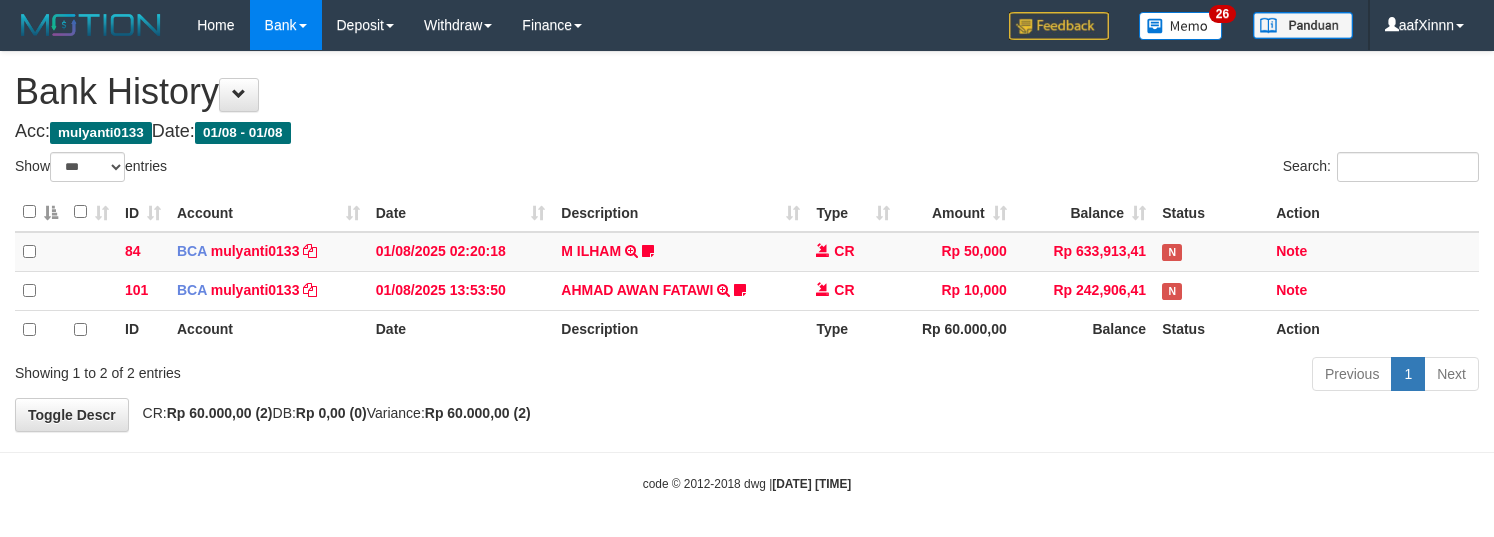 select on "***" 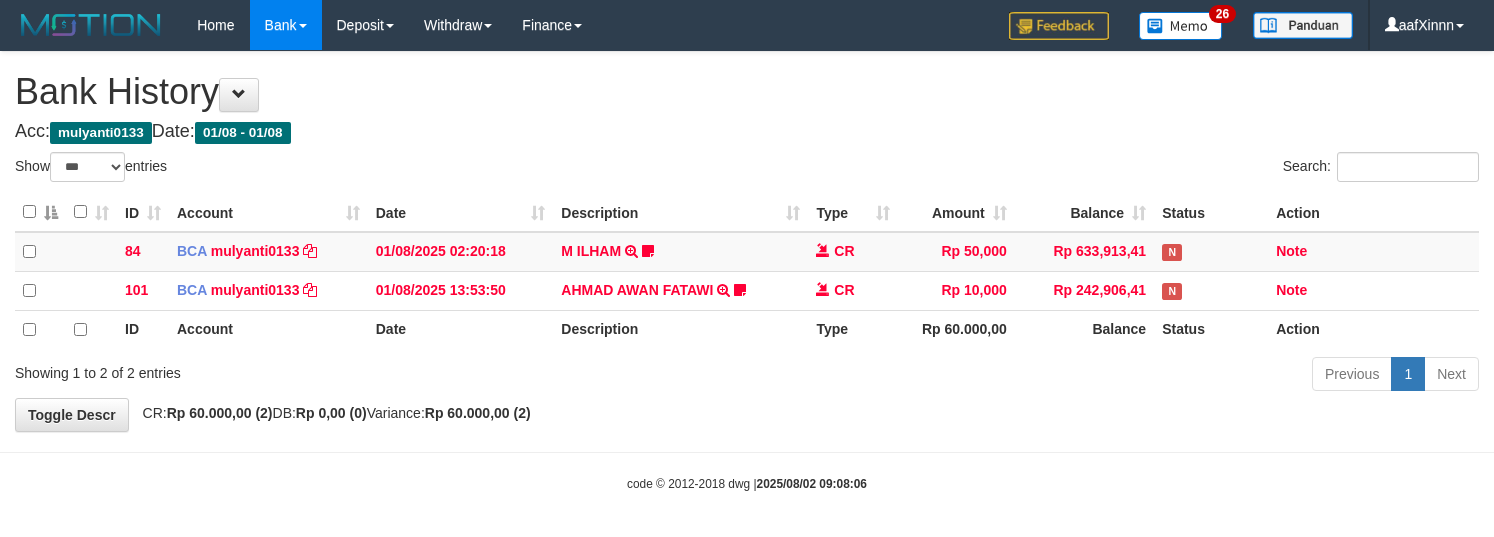 select on "***" 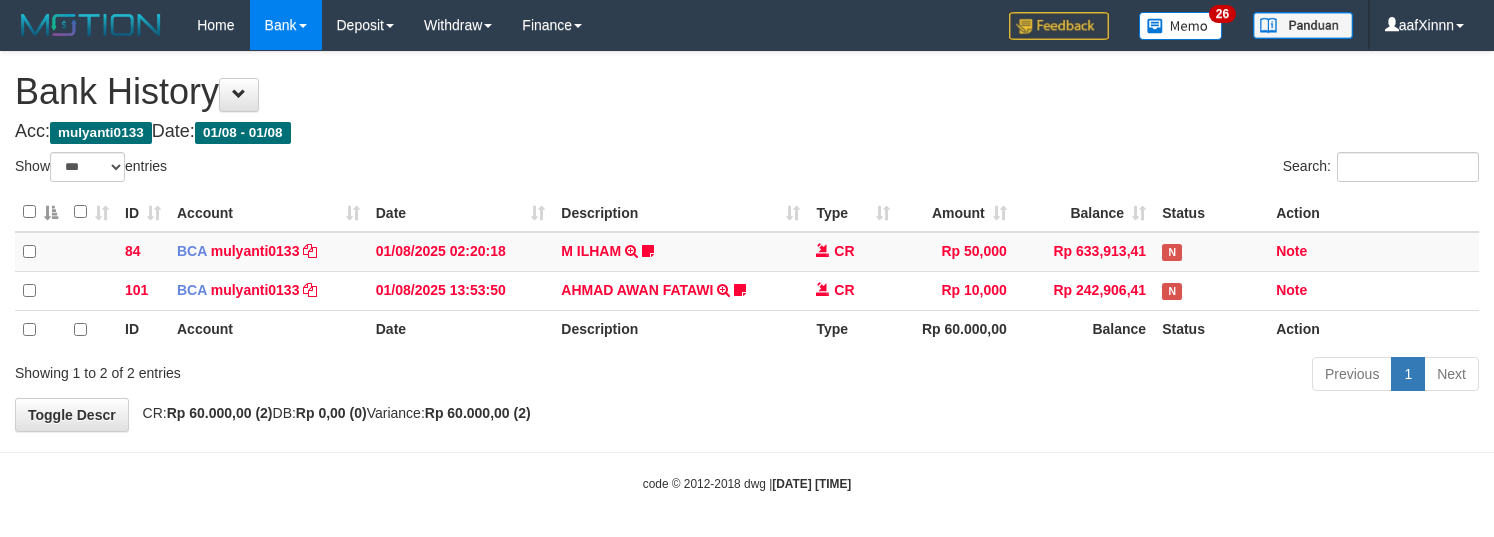 select on "***" 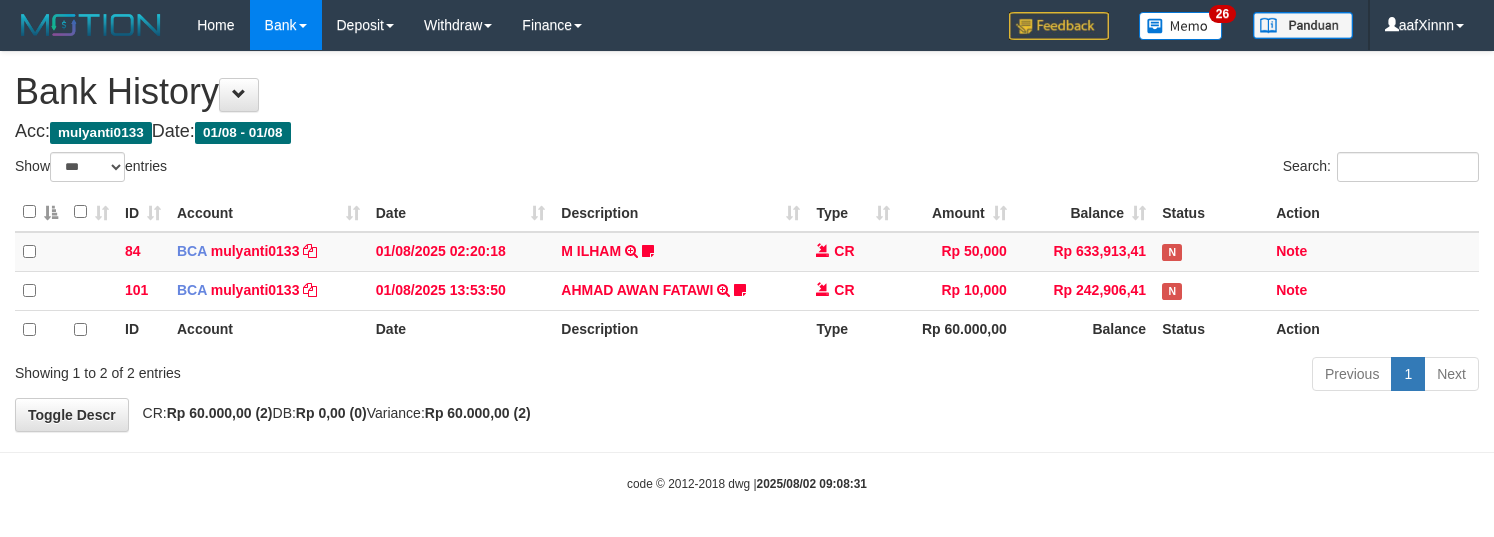 select on "***" 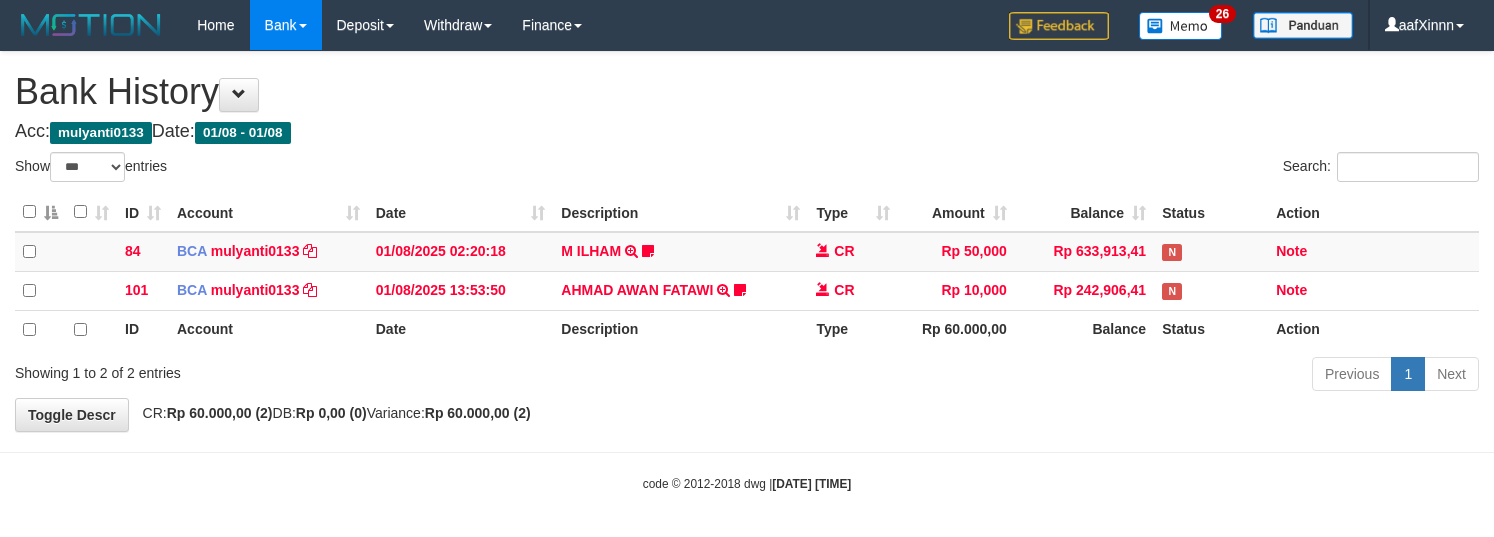 select on "***" 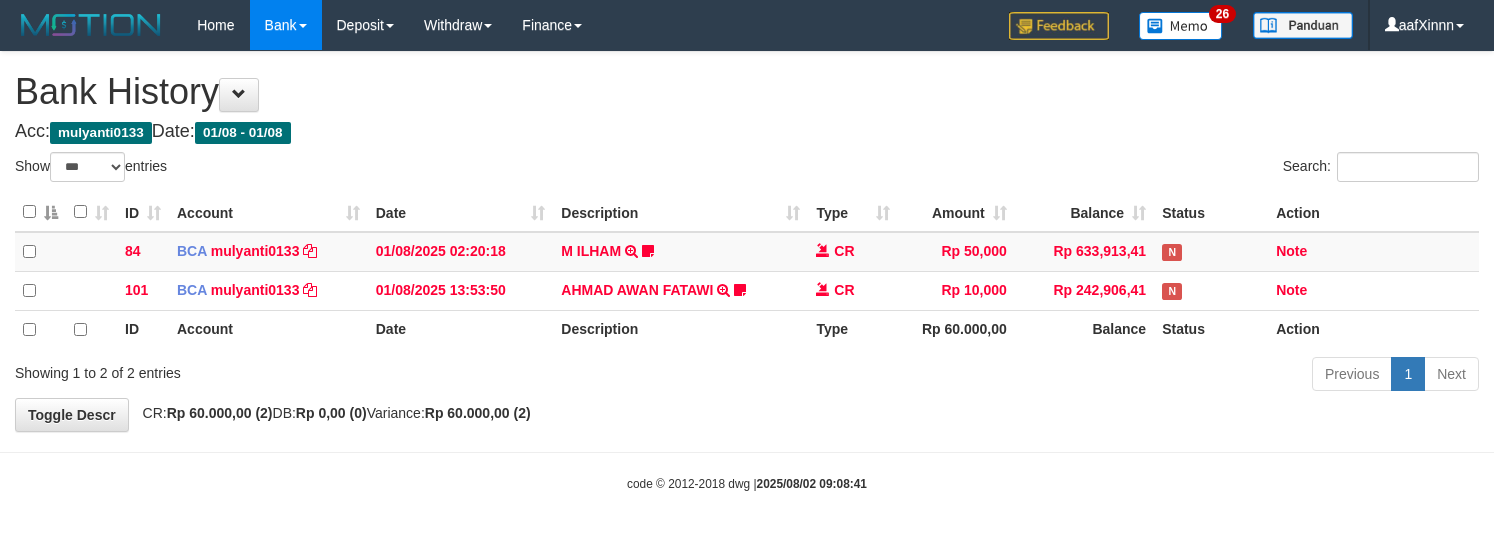 select on "***" 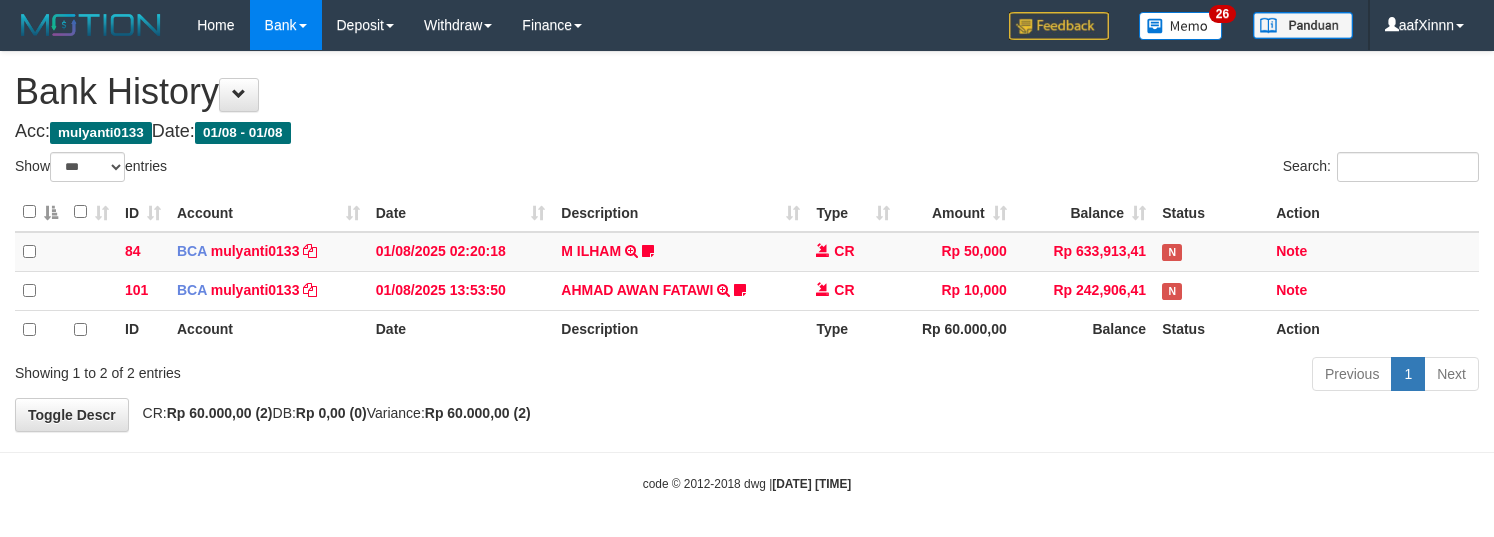 select on "***" 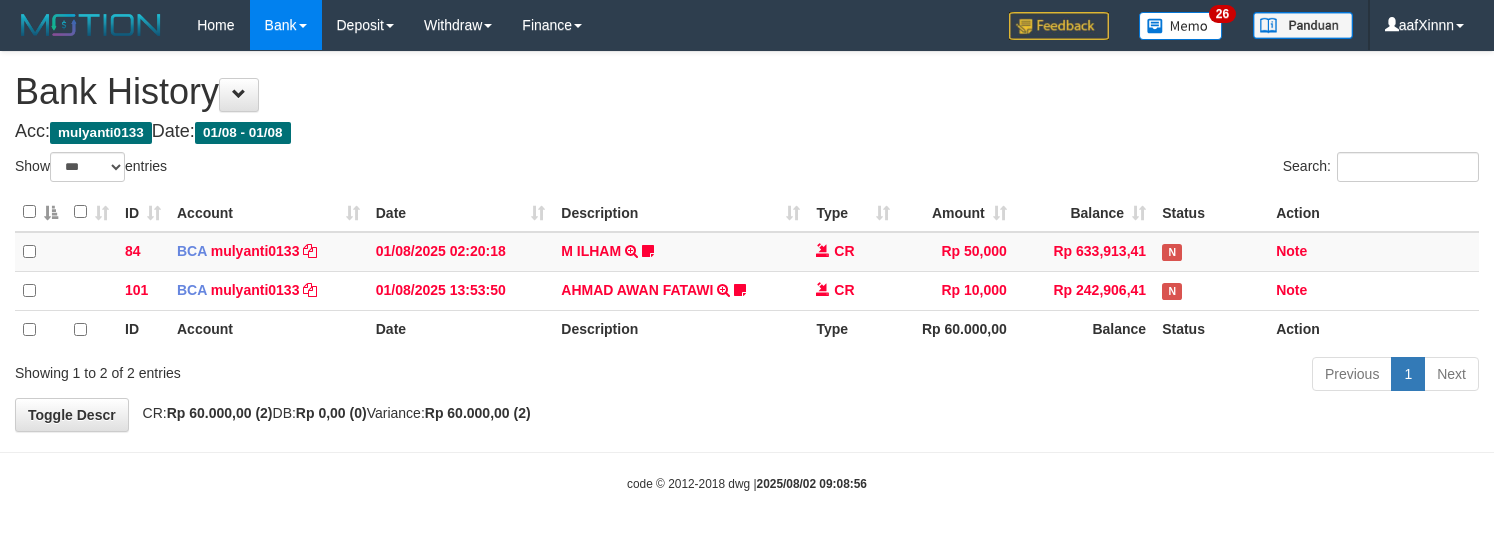 select on "***" 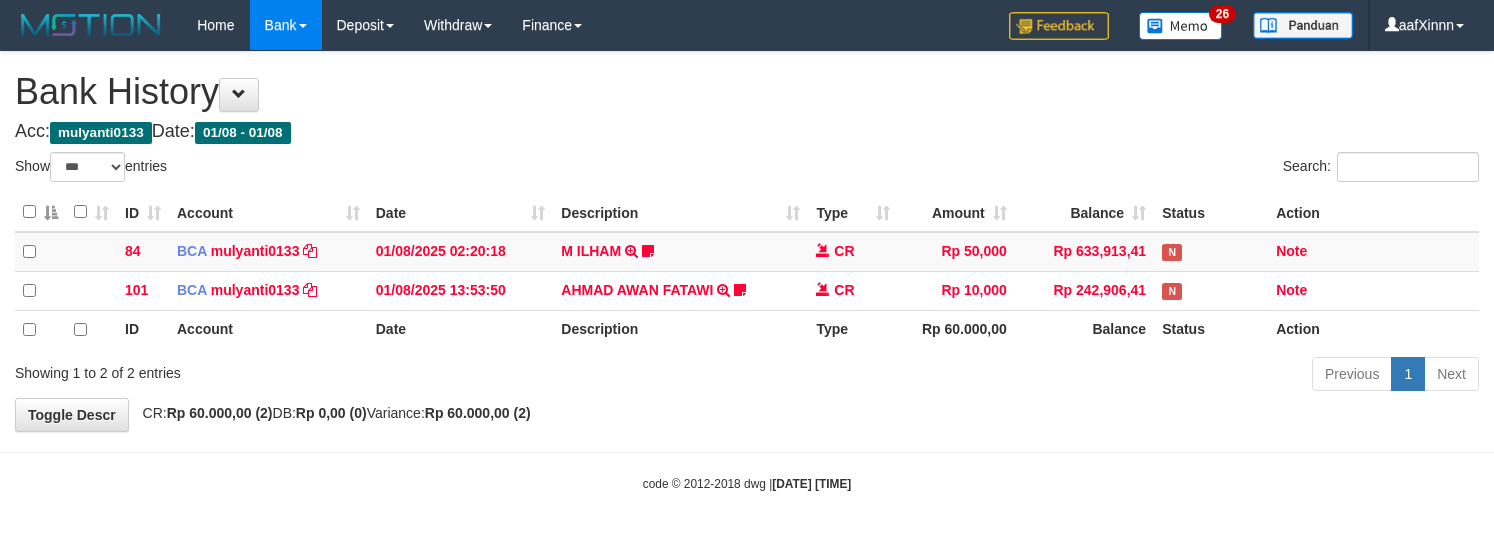 select on "***" 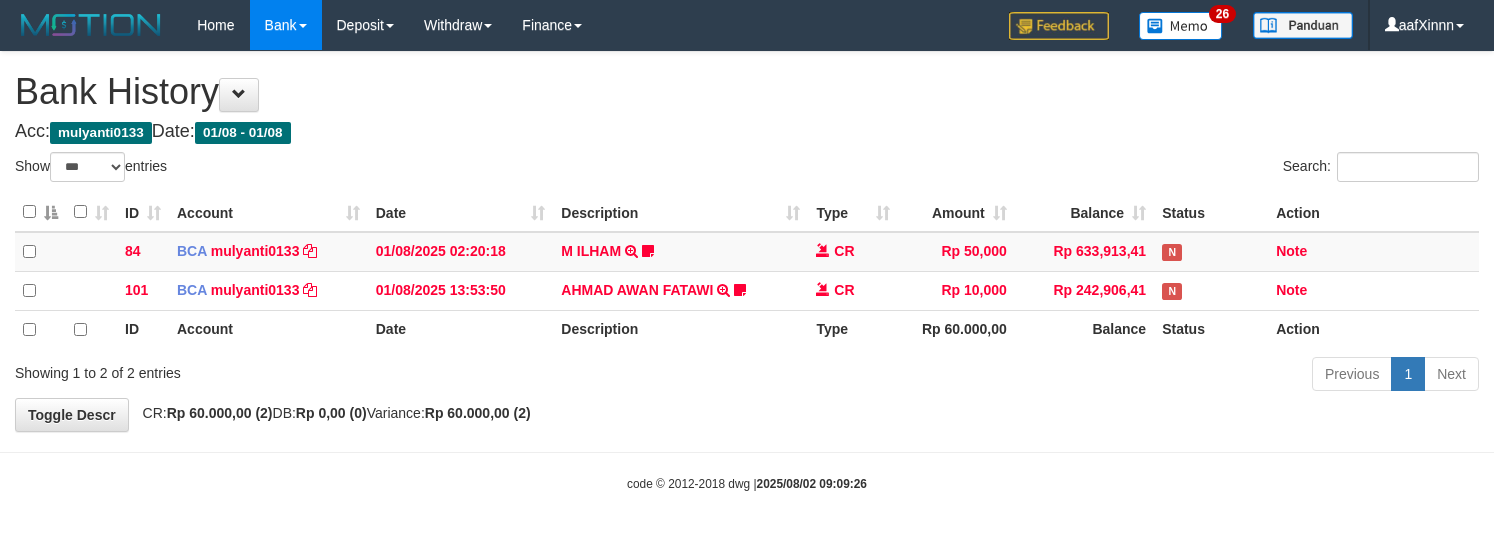 select on "***" 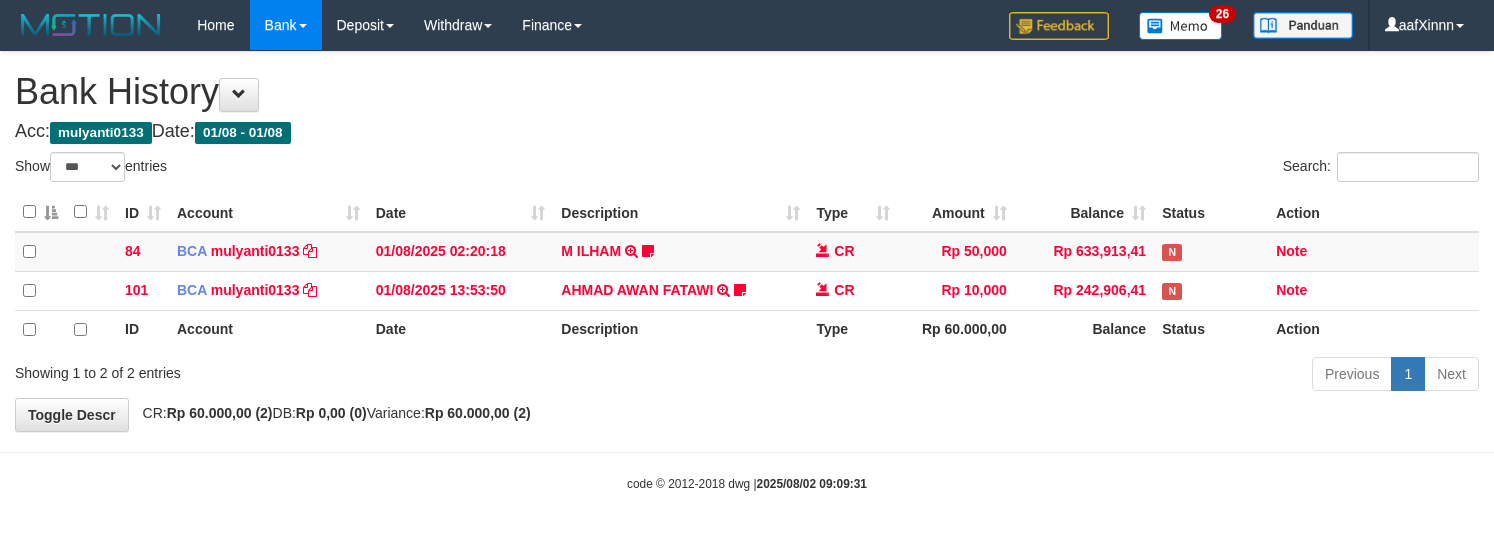 select on "***" 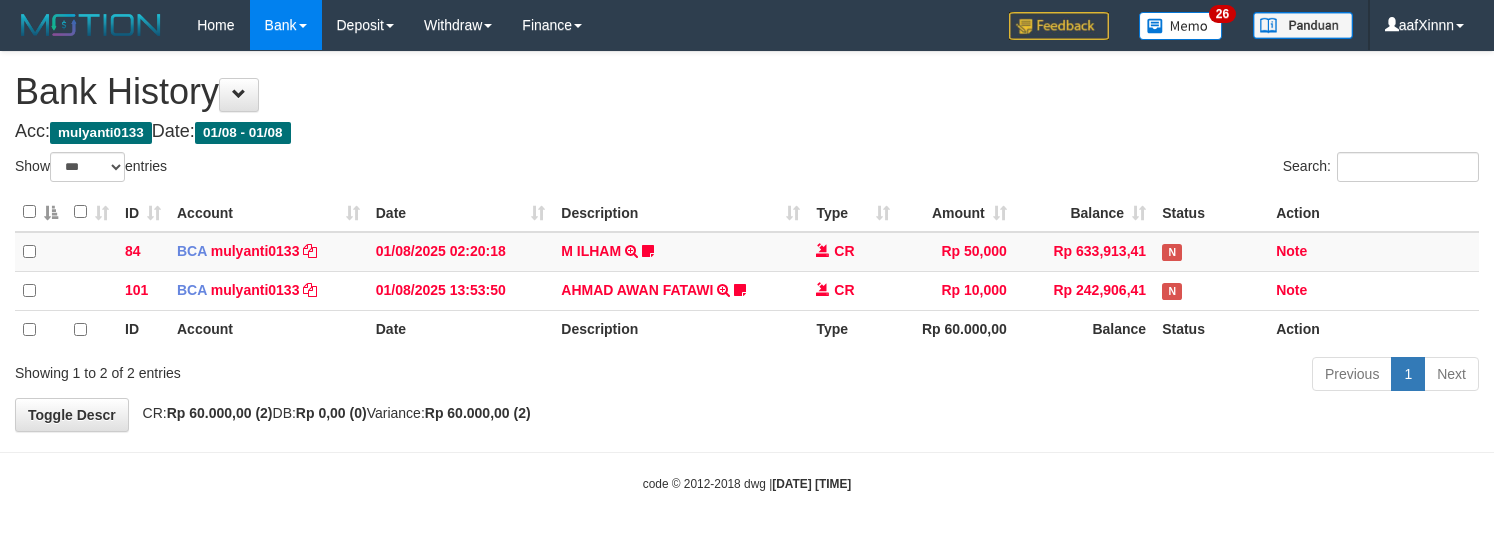select on "***" 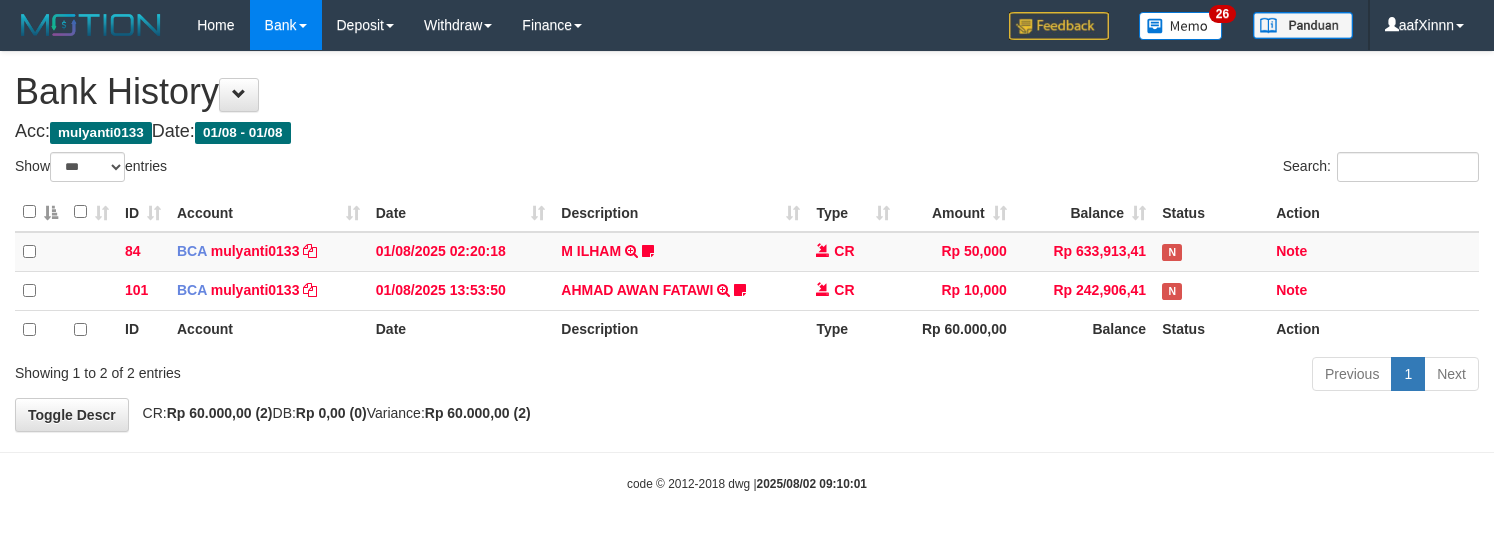 select on "***" 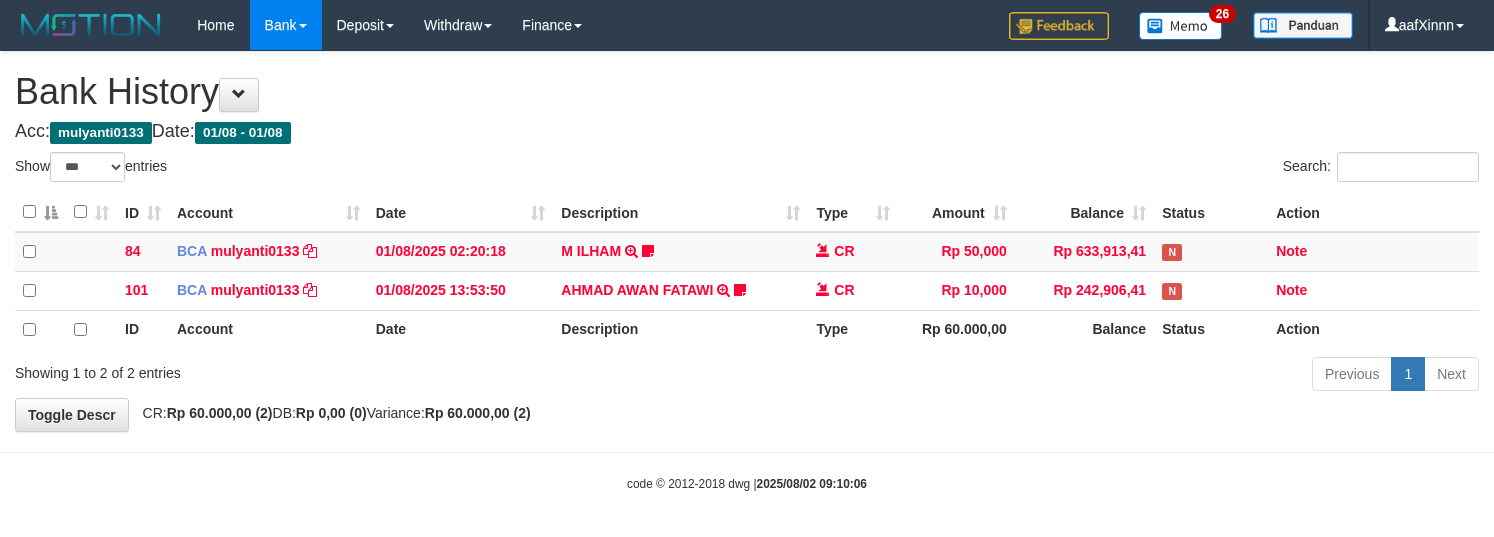 select on "***" 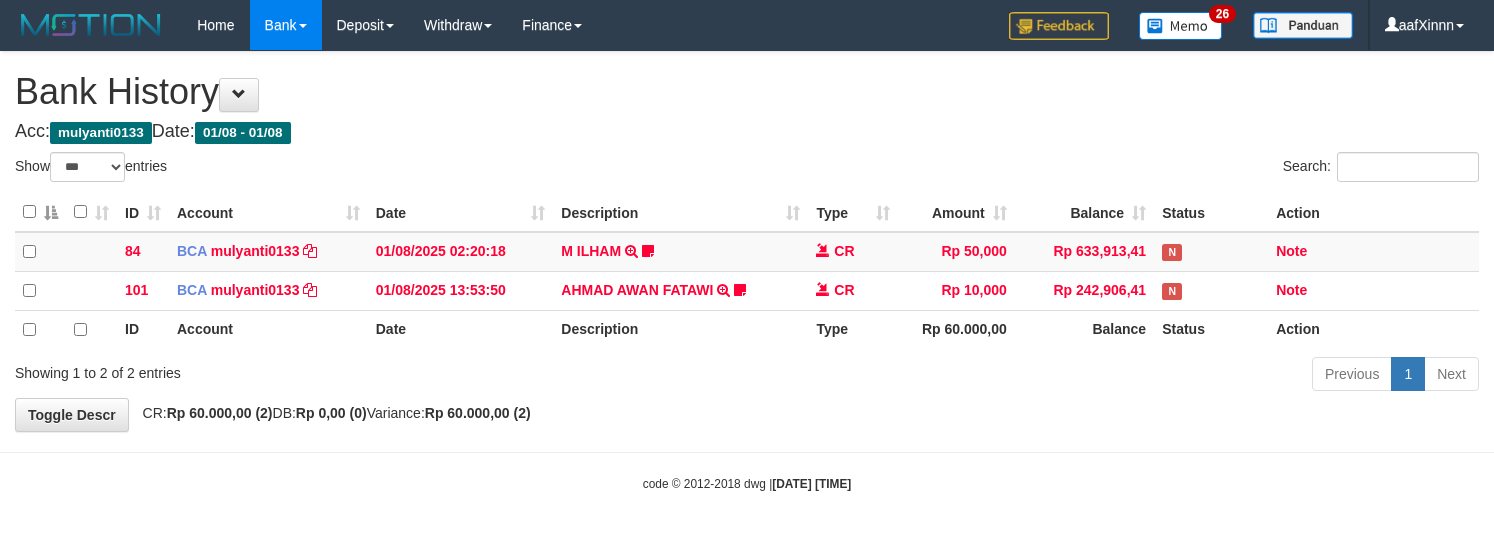 select on "***" 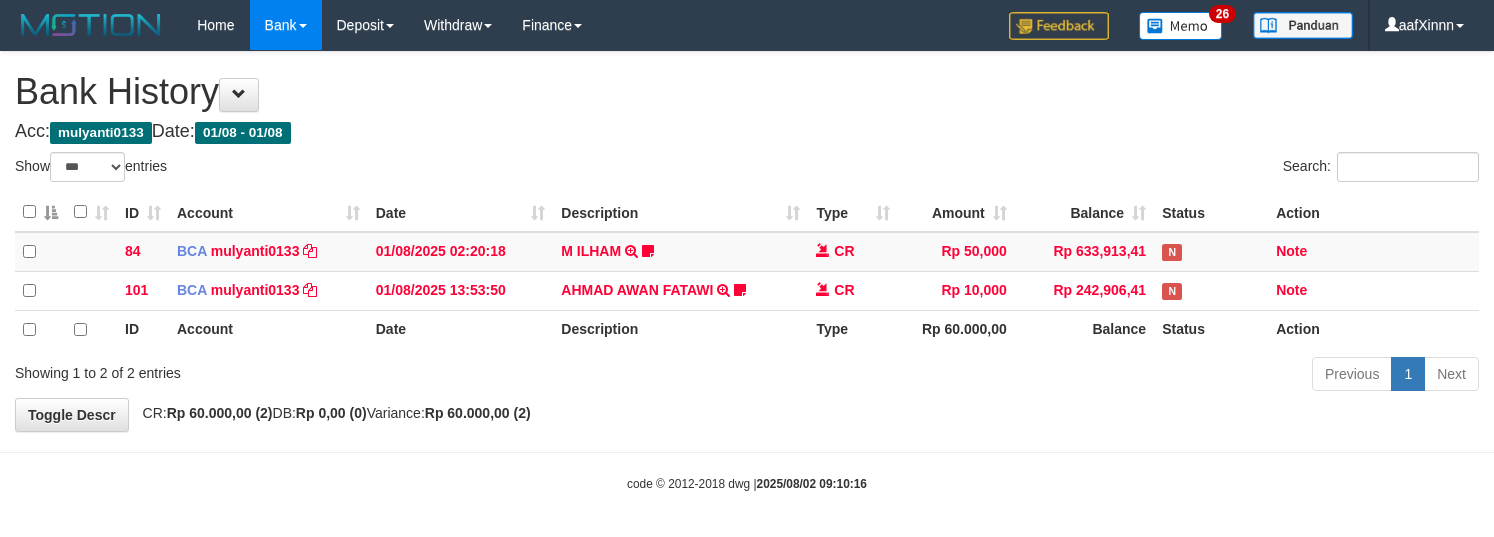 select on "***" 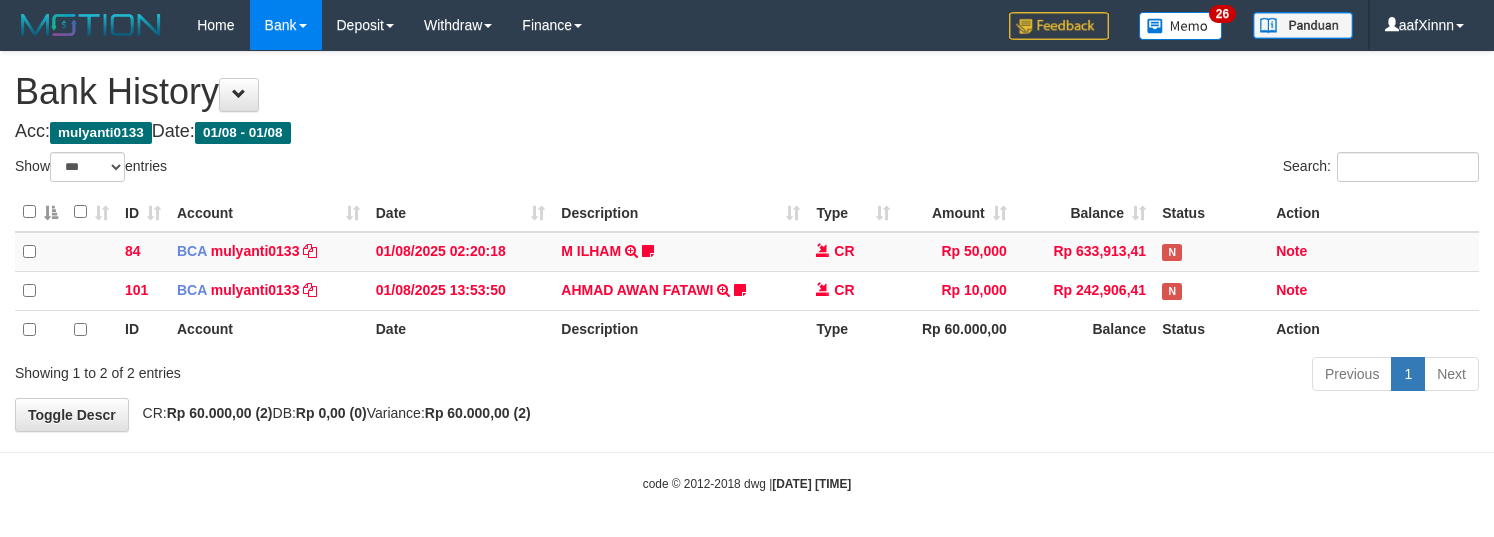 select on "***" 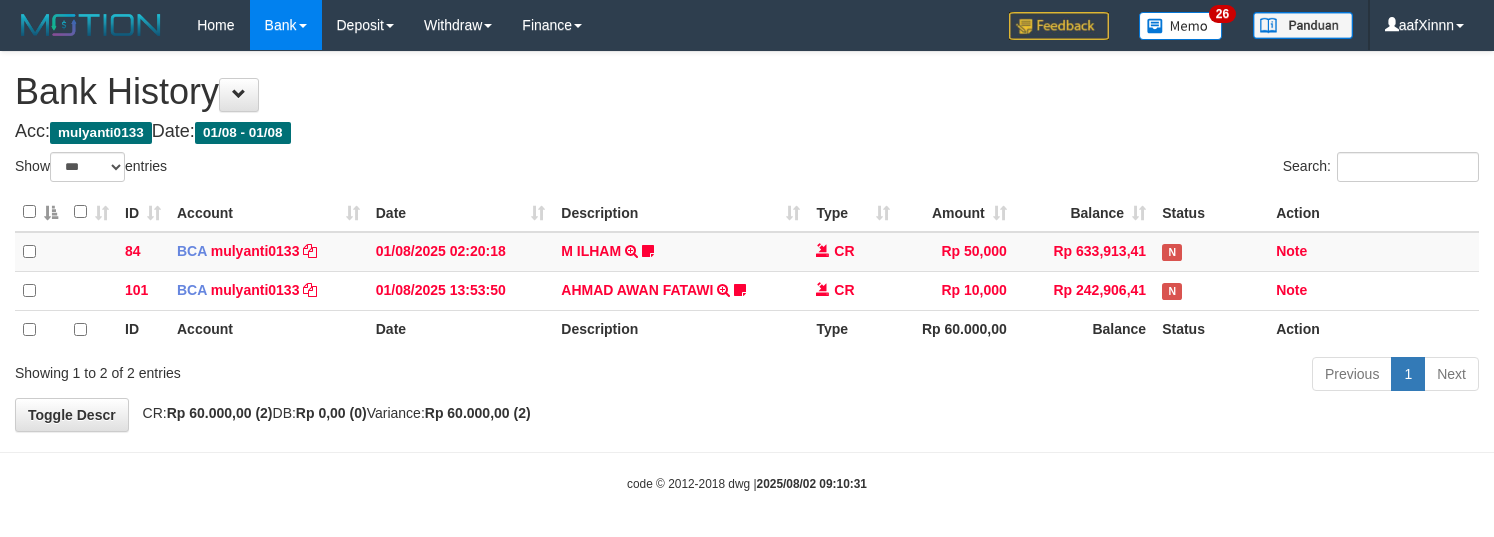 select on "***" 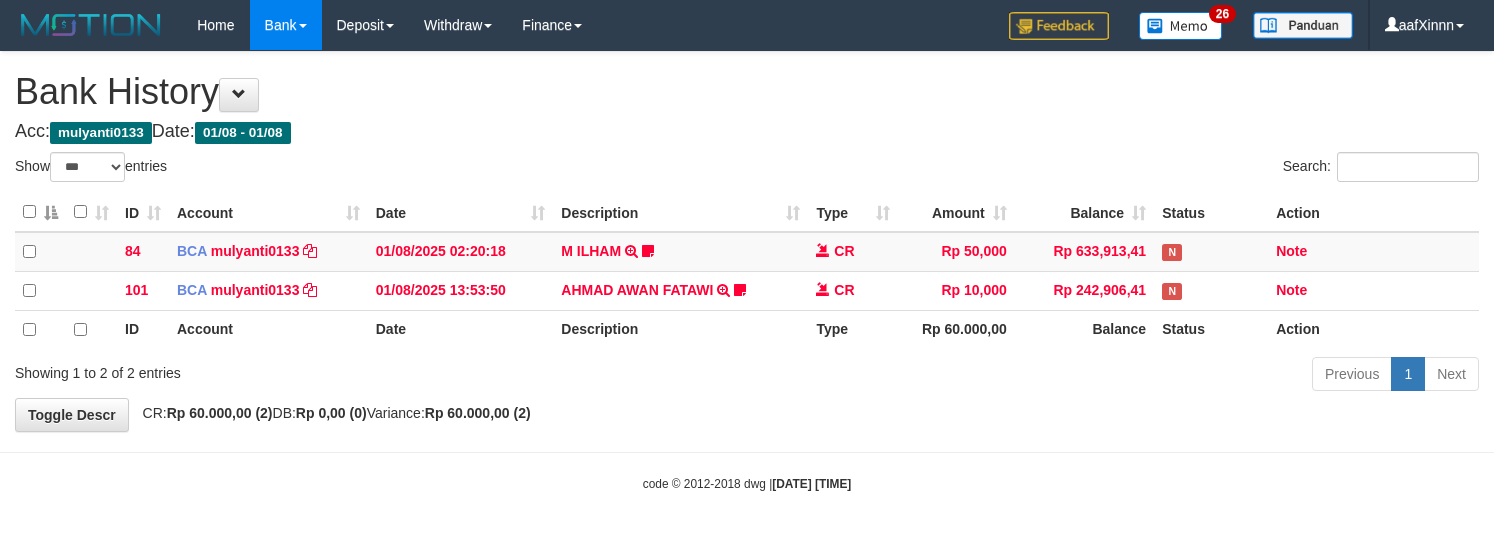 select on "***" 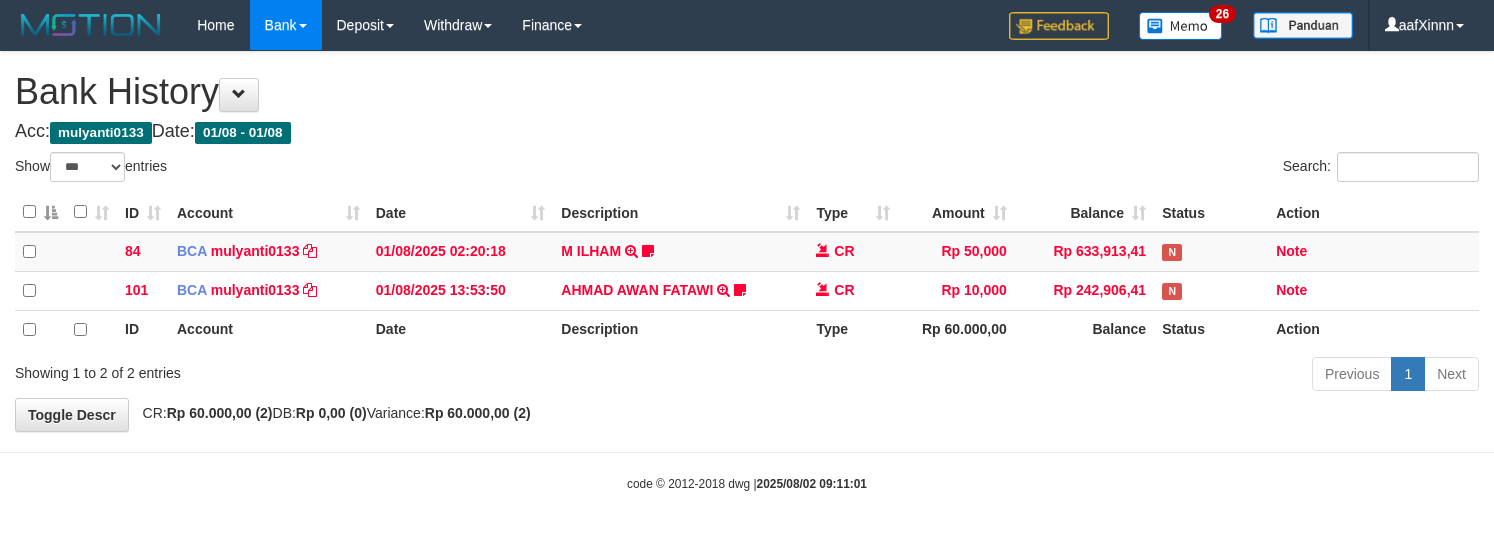 select on "***" 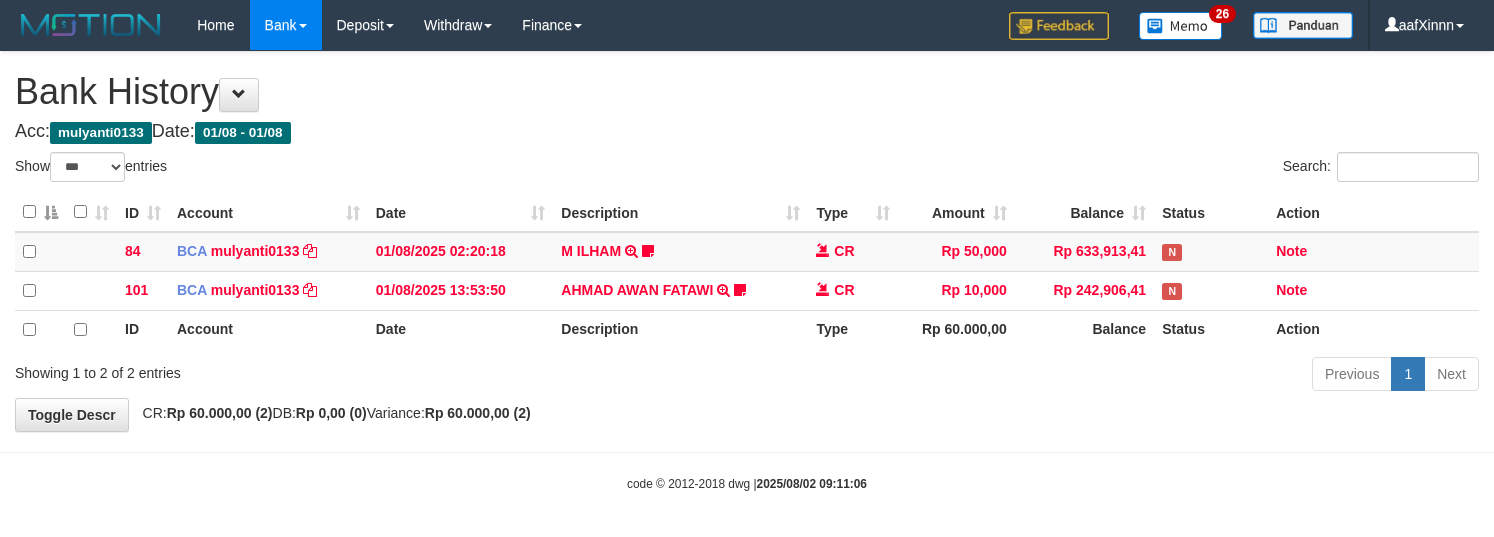 select on "***" 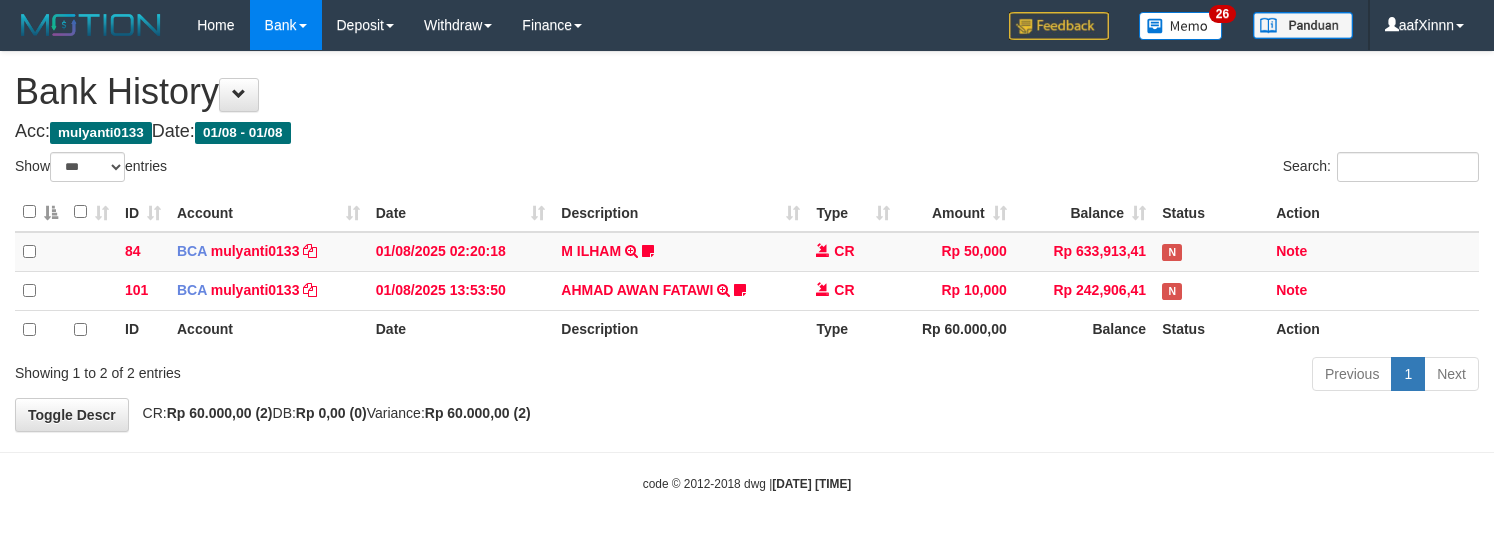 select on "***" 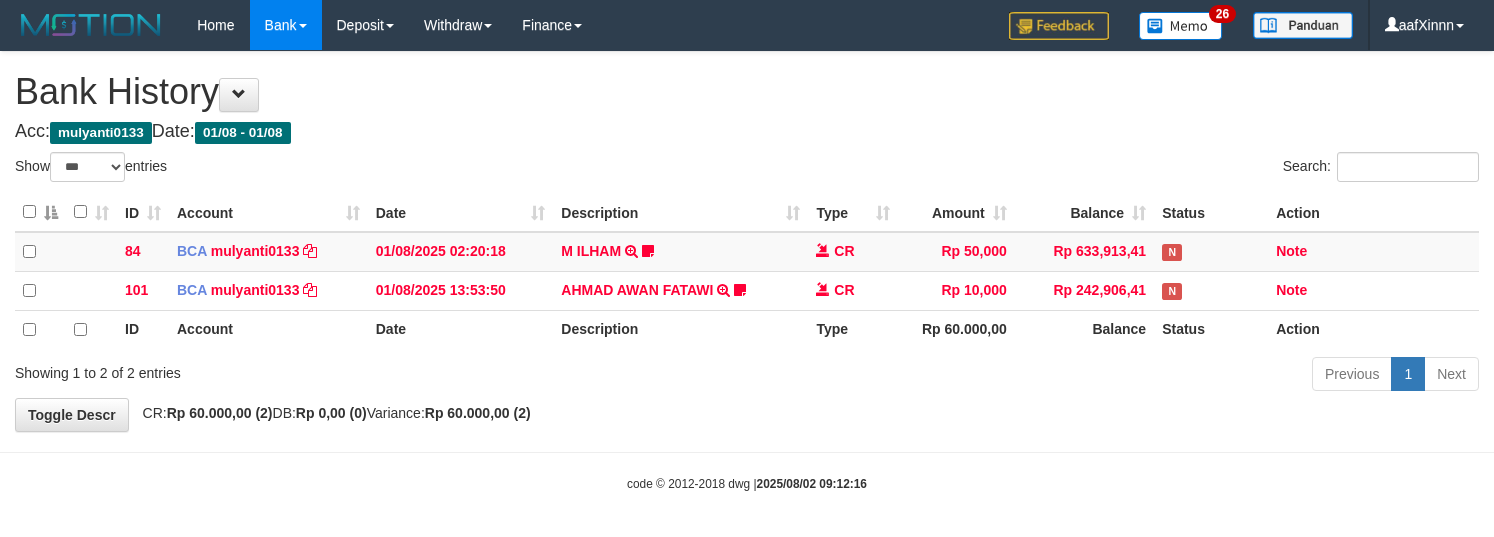 select on "***" 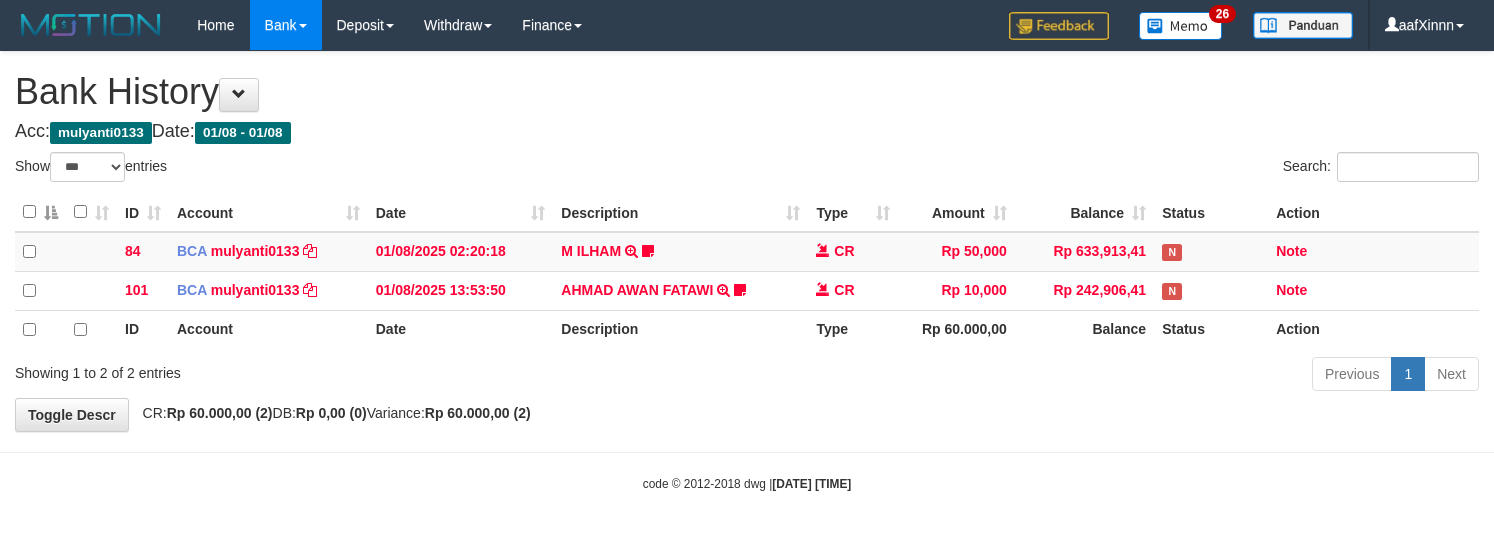 select on "***" 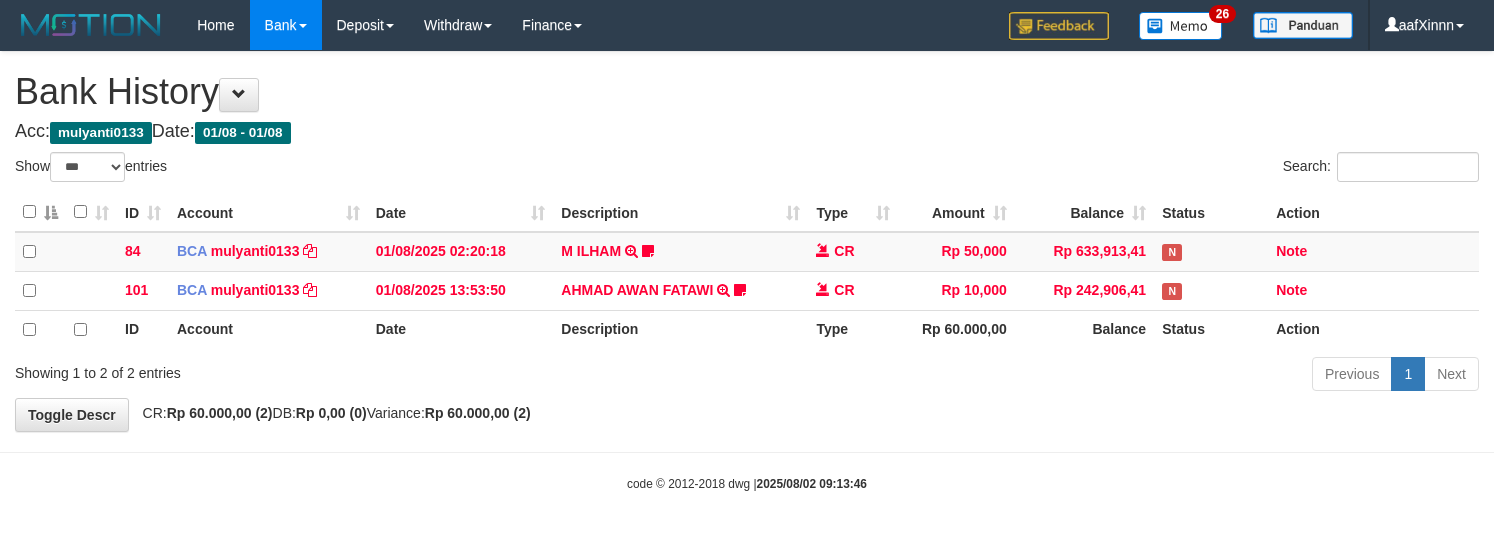 select on "***" 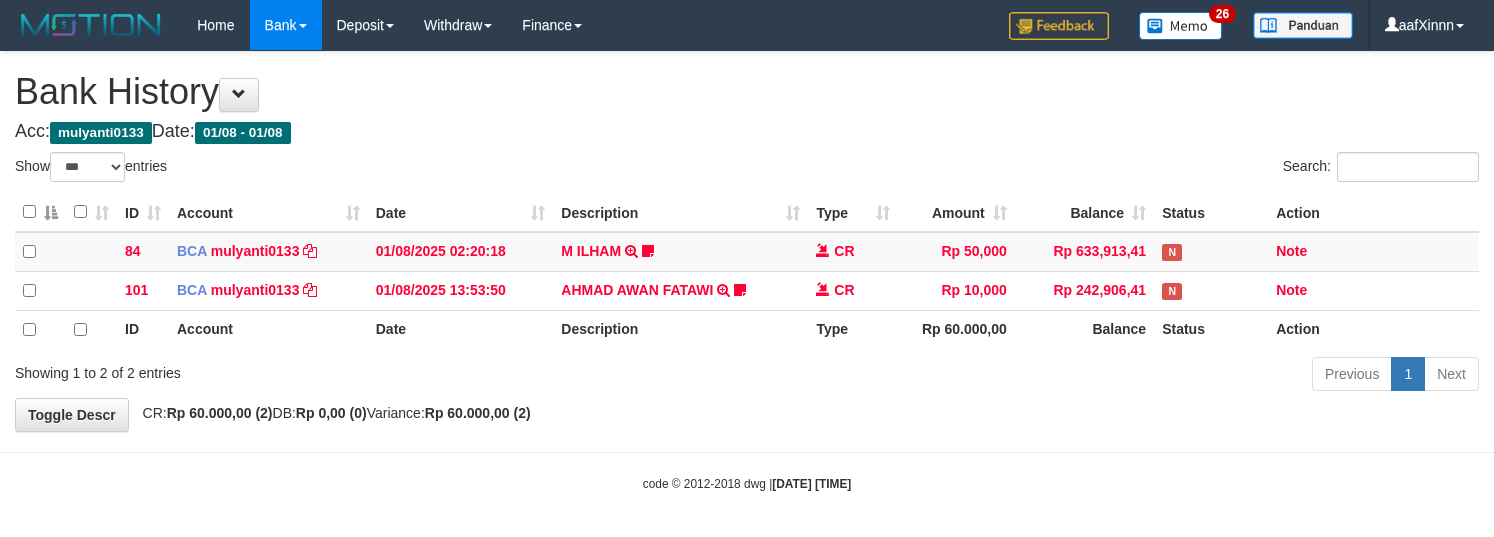 select on "***" 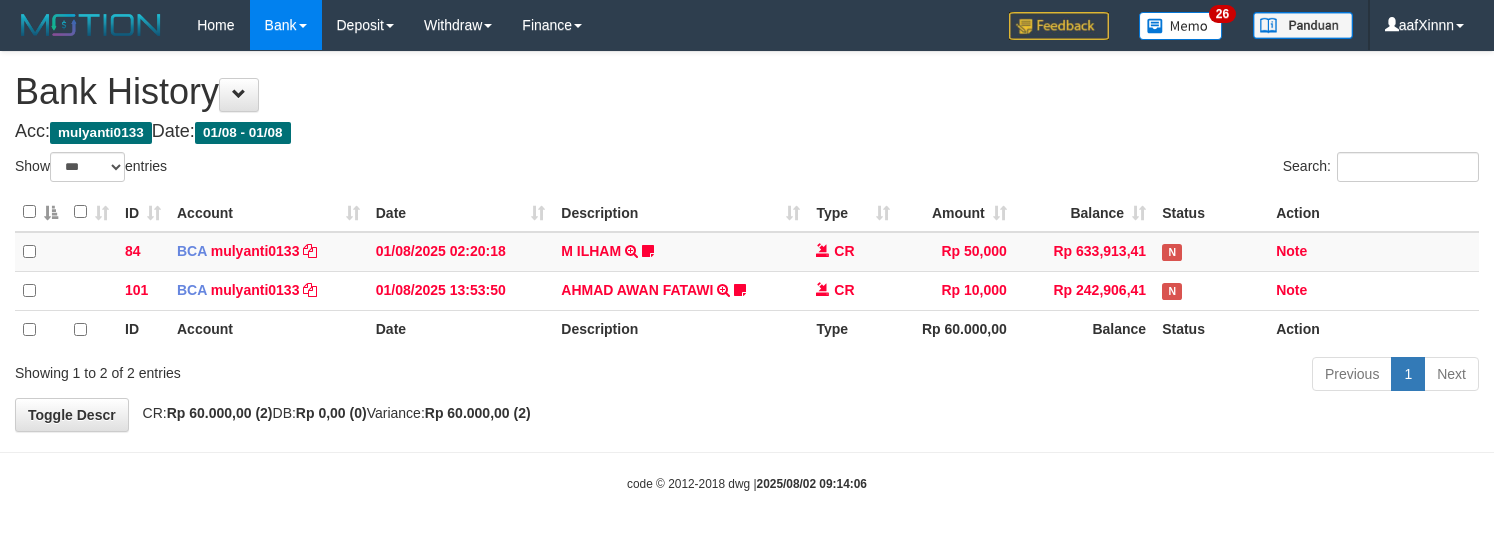 select on "***" 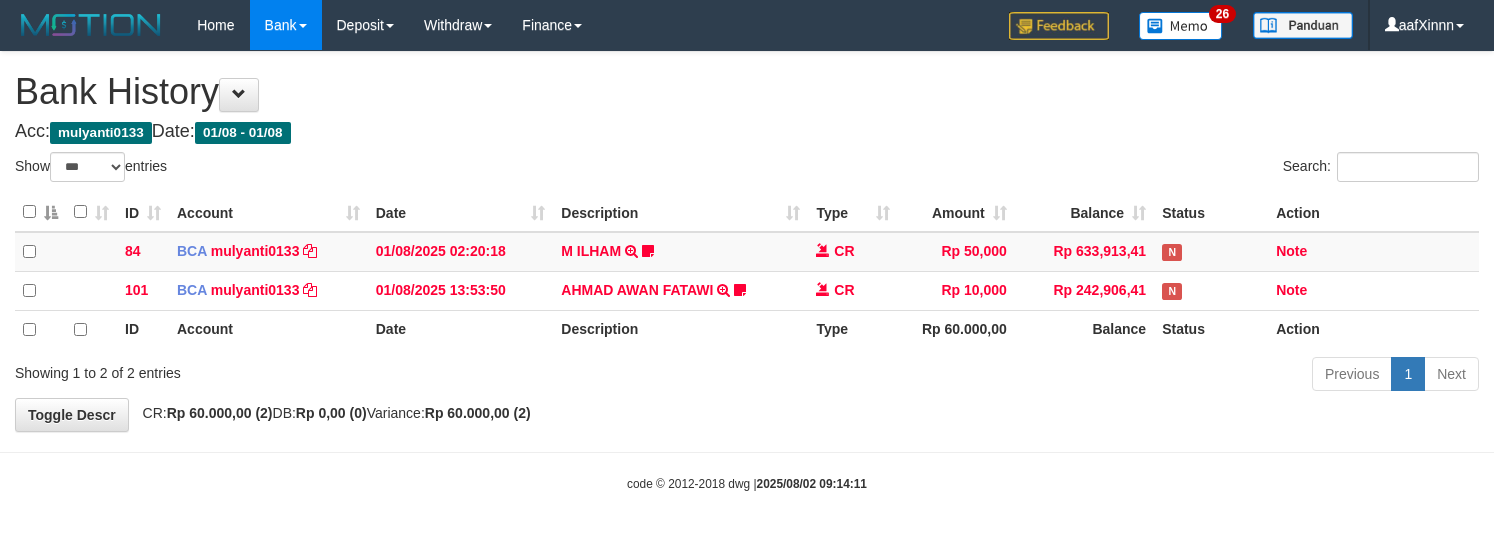 select on "***" 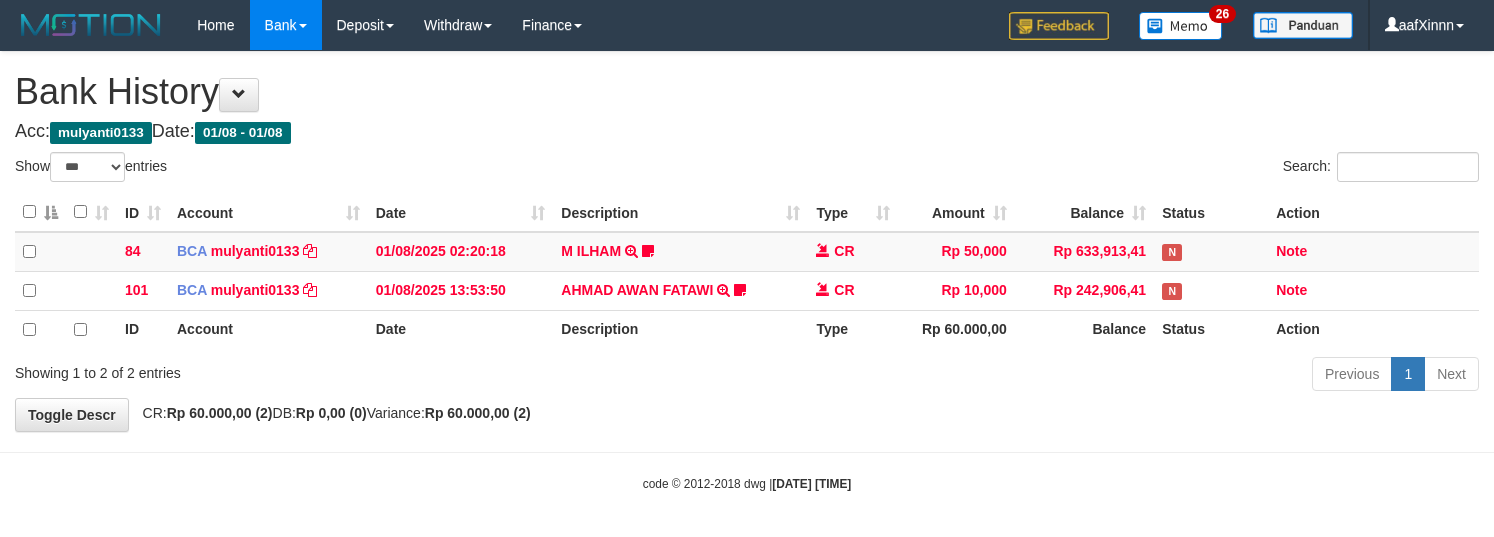 select on "***" 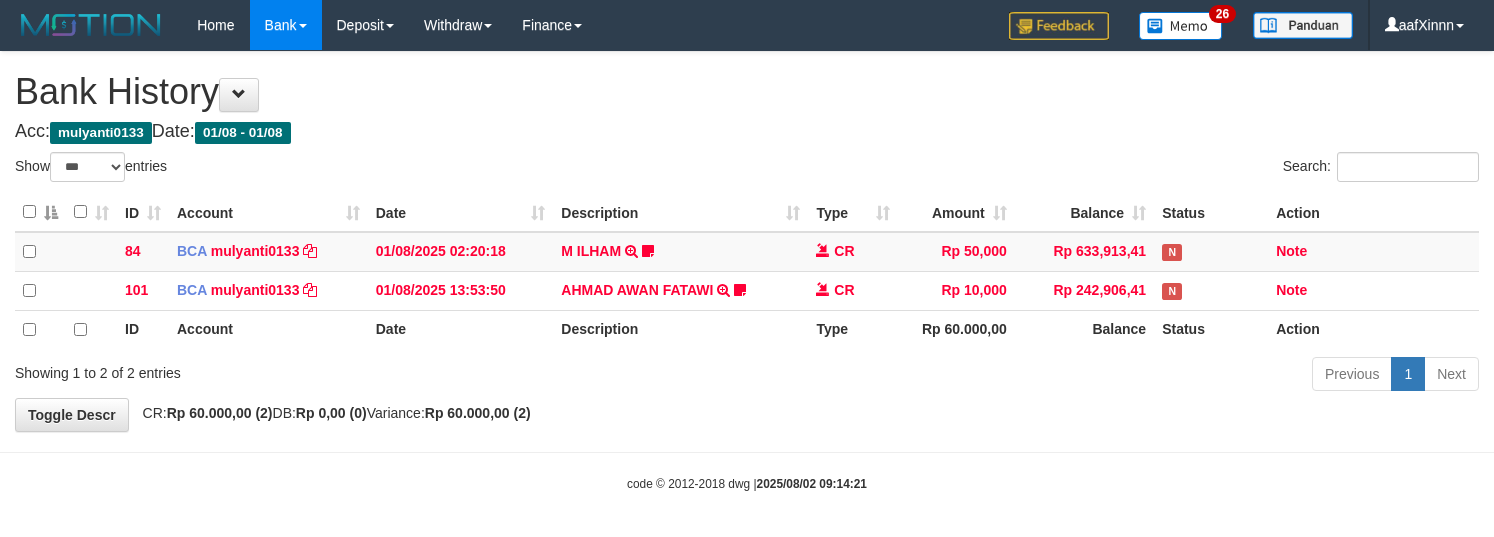 select on "***" 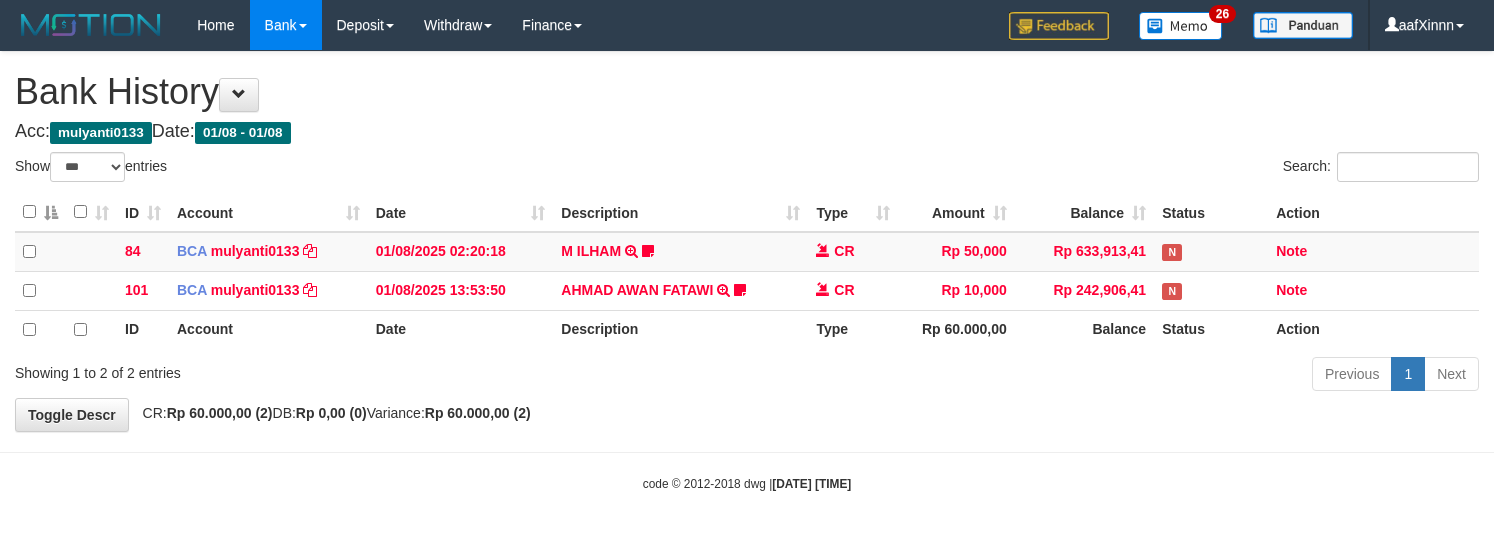 select on "***" 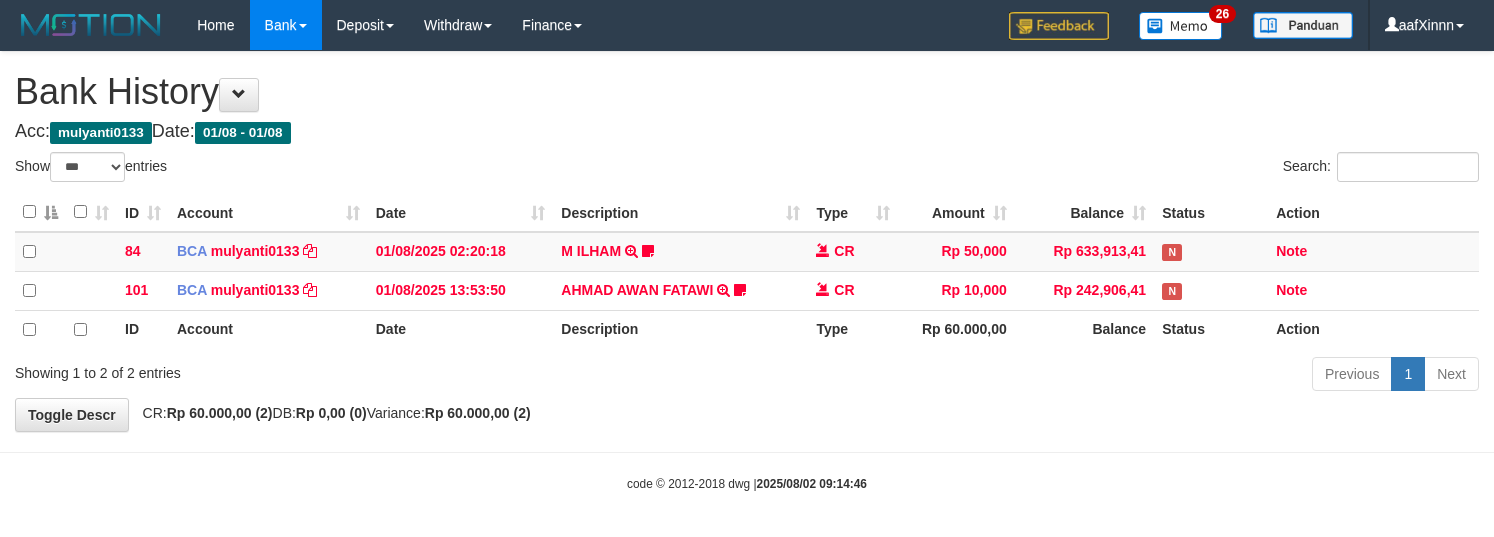 select on "***" 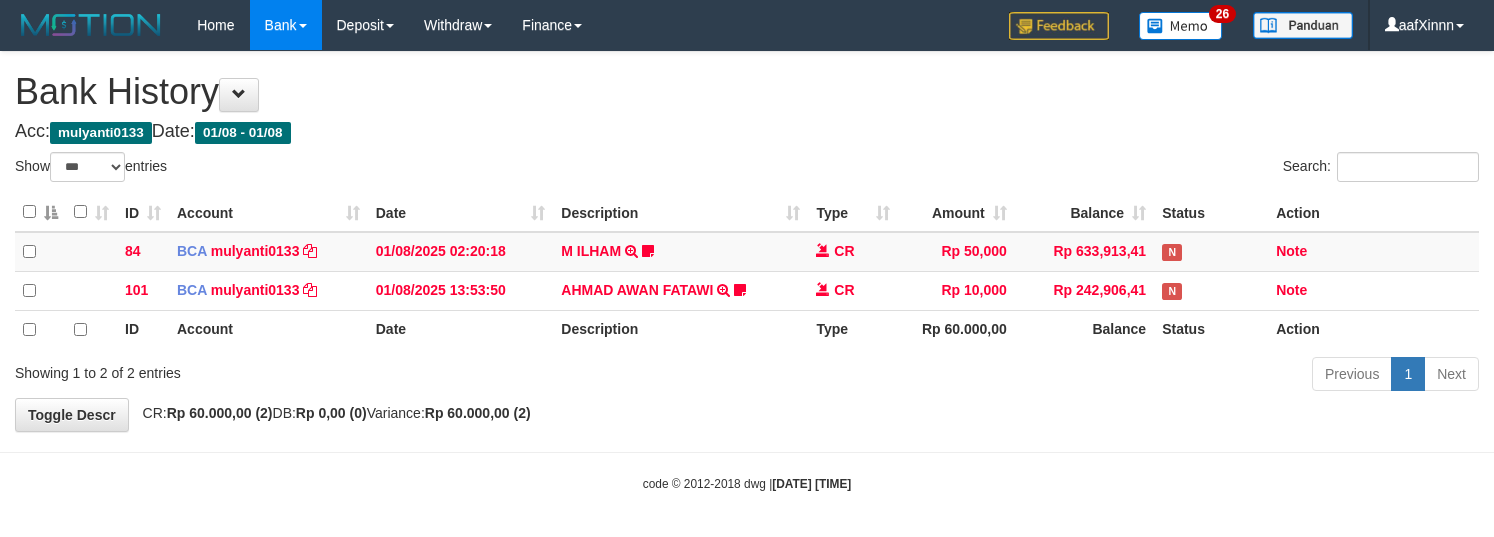 select on "***" 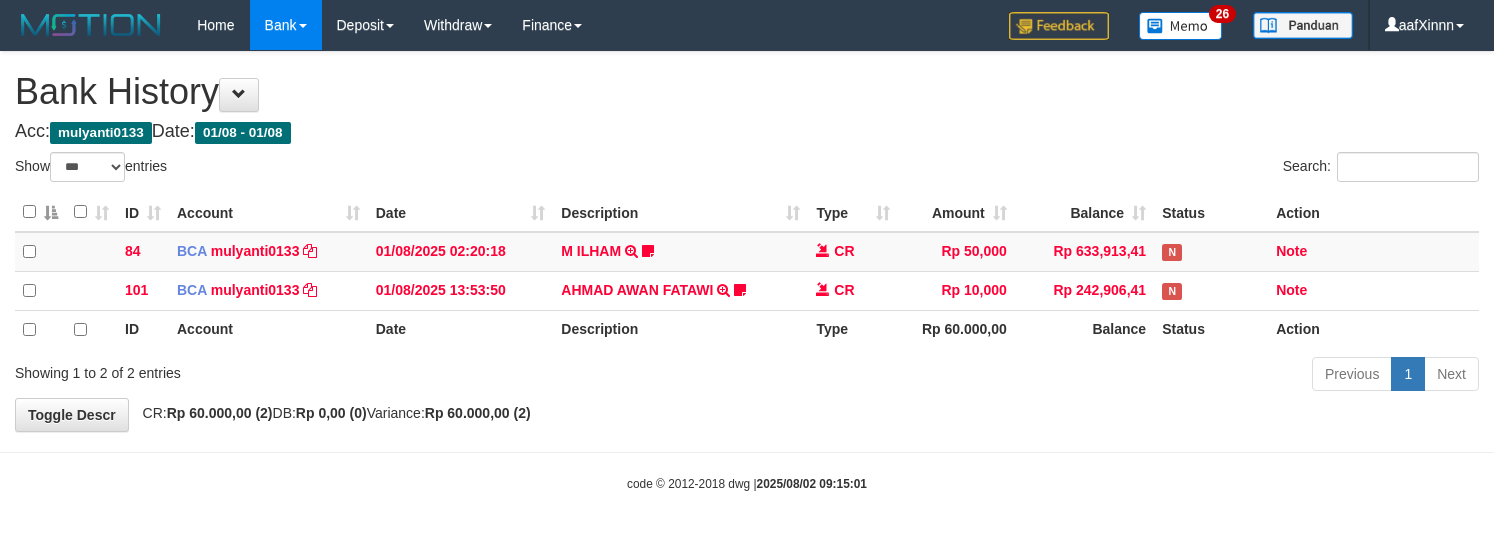 select on "***" 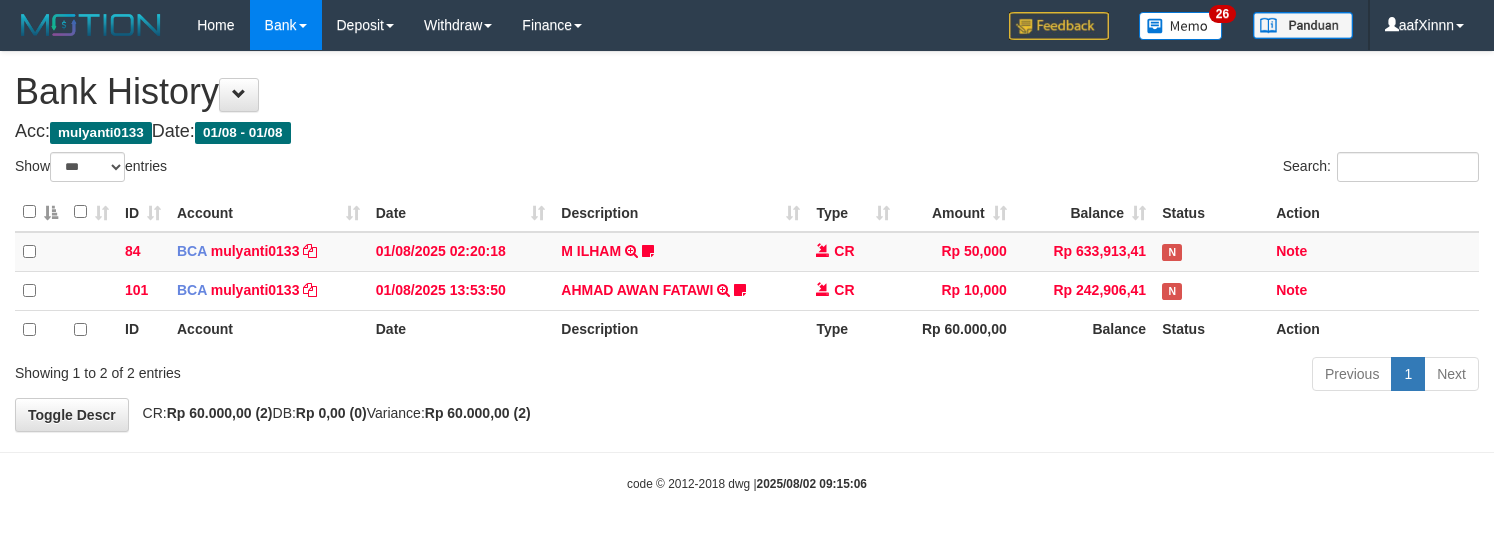 select on "***" 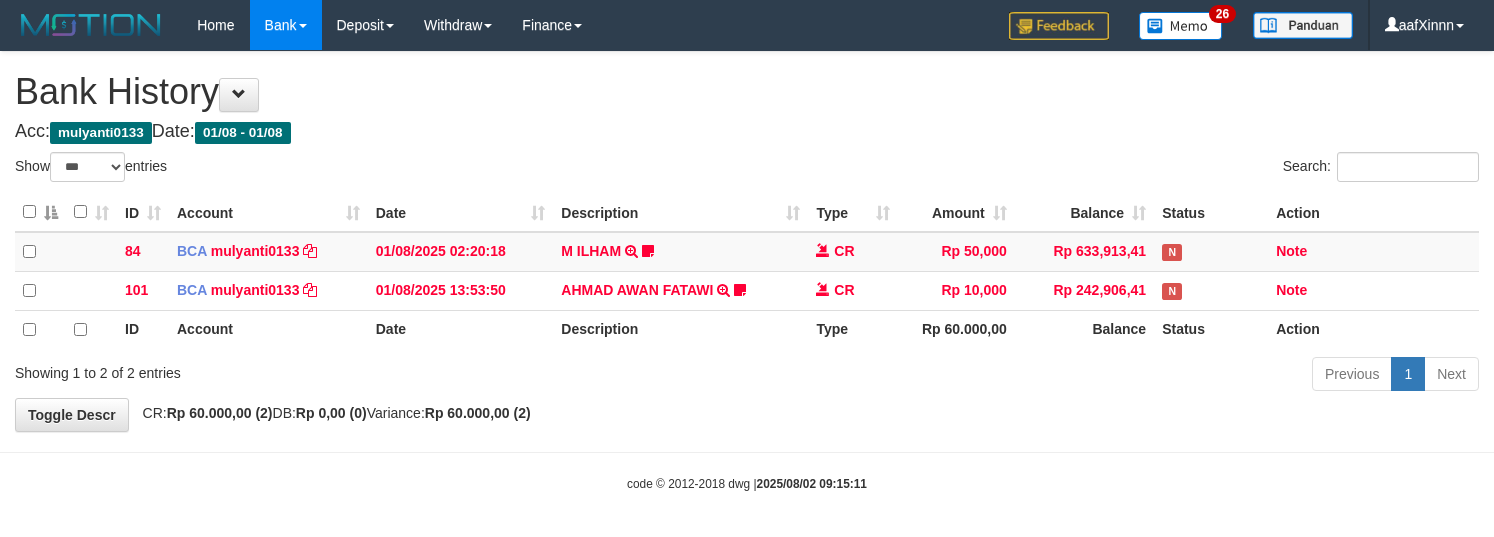 select on "***" 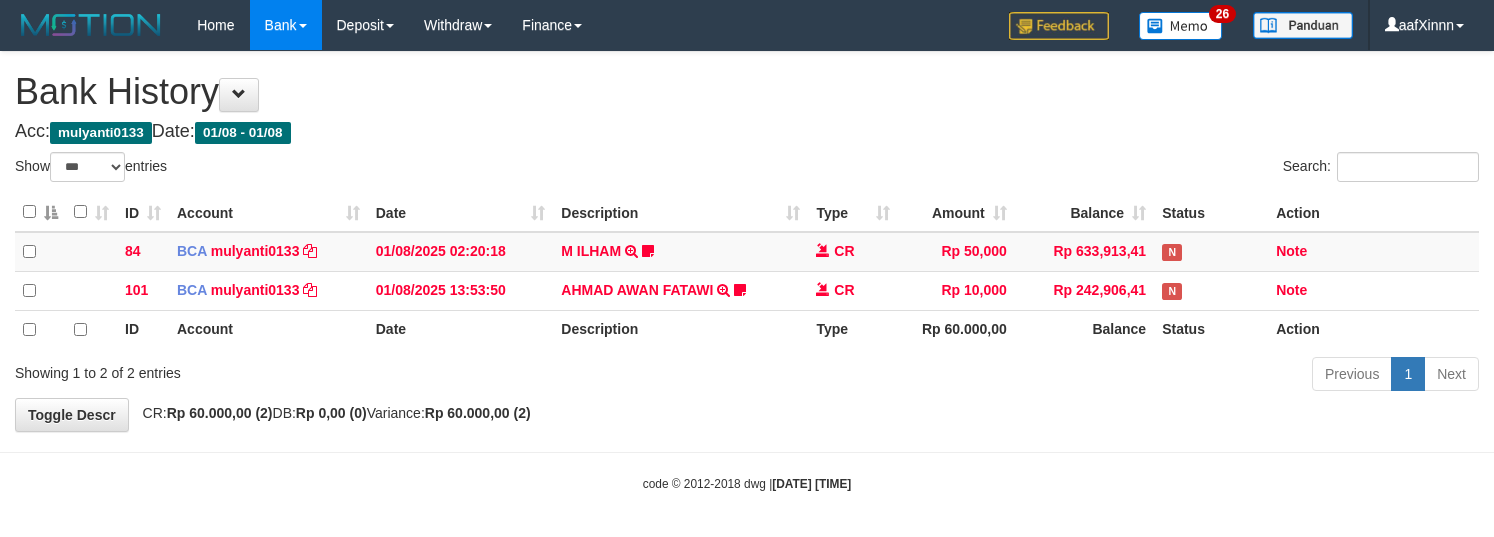 select on "***" 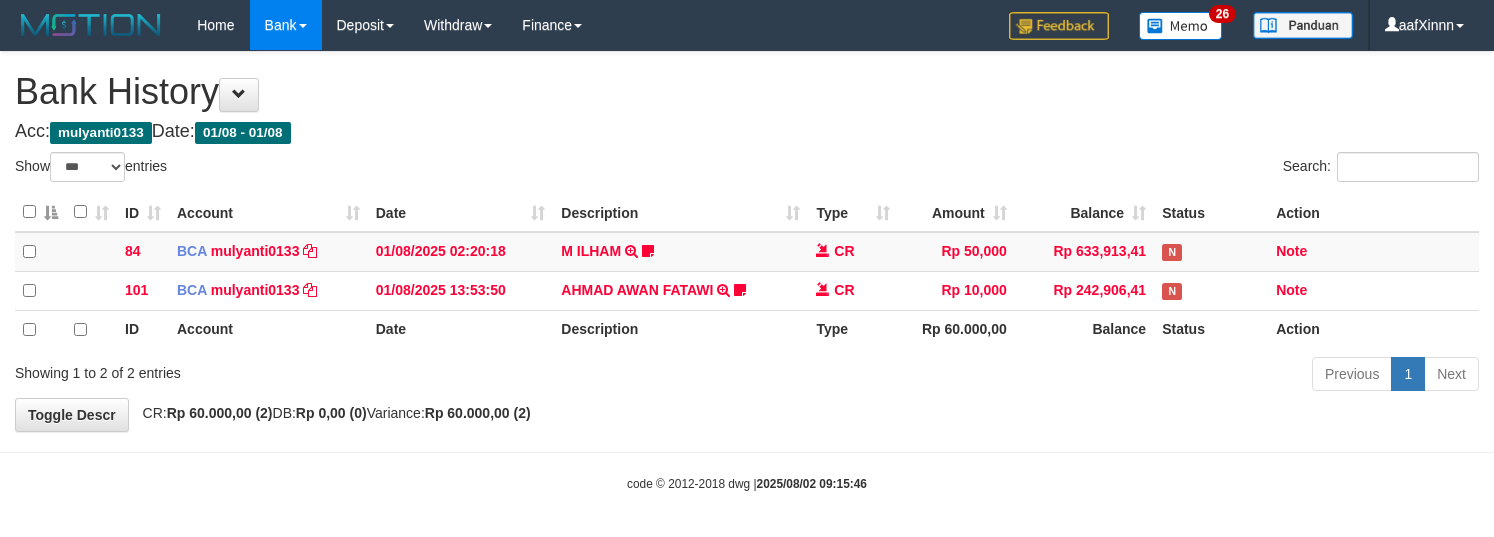 select on "***" 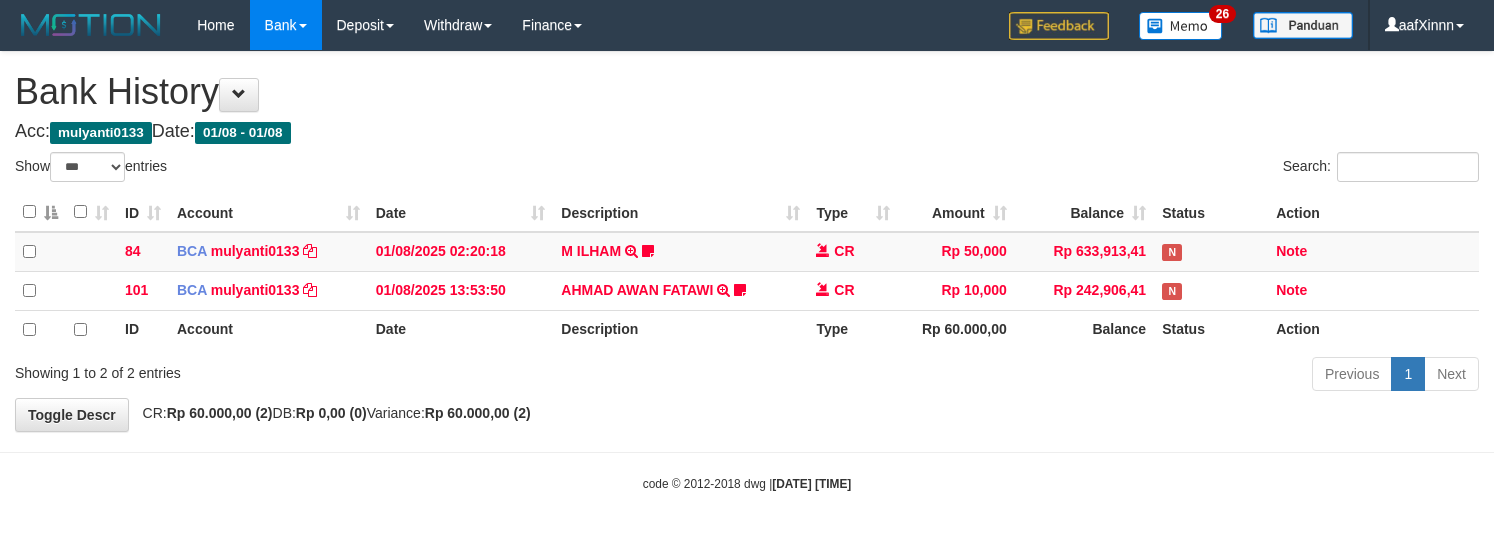 select on "***" 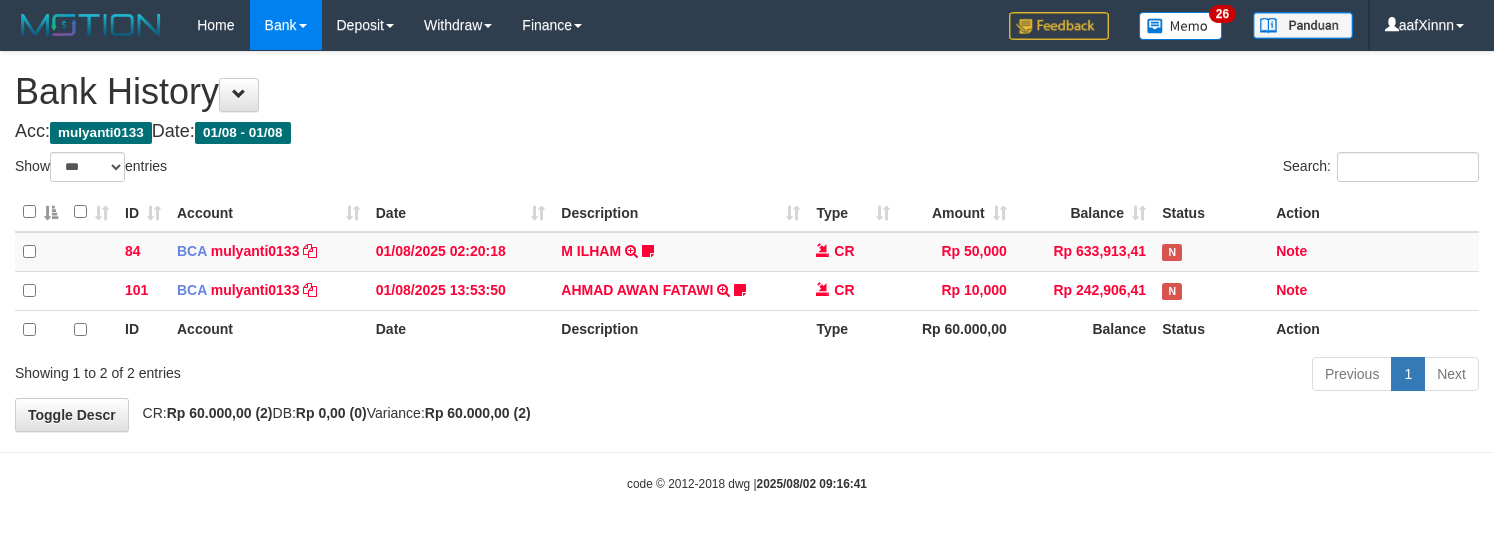 select on "***" 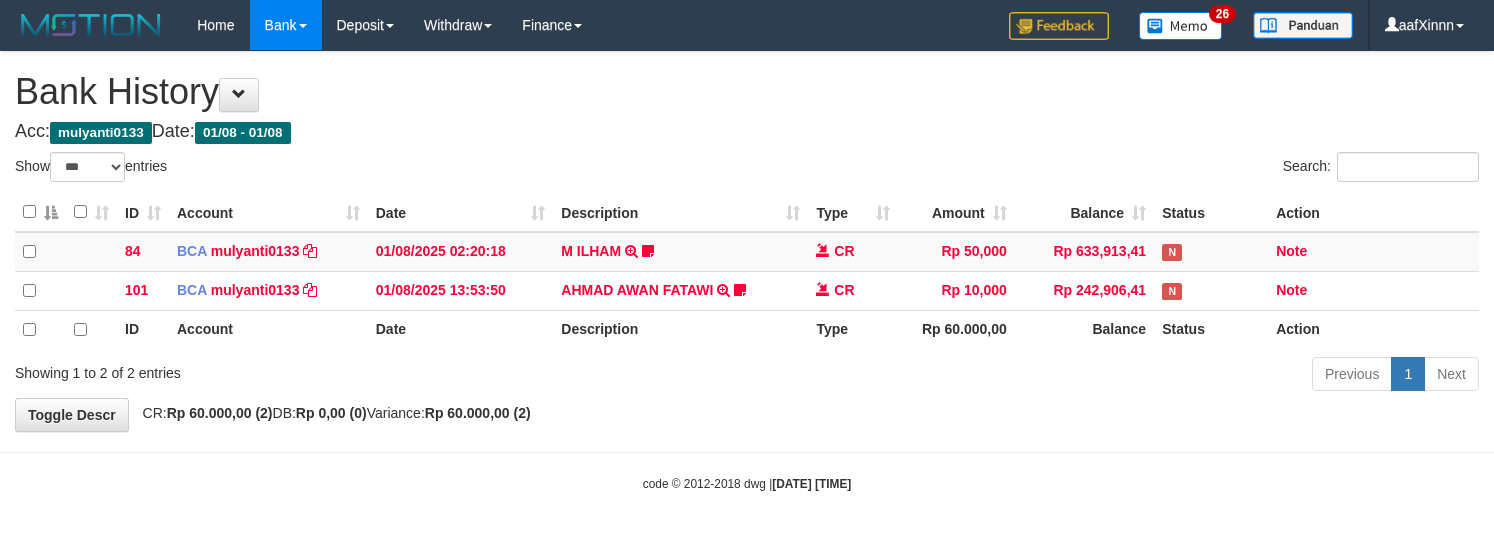 select on "***" 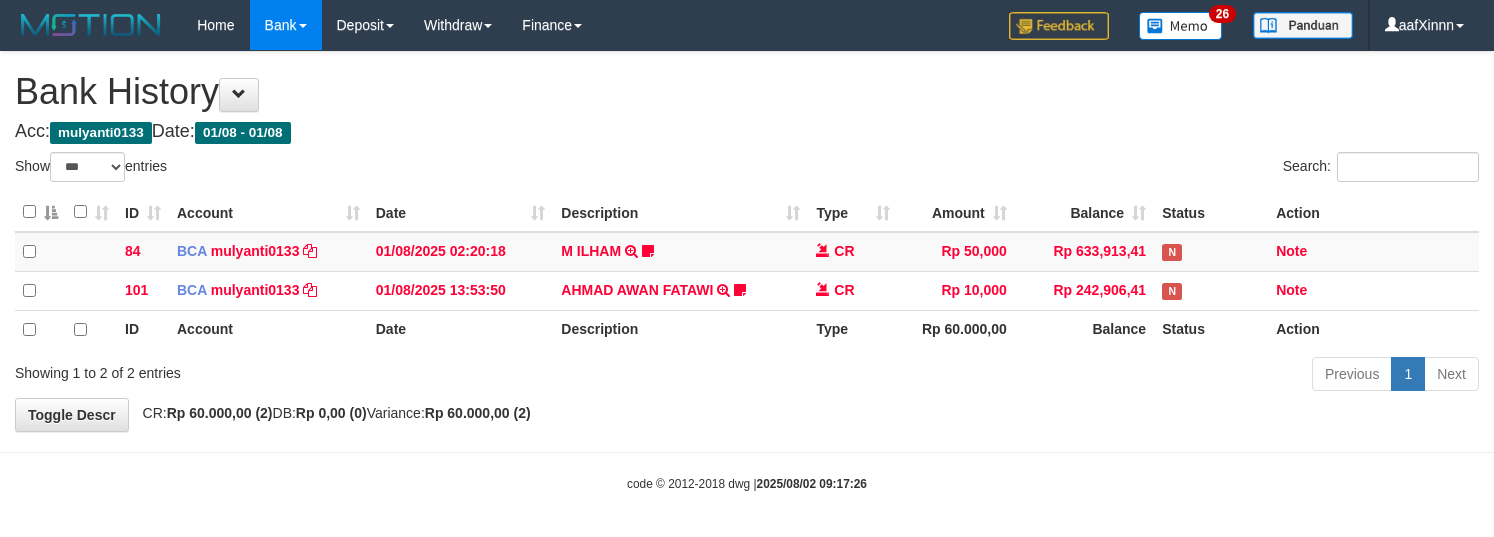 select on "***" 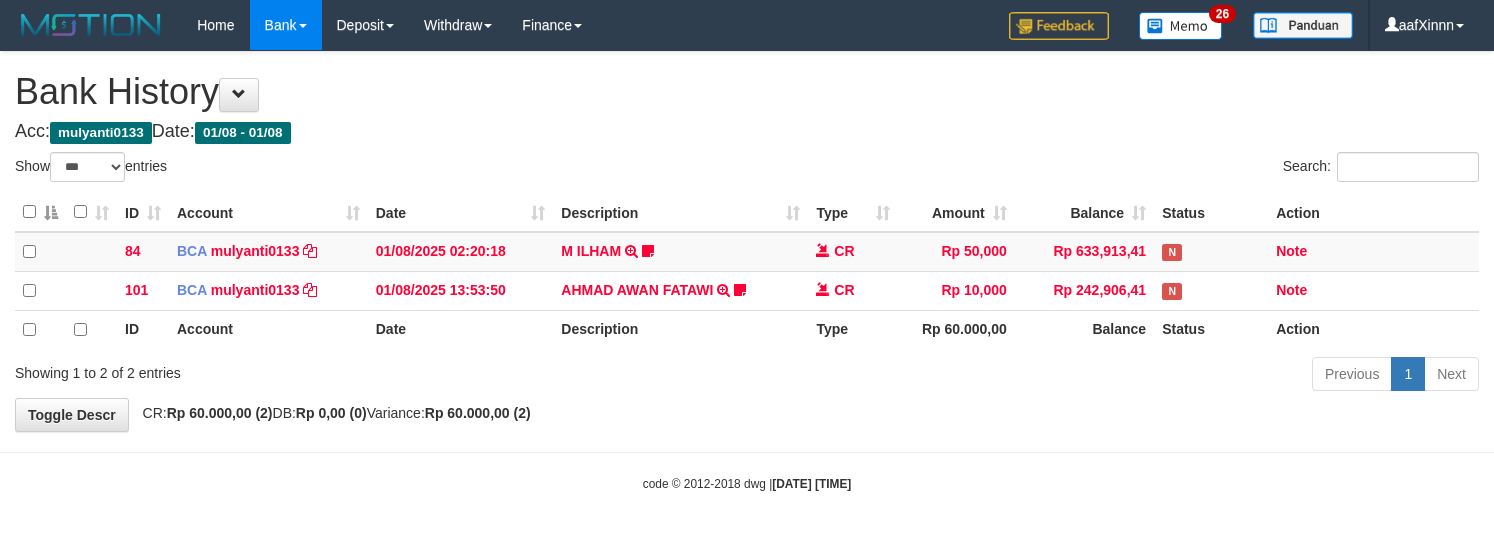 select on "***" 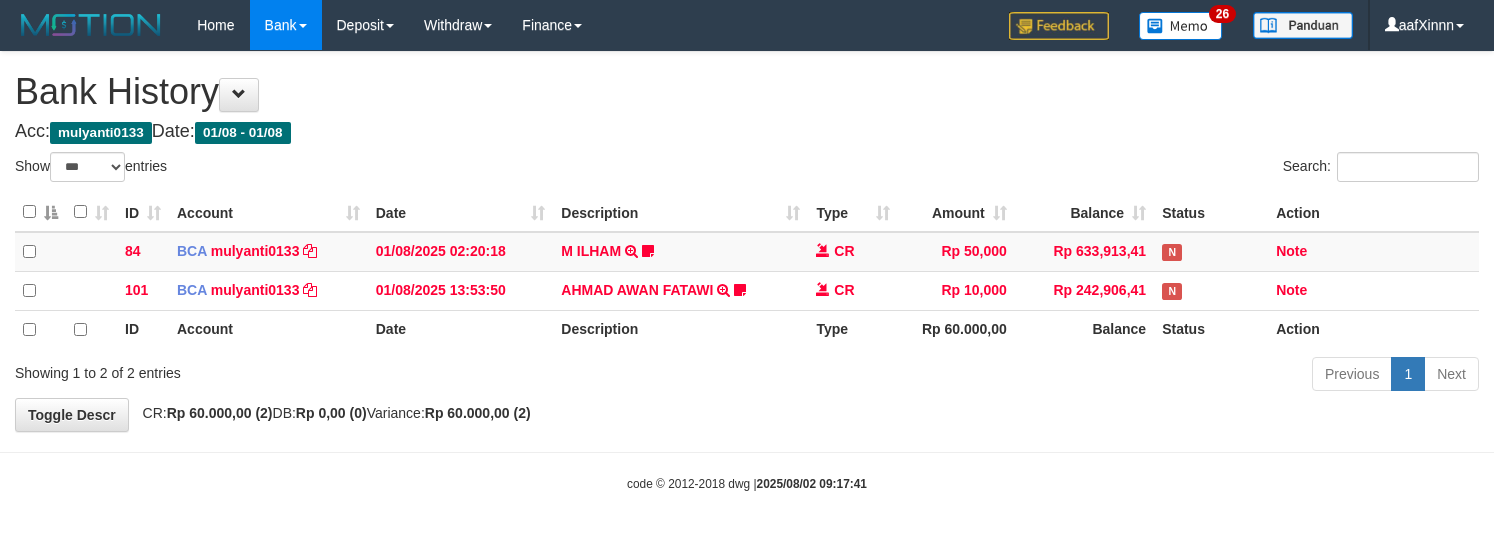 select on "***" 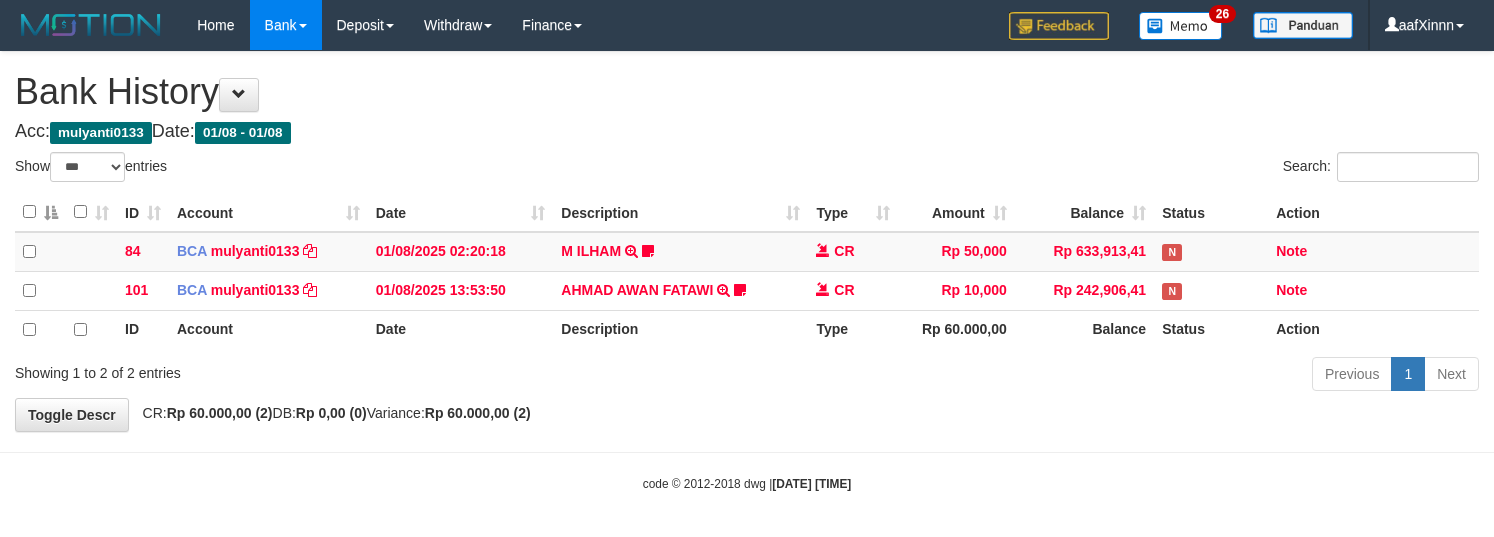select on "***" 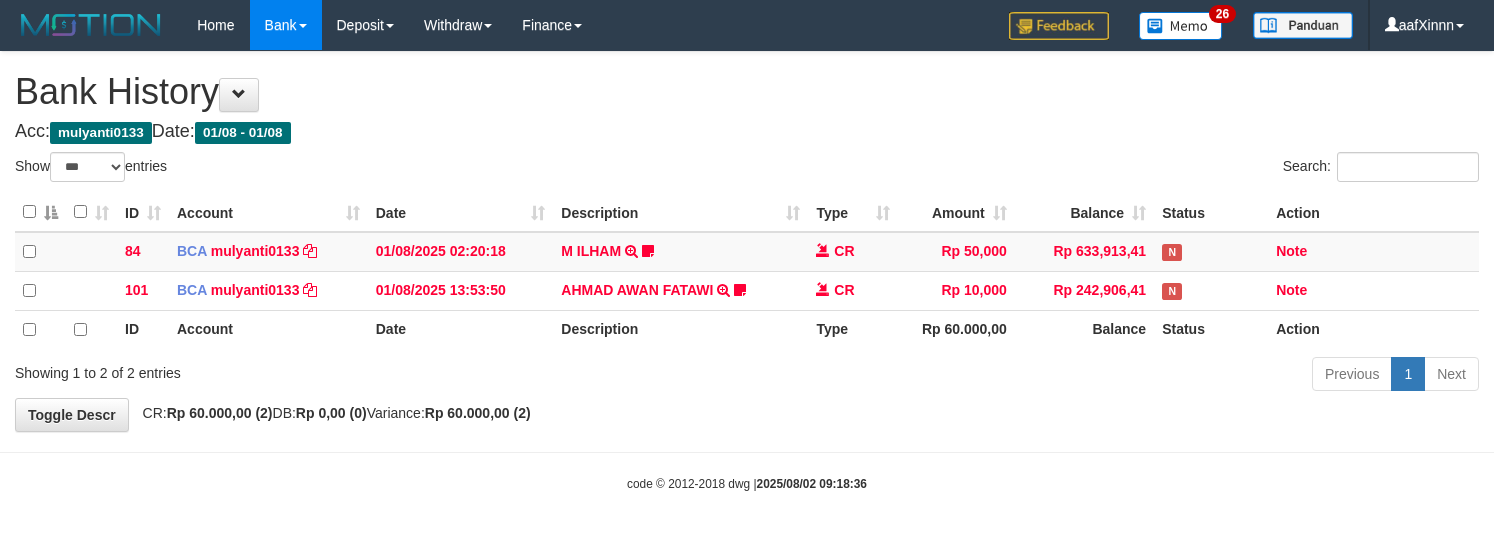 select on "***" 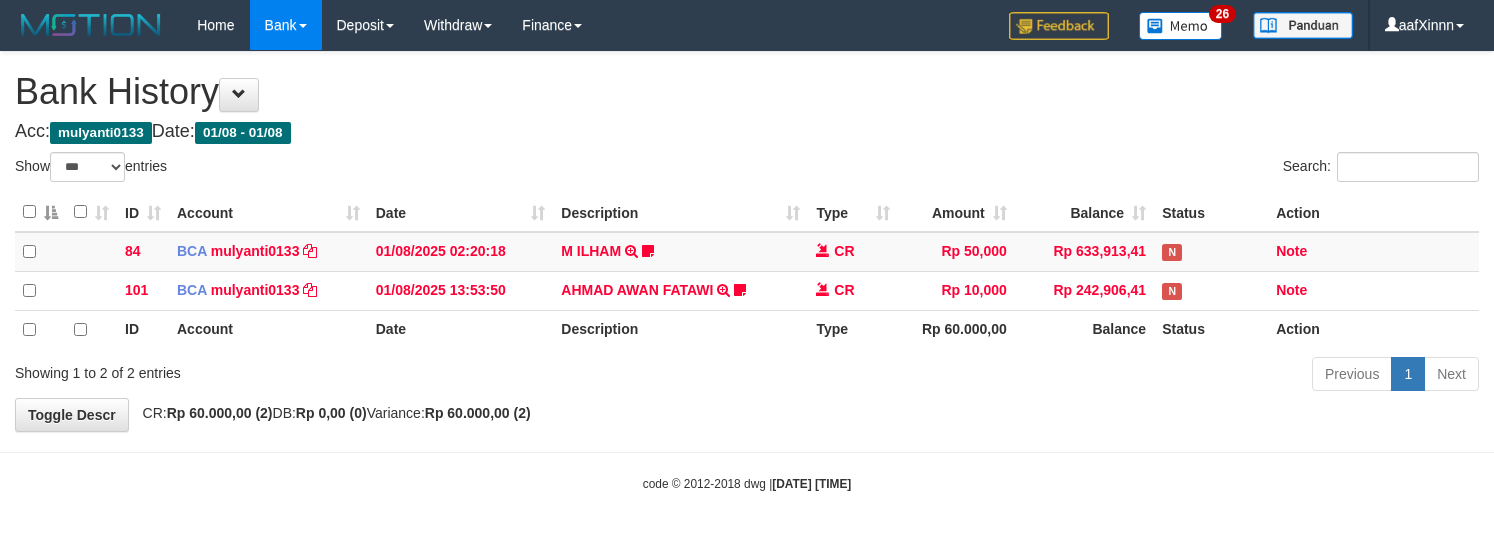 select on "***" 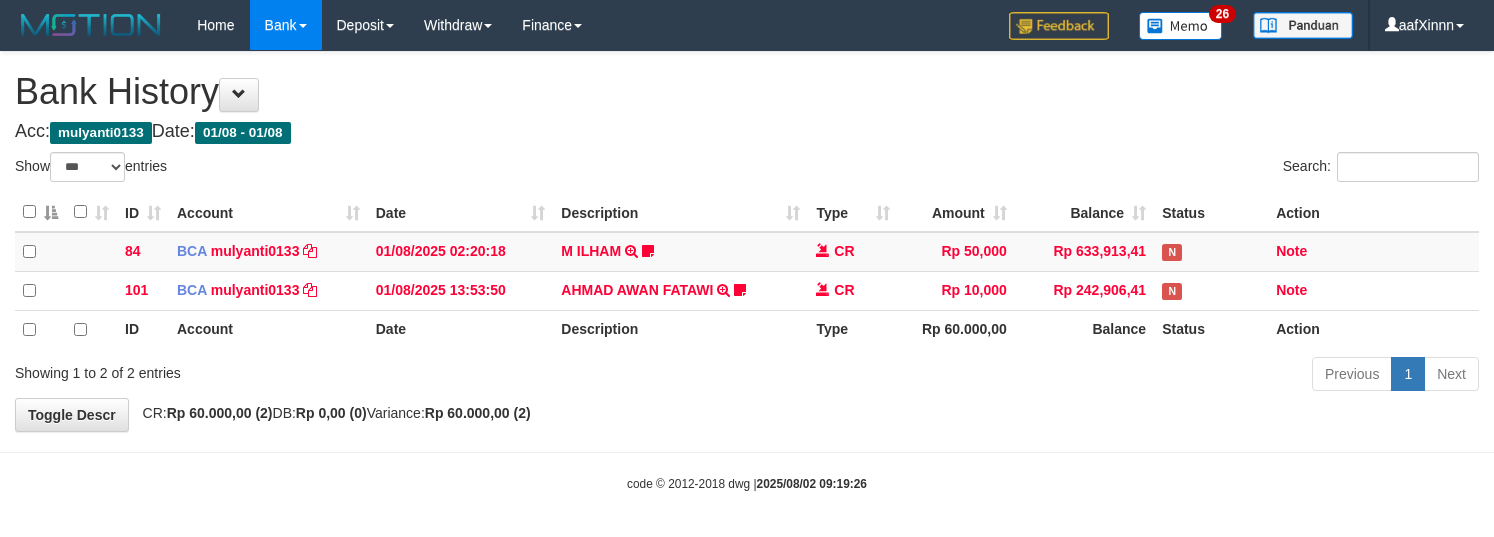select on "***" 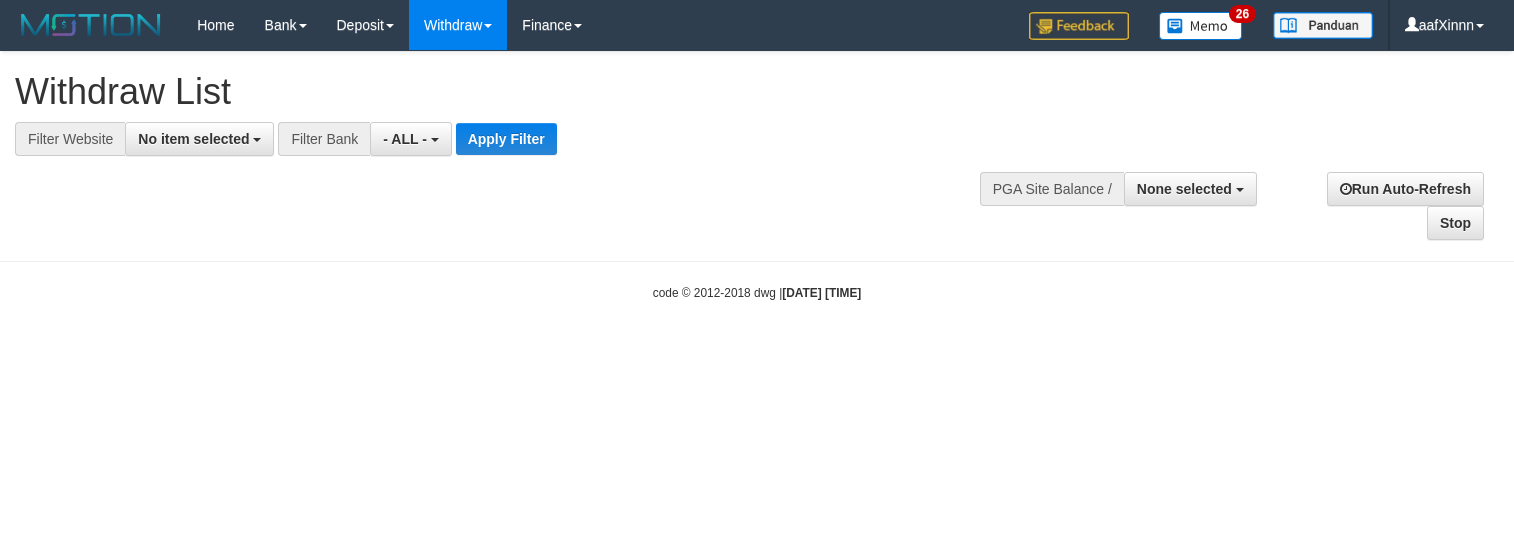 select 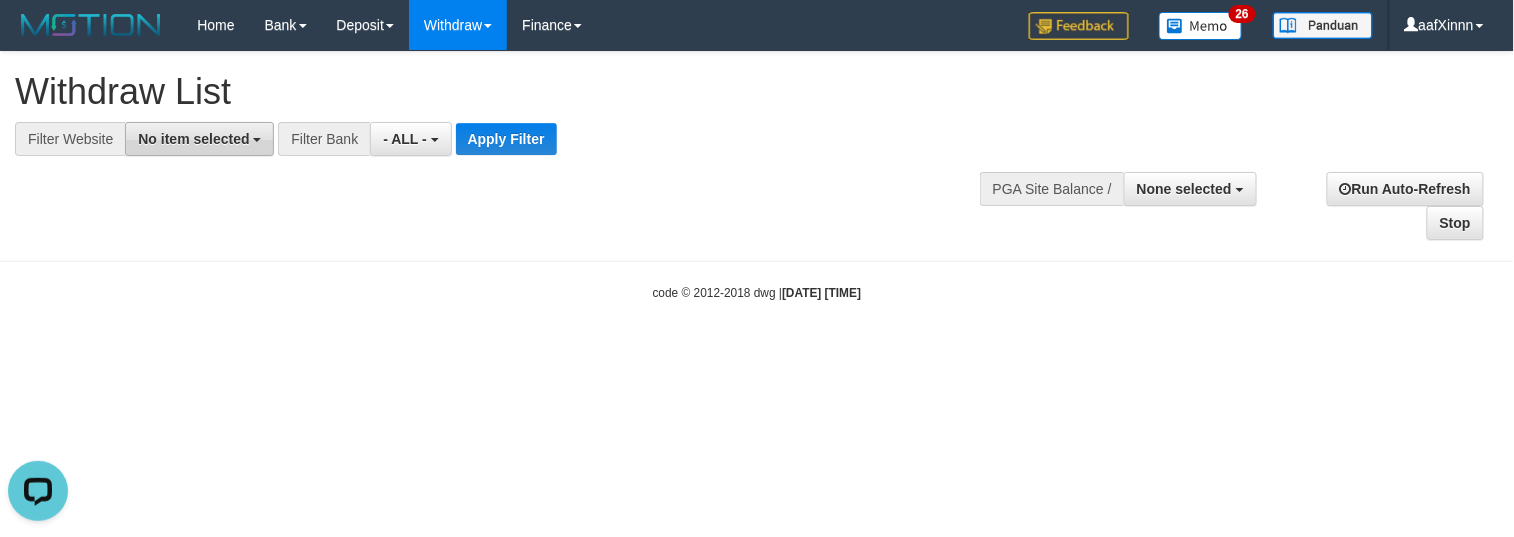 scroll, scrollTop: 0, scrollLeft: 0, axis: both 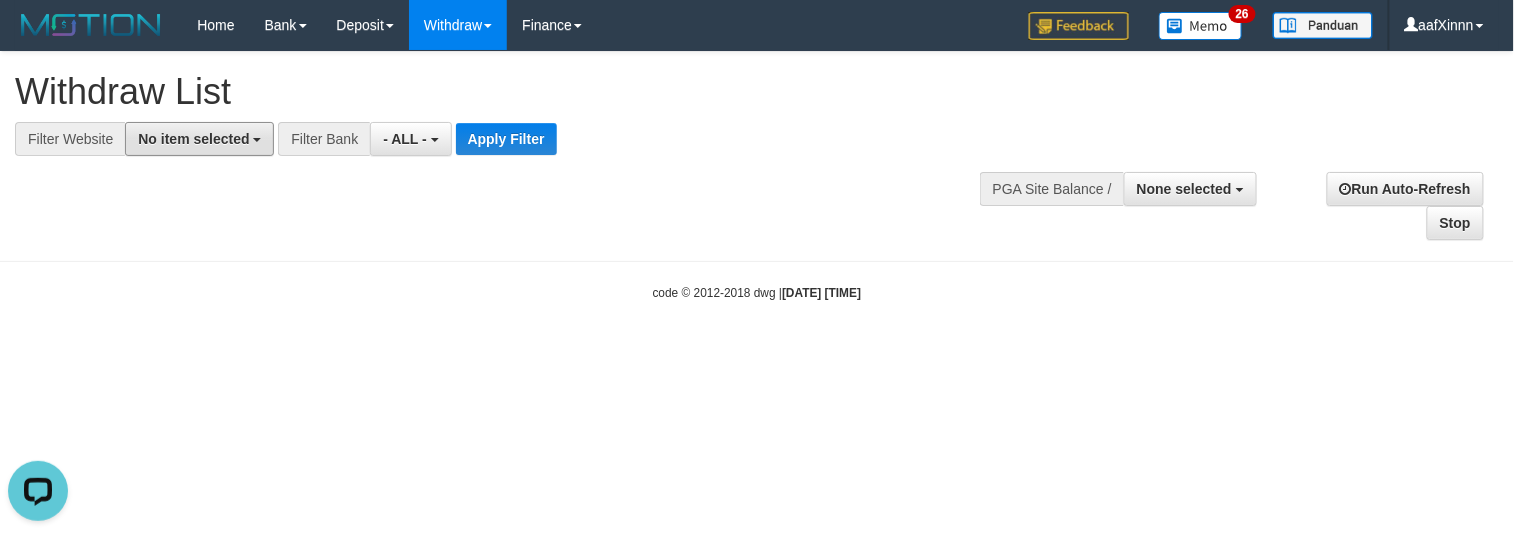 drag, startPoint x: 136, startPoint y: 121, endPoint x: 186, endPoint y: 173, distance: 72.138756 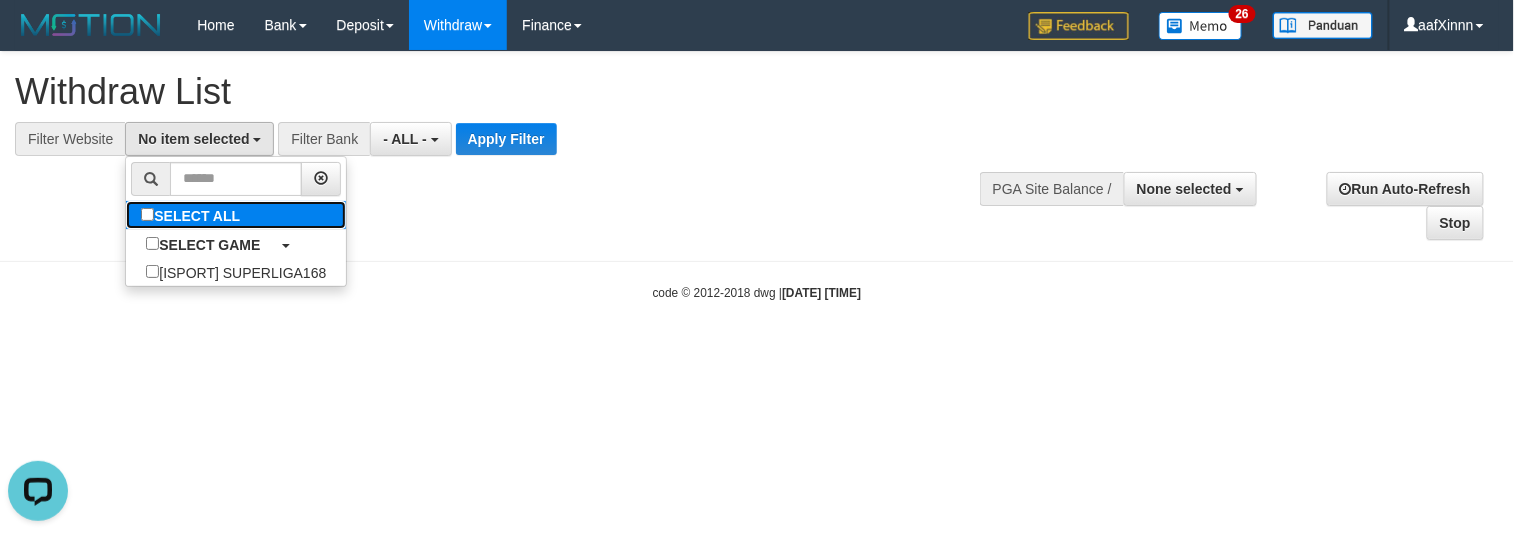click on "SELECT ALL" at bounding box center (193, 215) 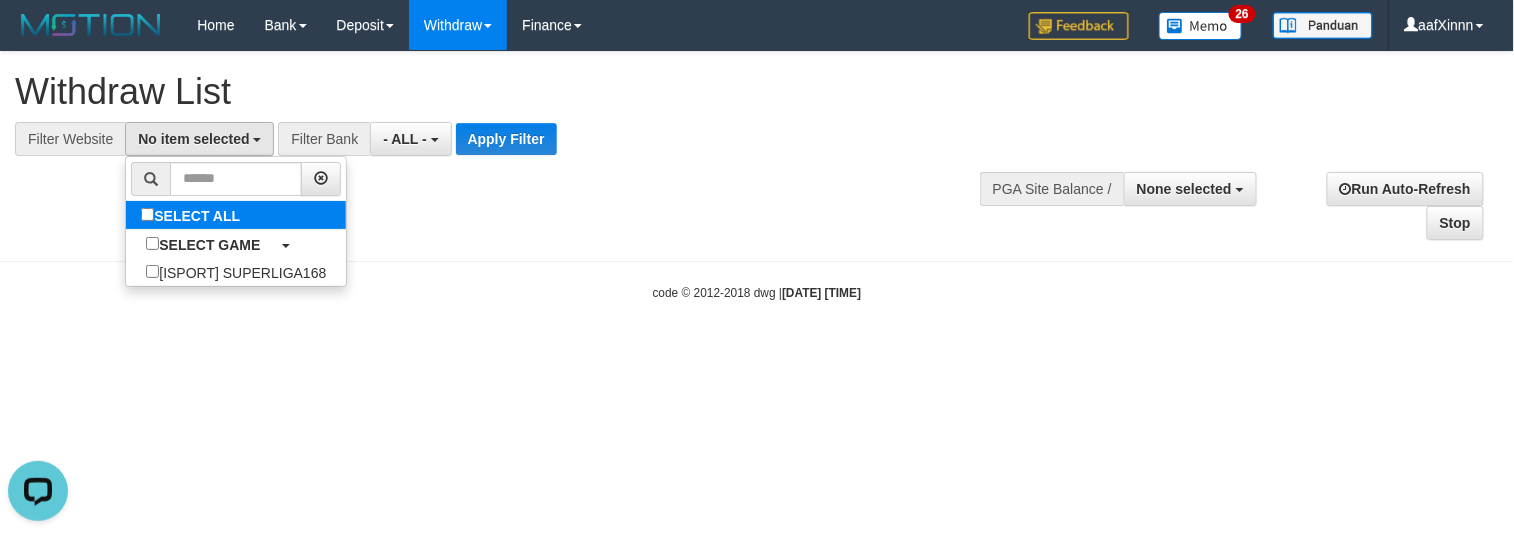 select on "***" 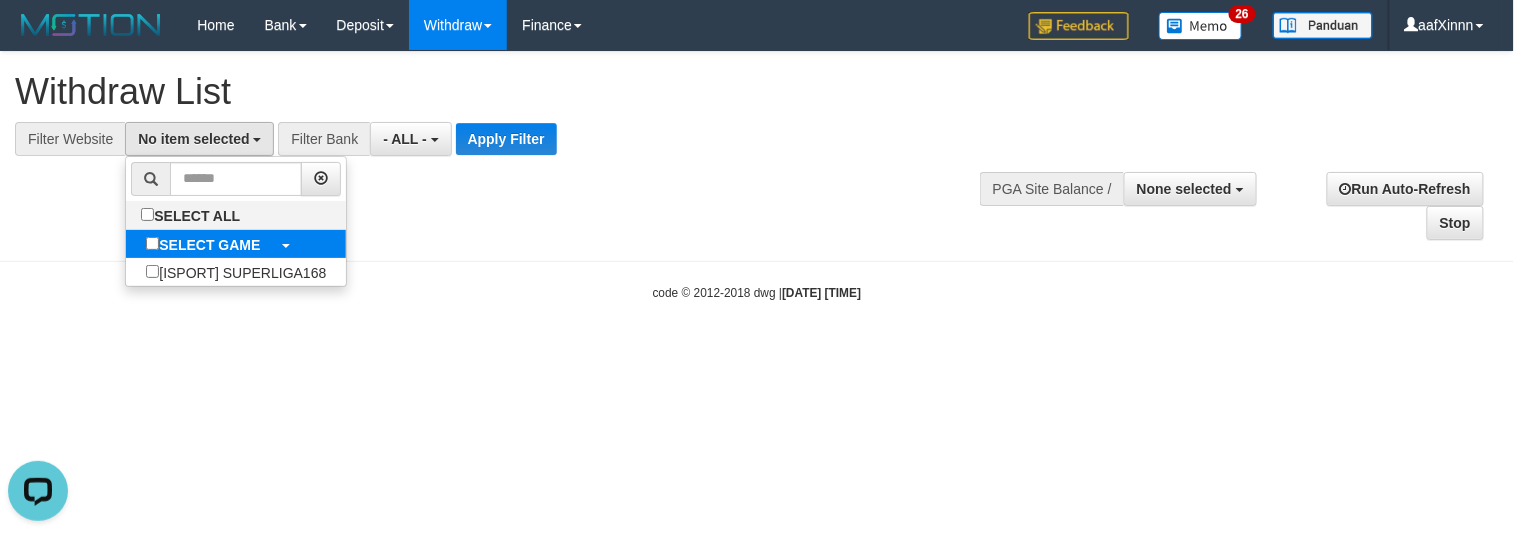 scroll, scrollTop: 17, scrollLeft: 0, axis: vertical 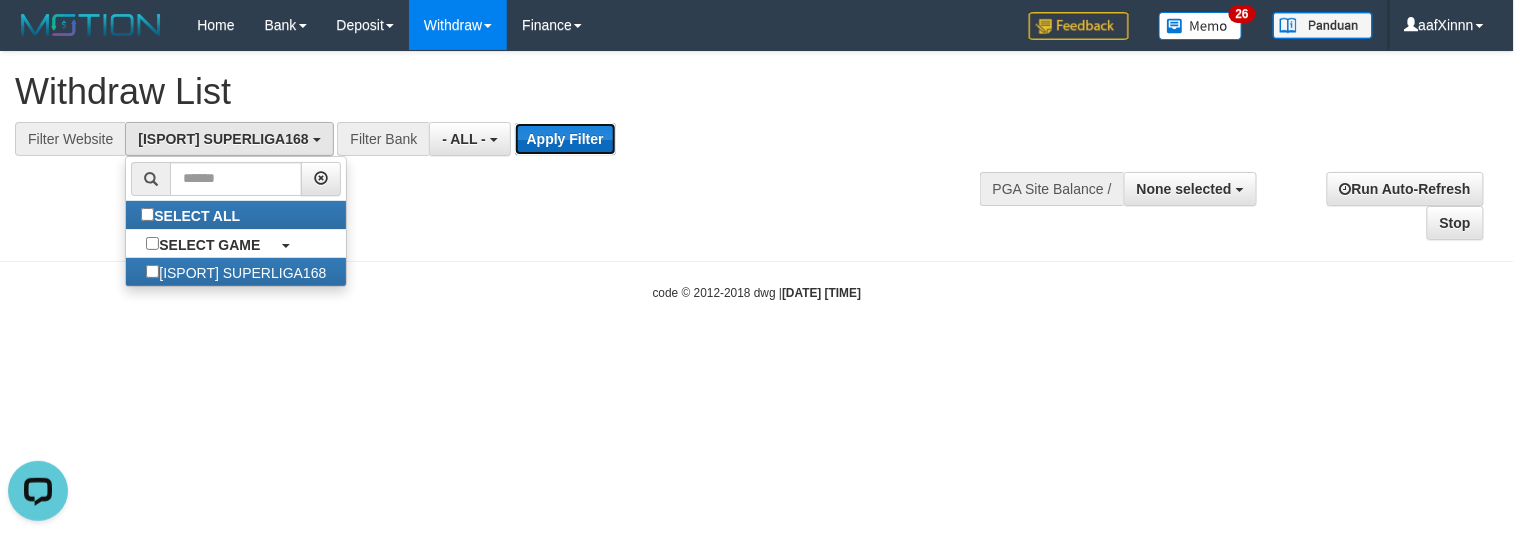 click on "Apply Filter" at bounding box center (565, 139) 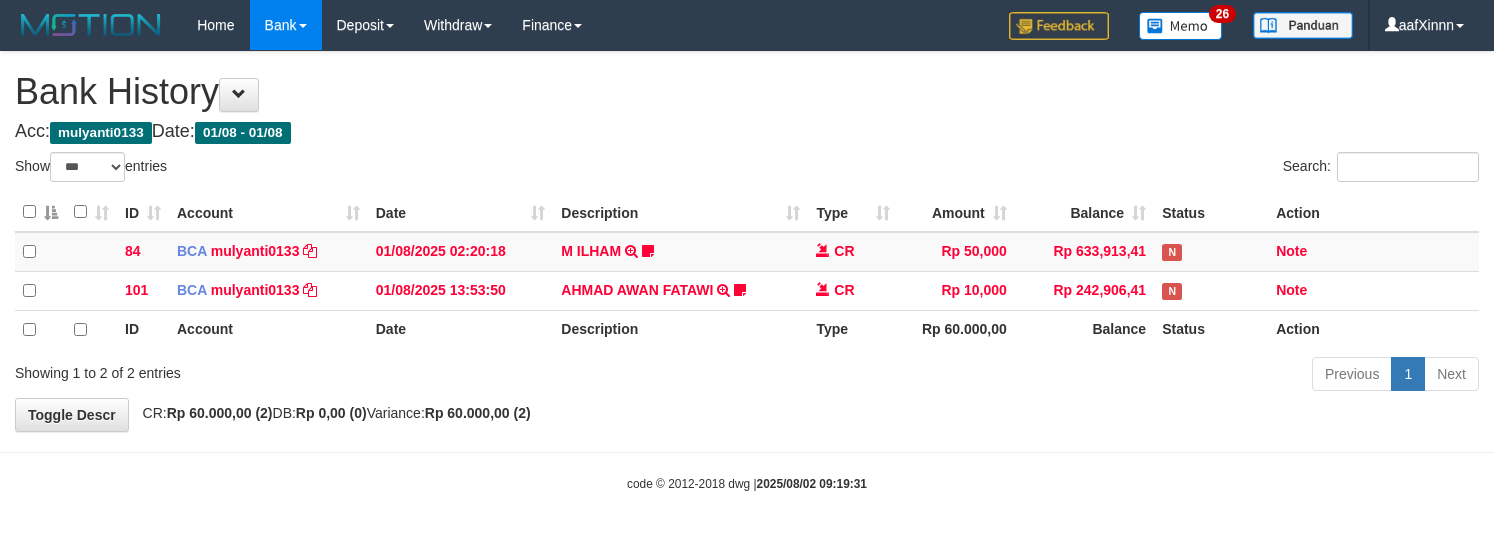 select on "***" 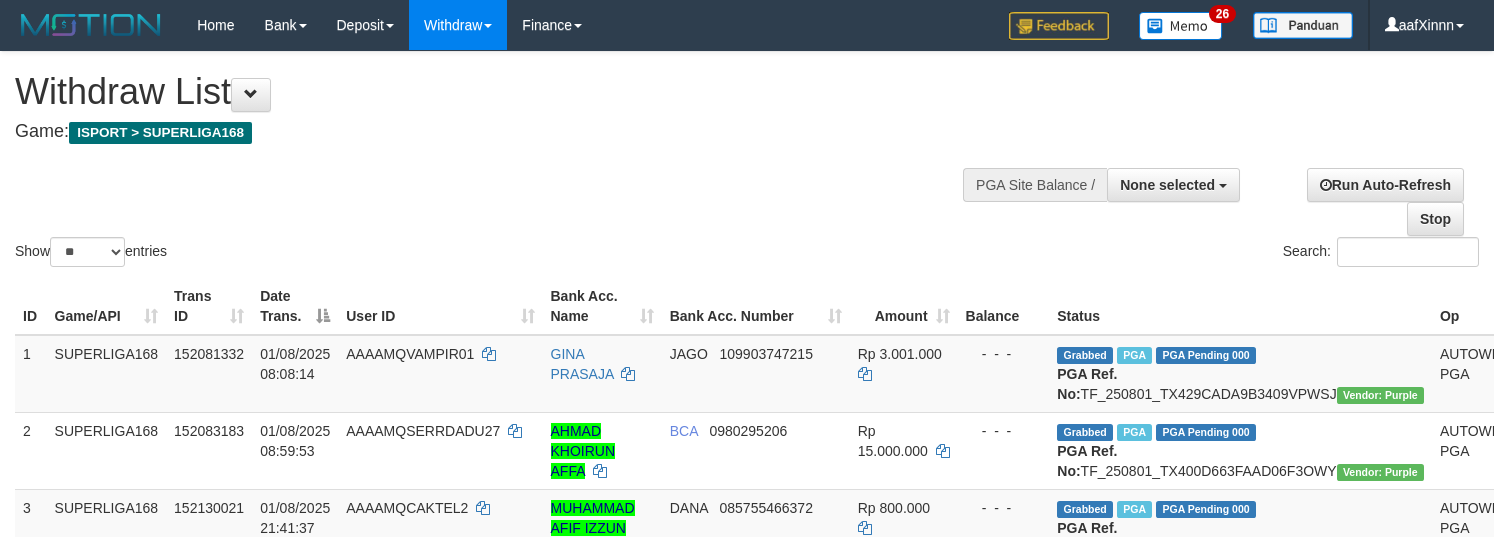select 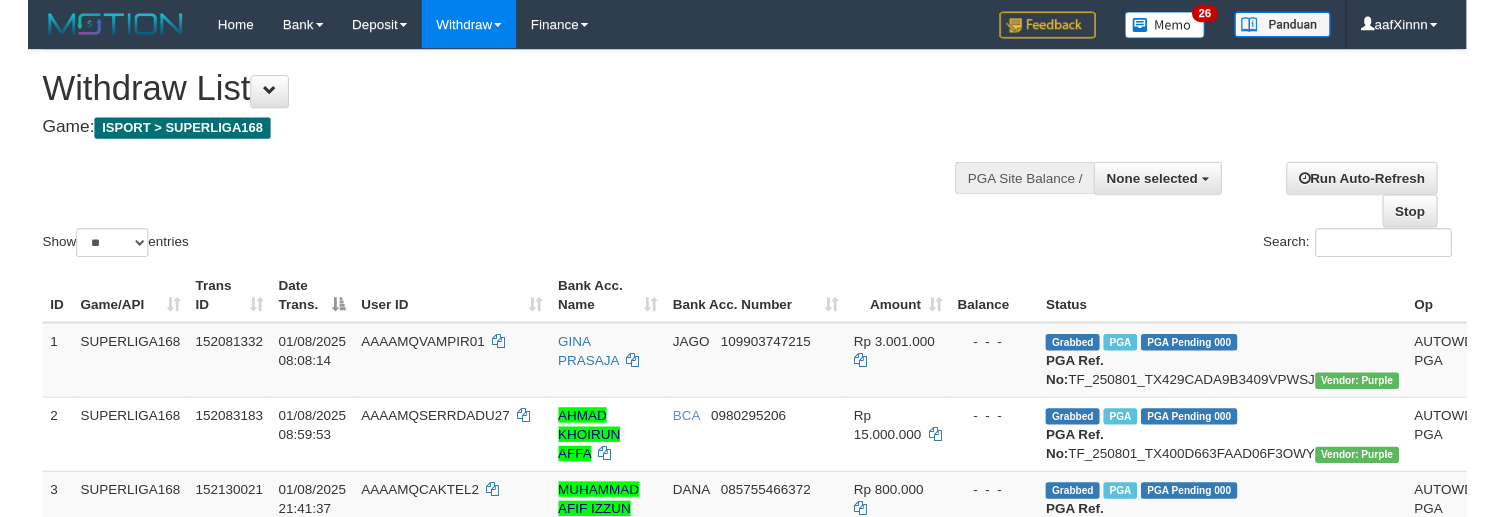 scroll, scrollTop: 0, scrollLeft: 0, axis: both 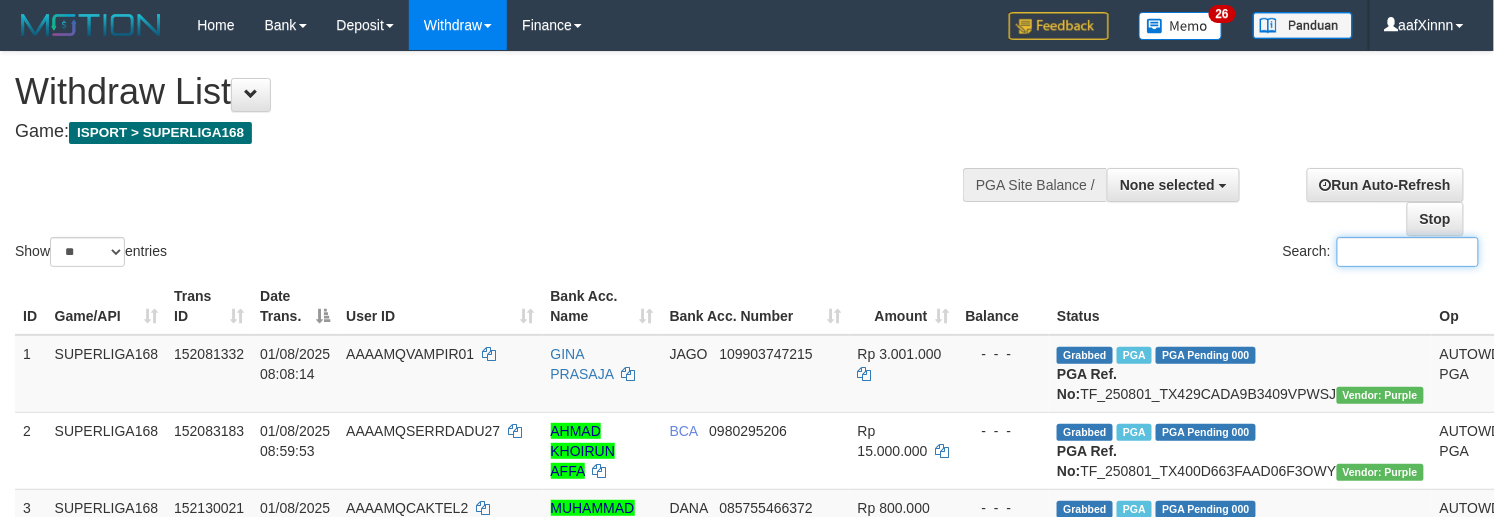 click on "Search:" at bounding box center (1408, 252) 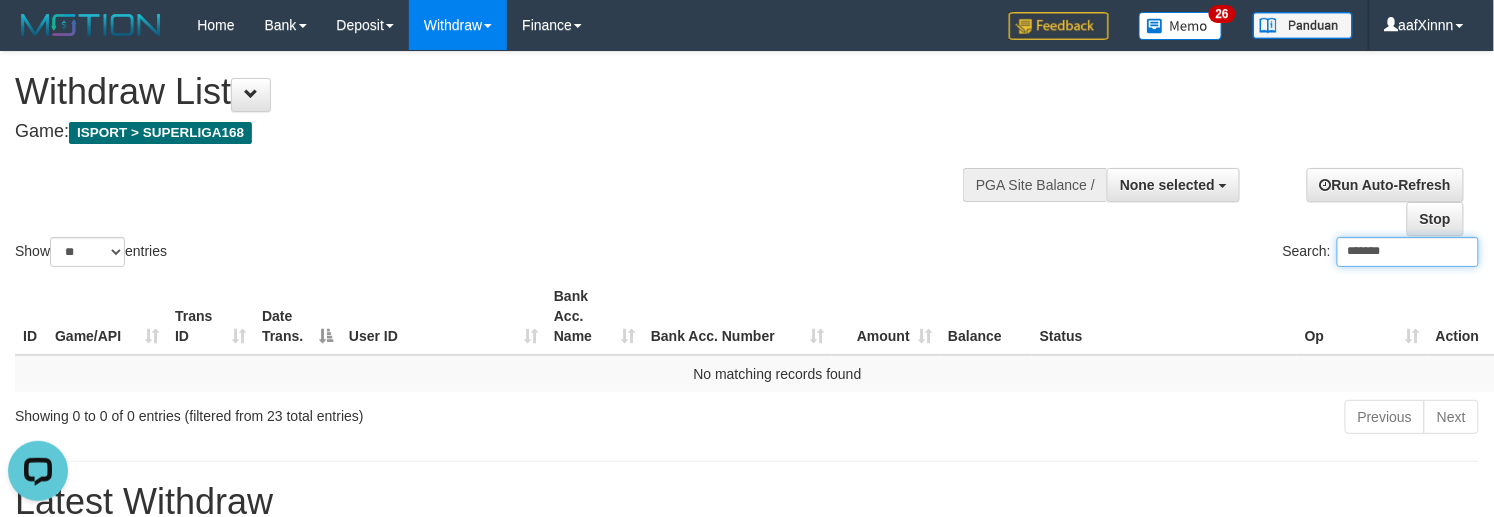 scroll, scrollTop: 0, scrollLeft: 0, axis: both 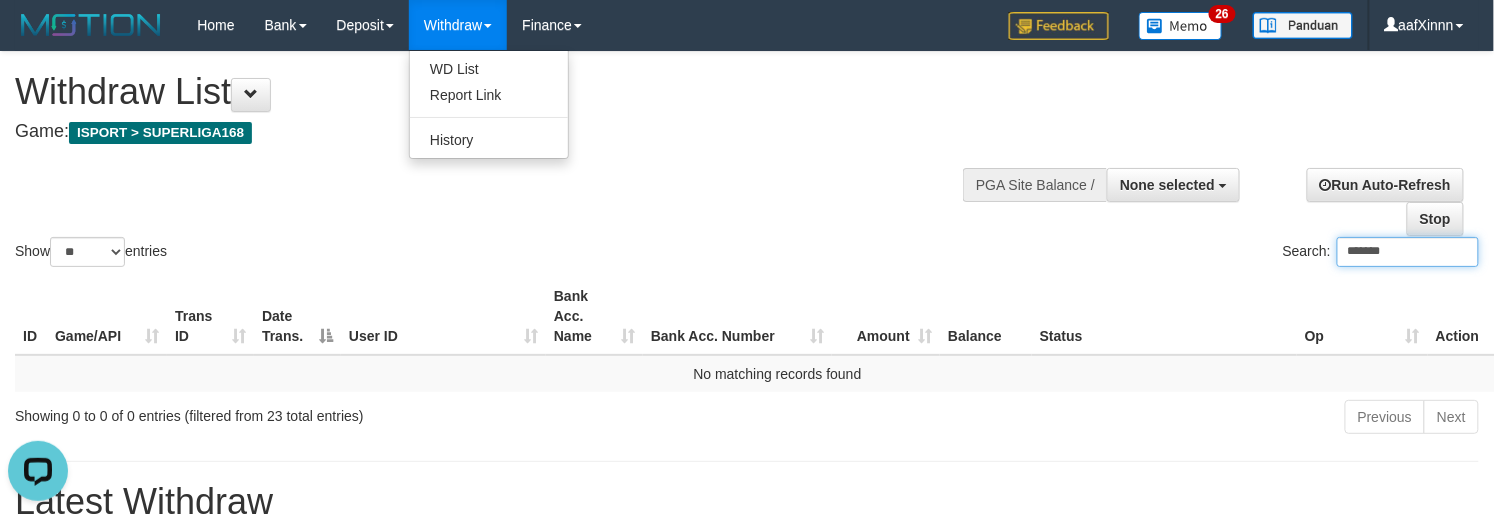 type on "*******" 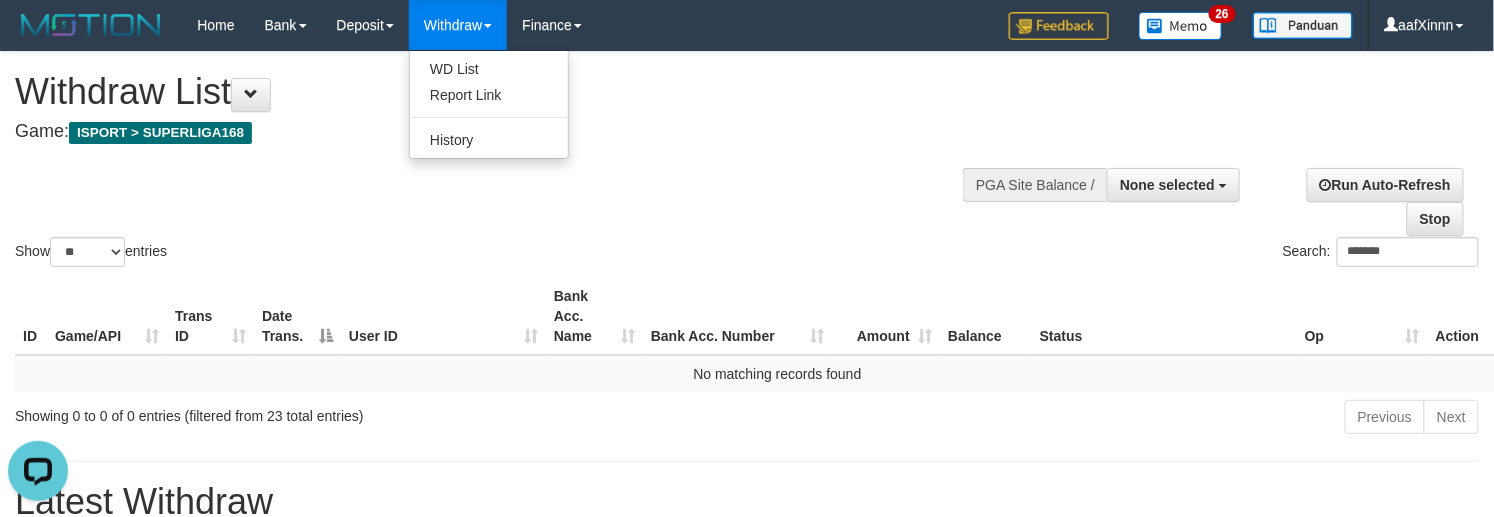 click on "WD List
Report Link
History" at bounding box center [489, 104] 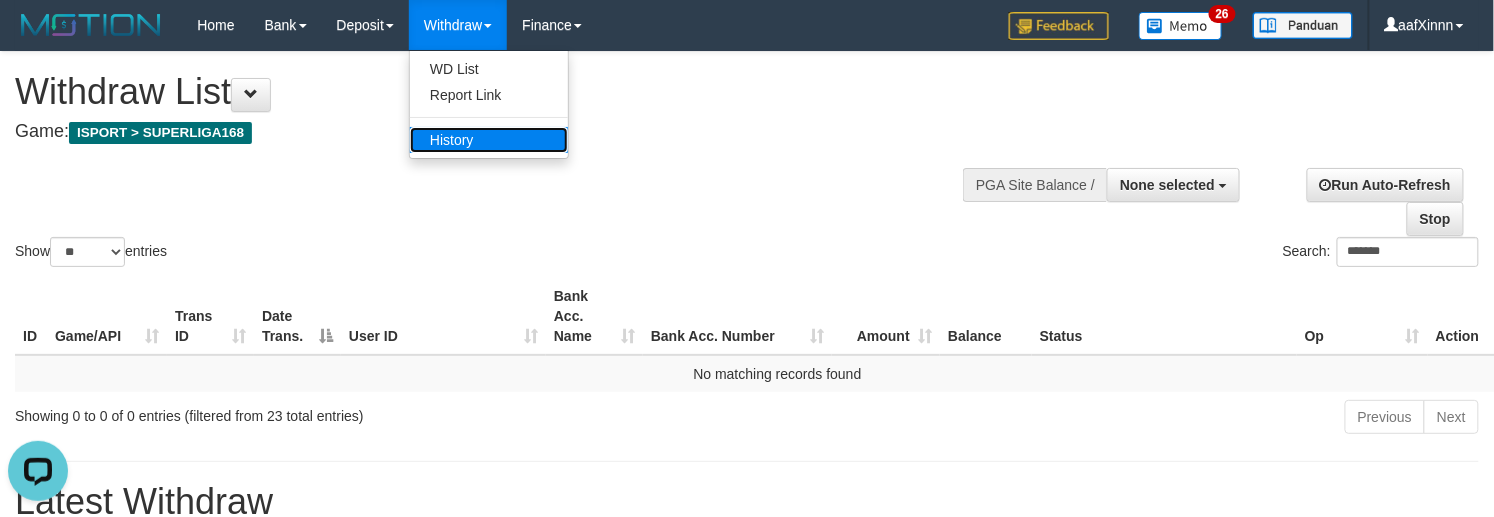 click on "History" at bounding box center (489, 140) 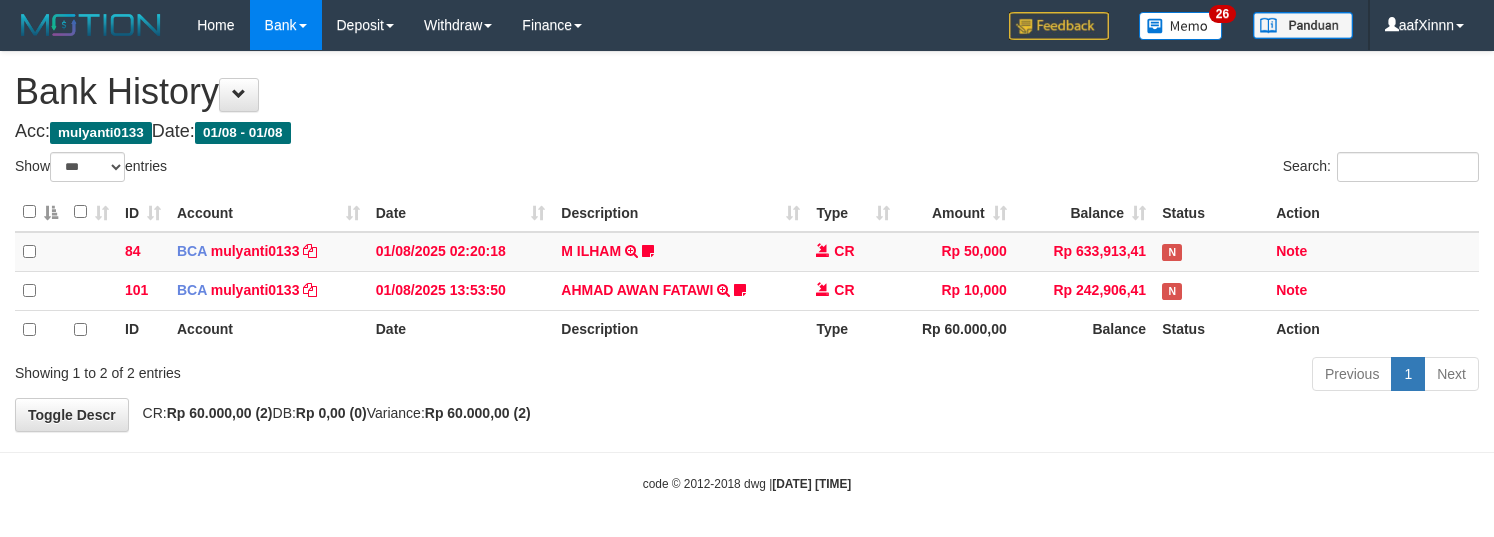 select on "***" 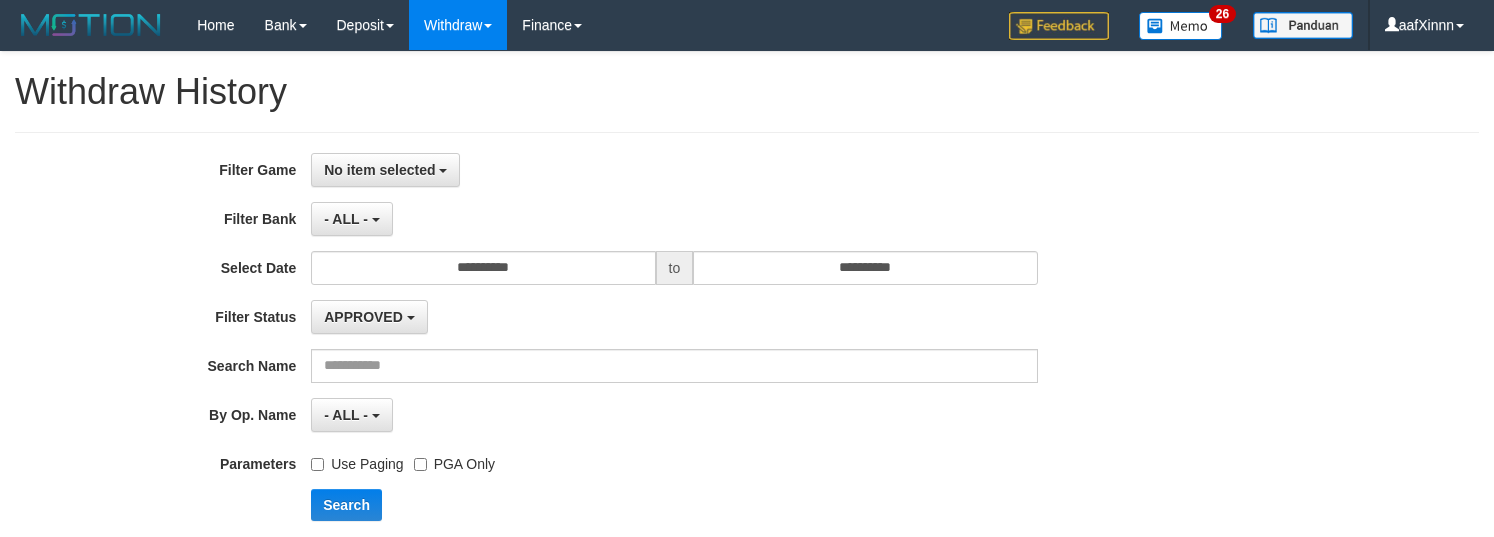 select 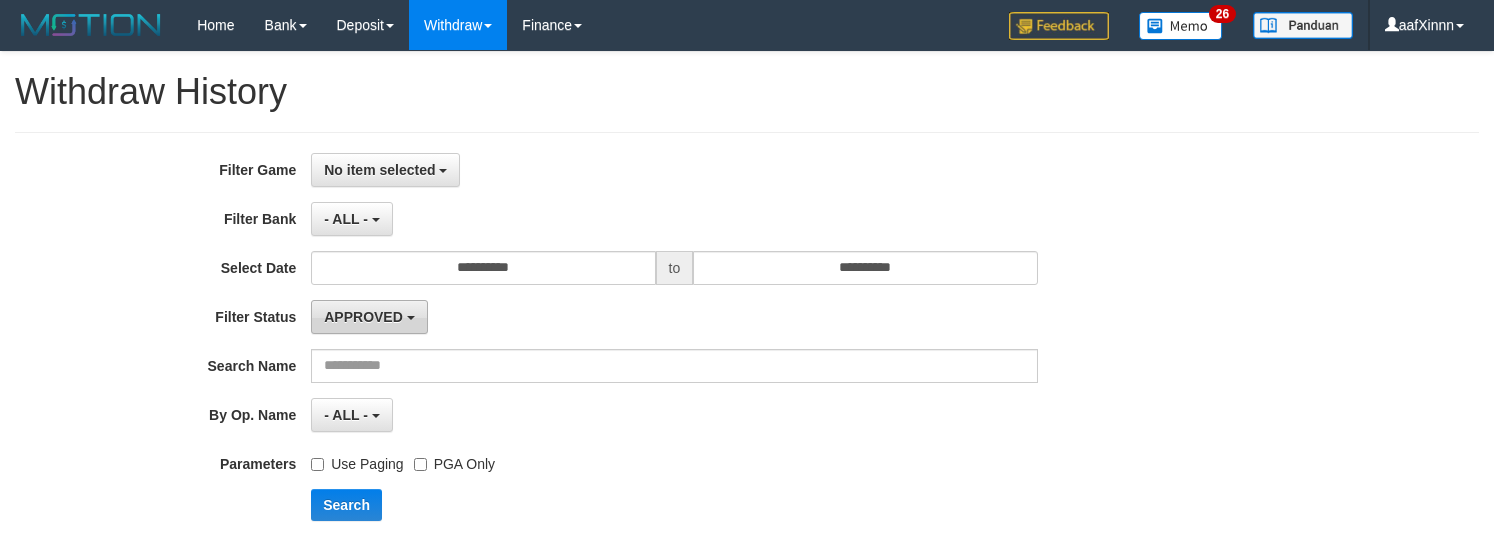 scroll, scrollTop: 0, scrollLeft: 0, axis: both 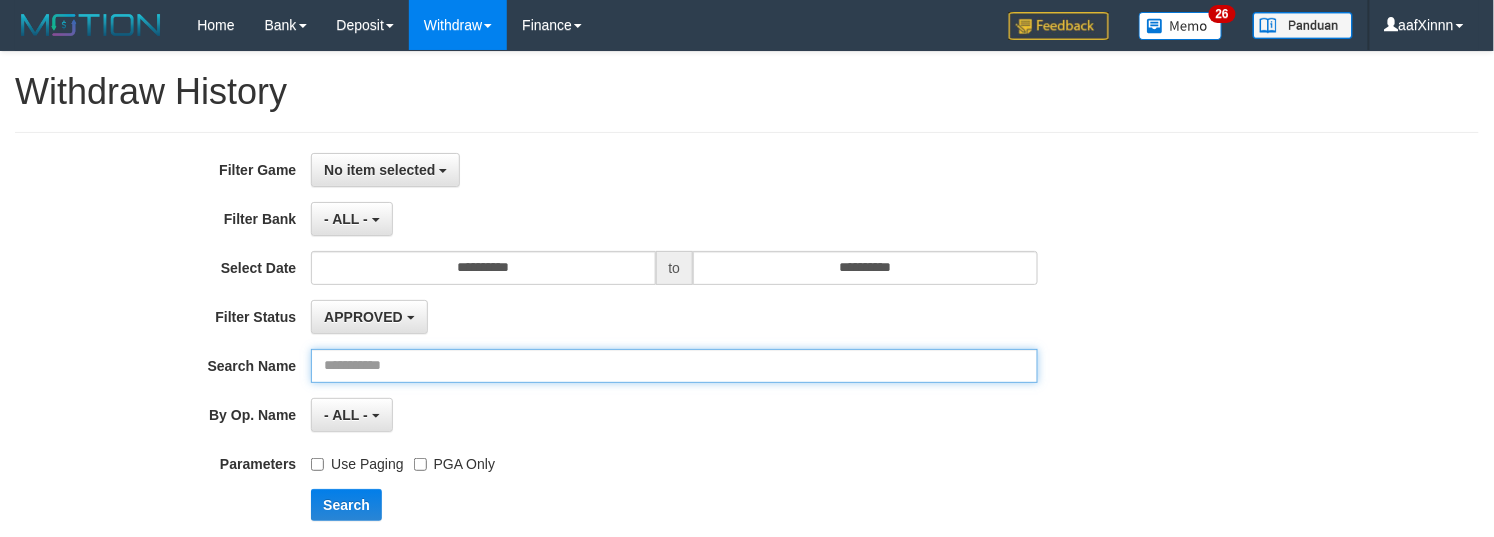 click at bounding box center [674, 366] 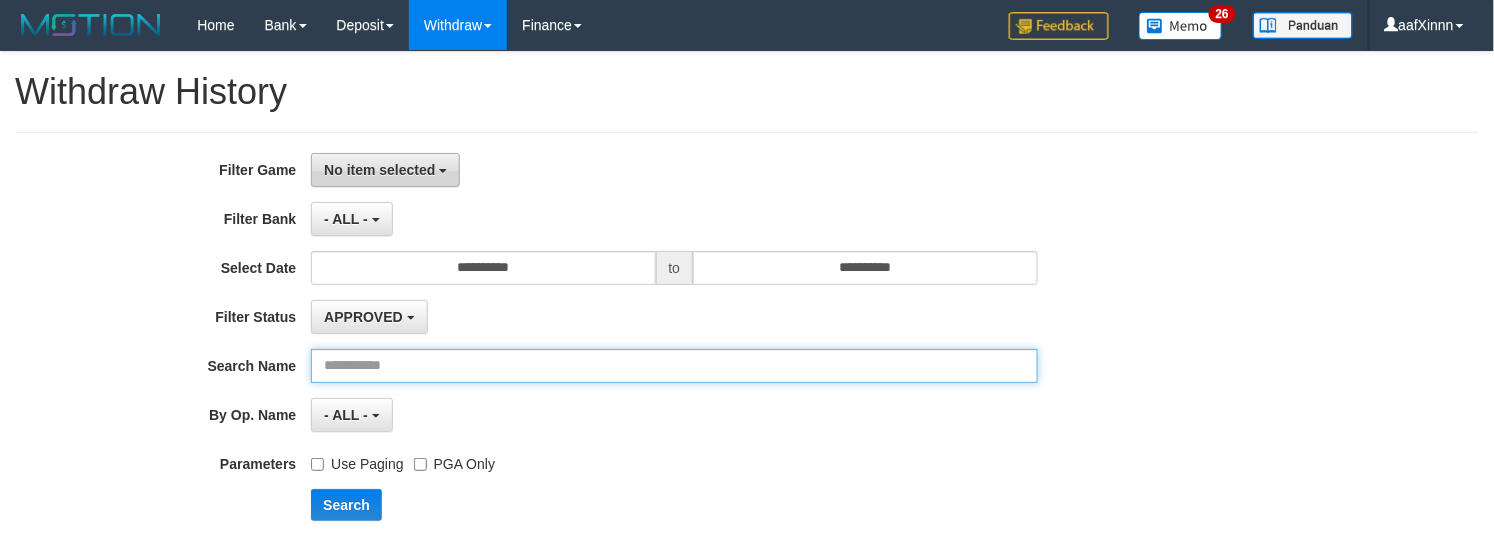paste on "*******" 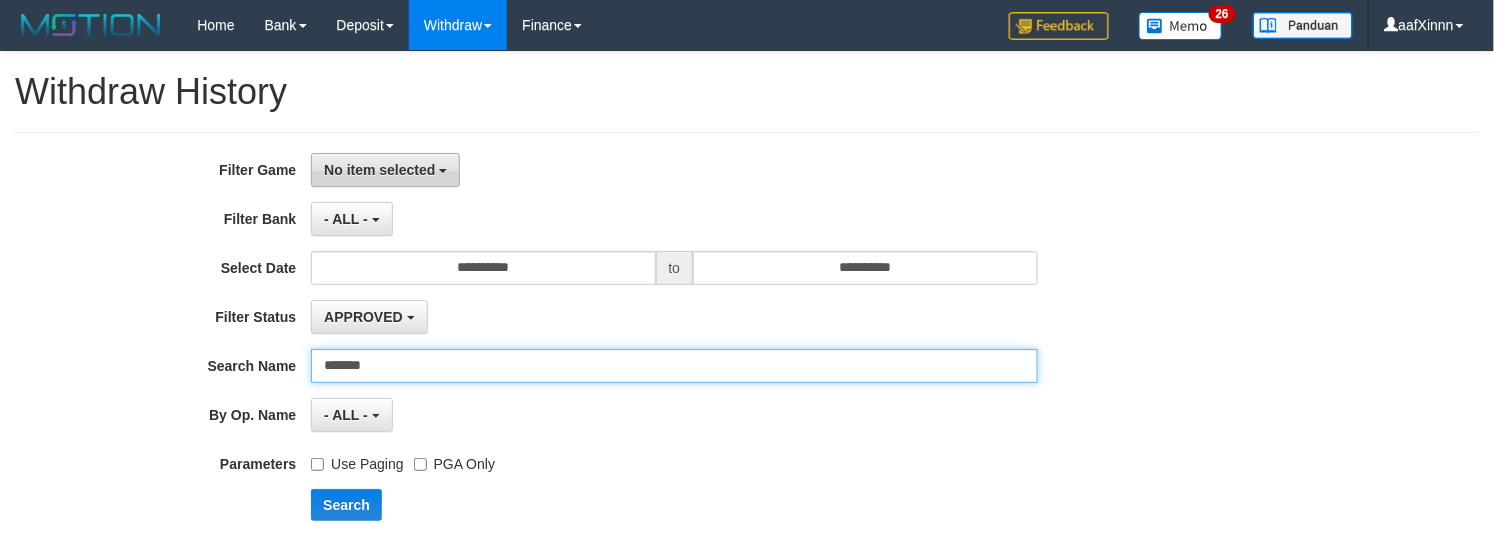 type on "*******" 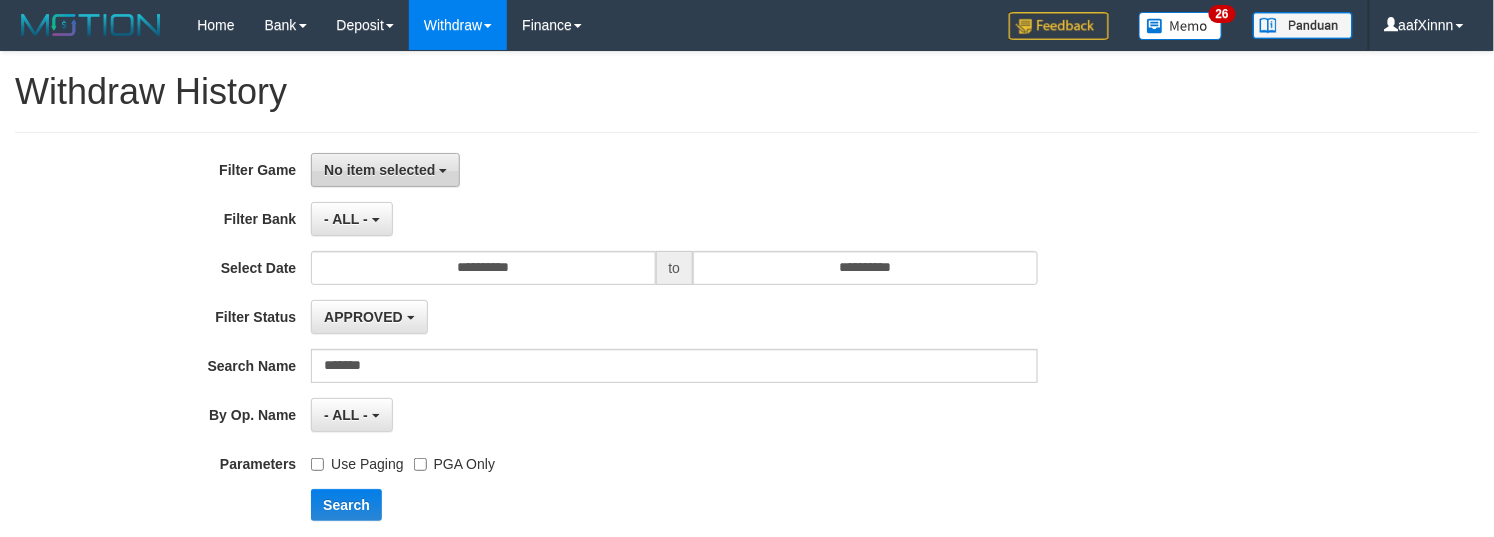 click on "No item selected" at bounding box center [385, 170] 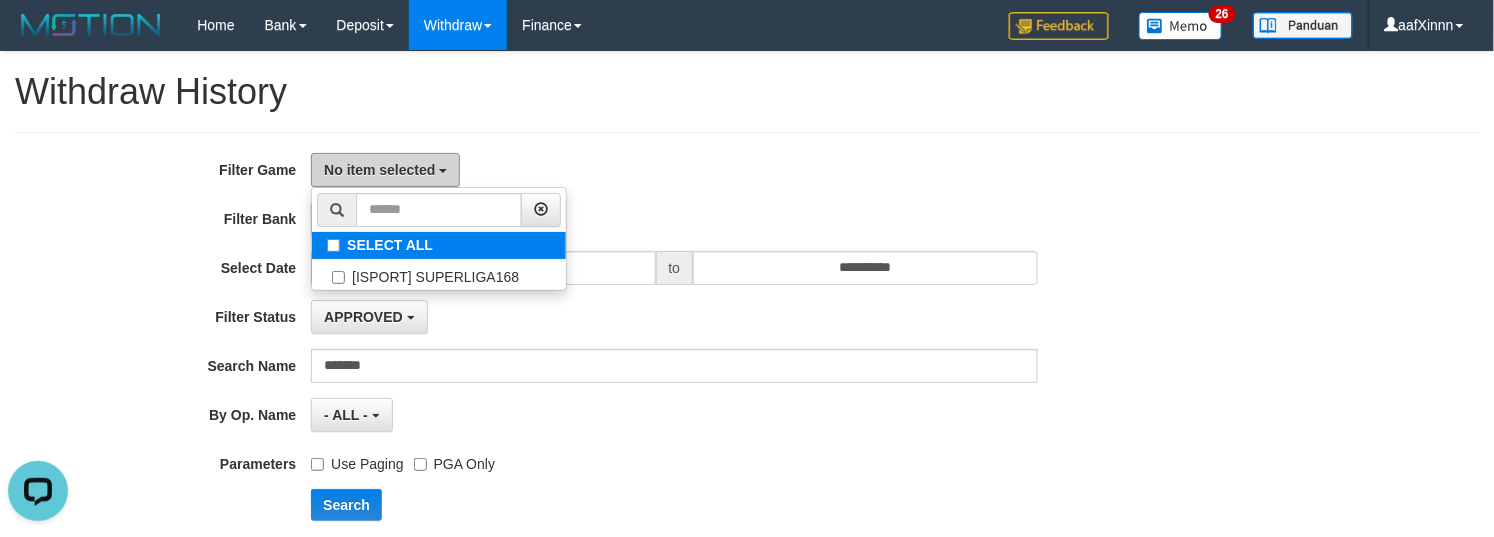 scroll, scrollTop: 0, scrollLeft: 0, axis: both 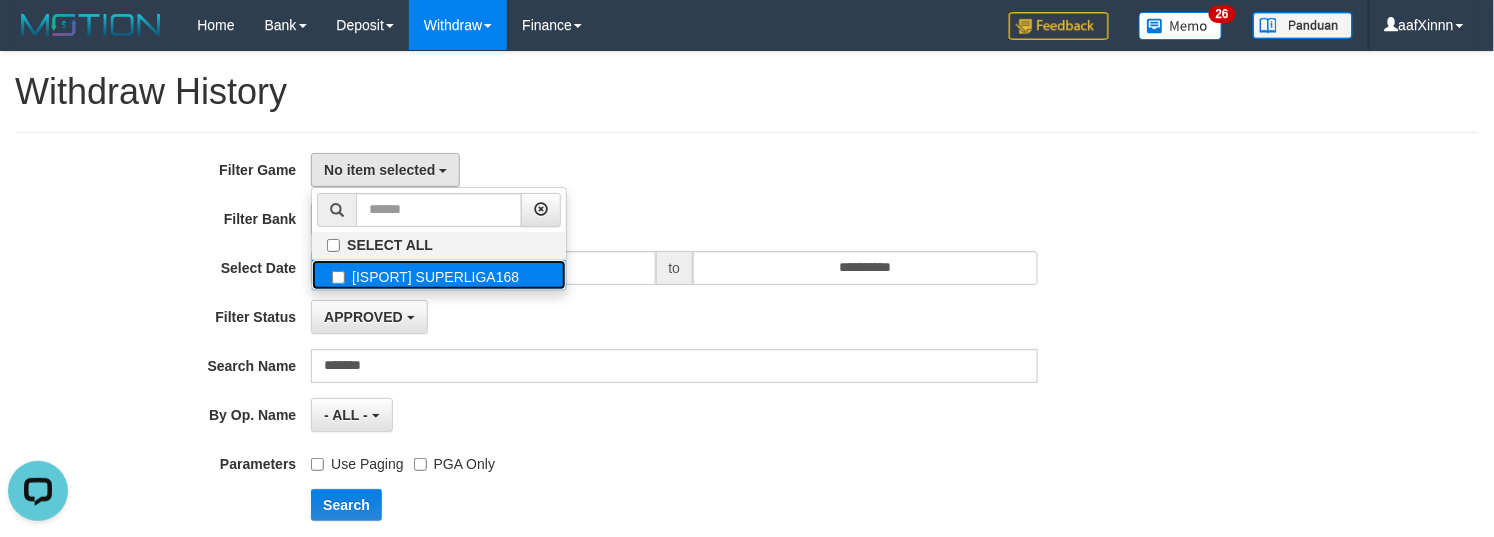 click on "[ISPORT] SUPERLIGA168" at bounding box center [439, 275] 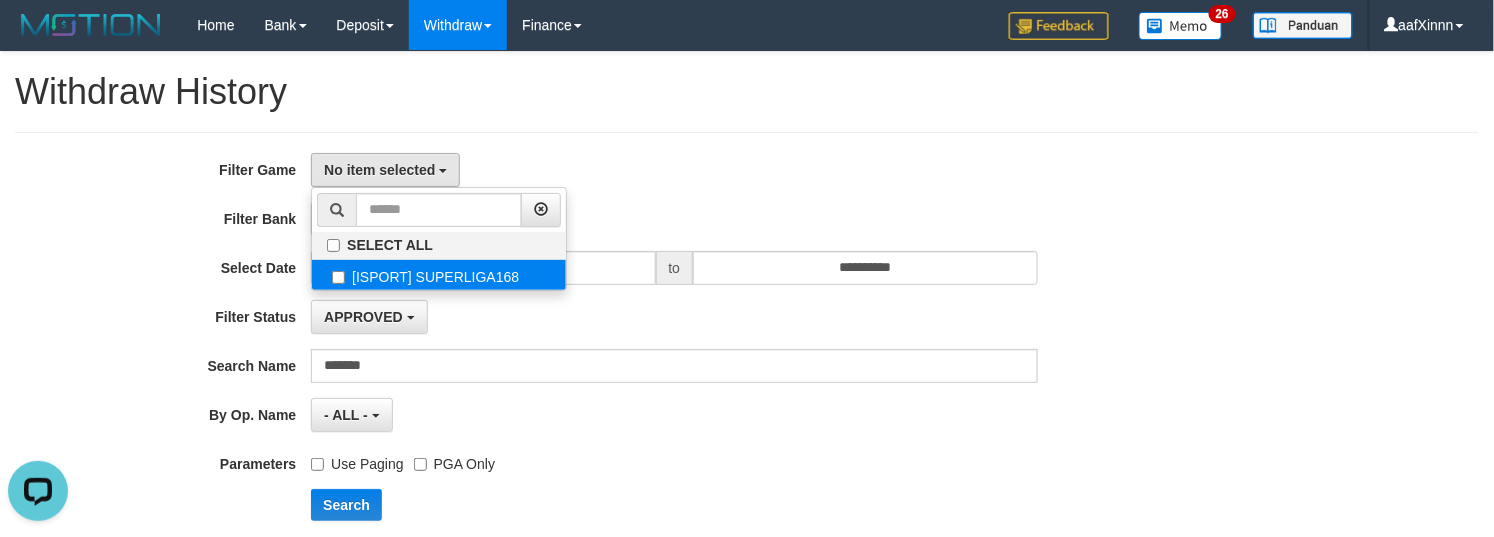 select on "***" 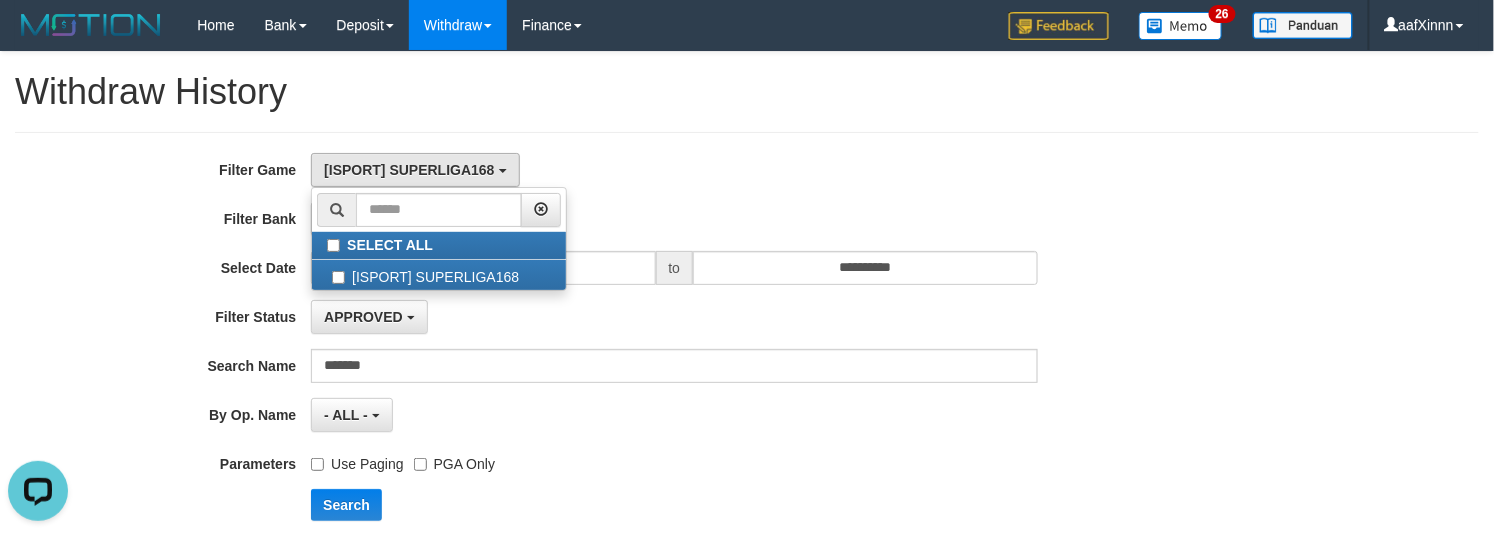 click on "**********" at bounding box center (622, 344) 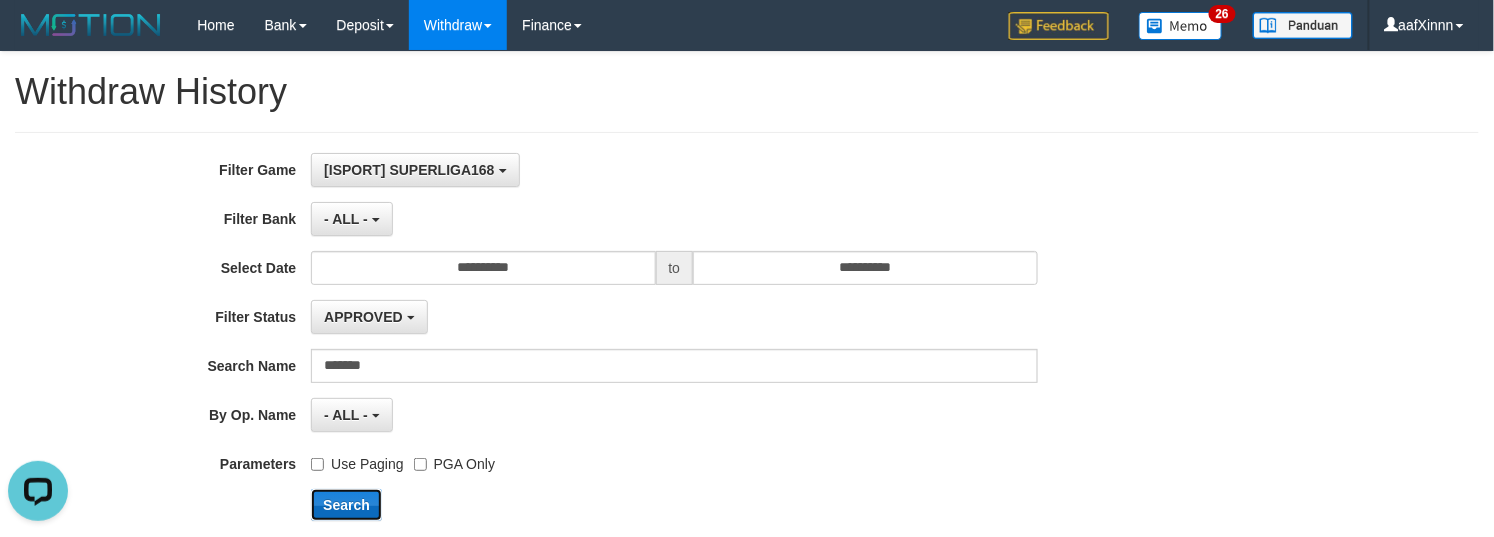 click on "Search" at bounding box center [346, 505] 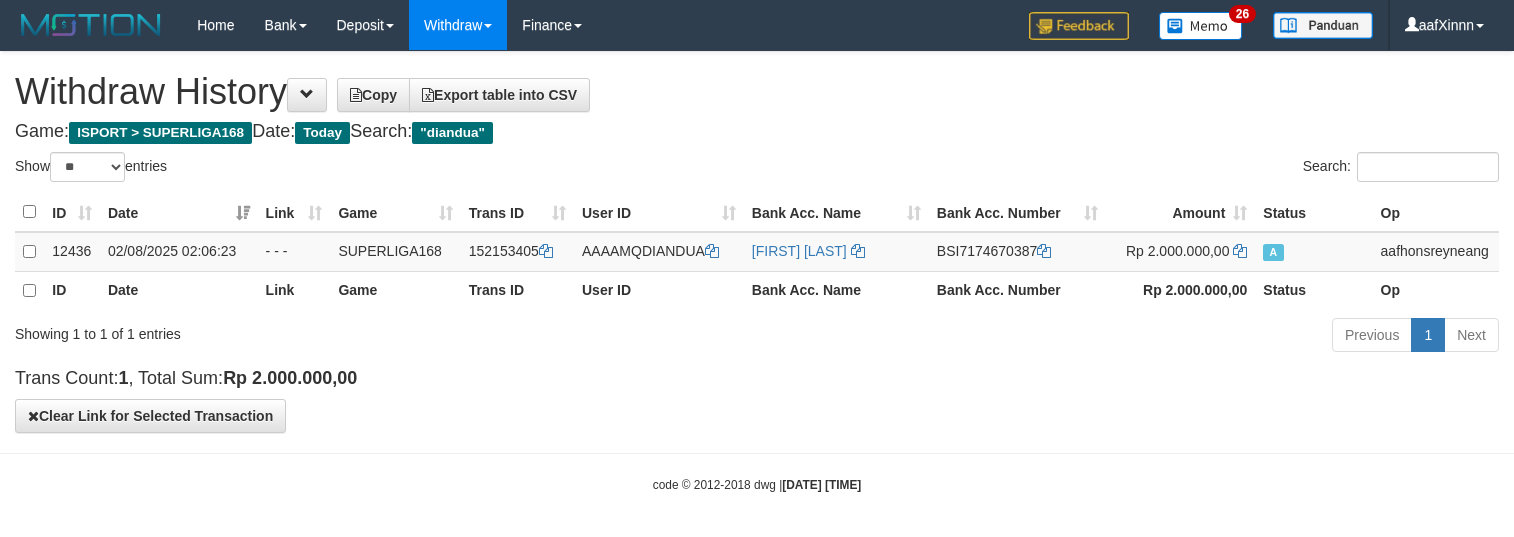 select on "**" 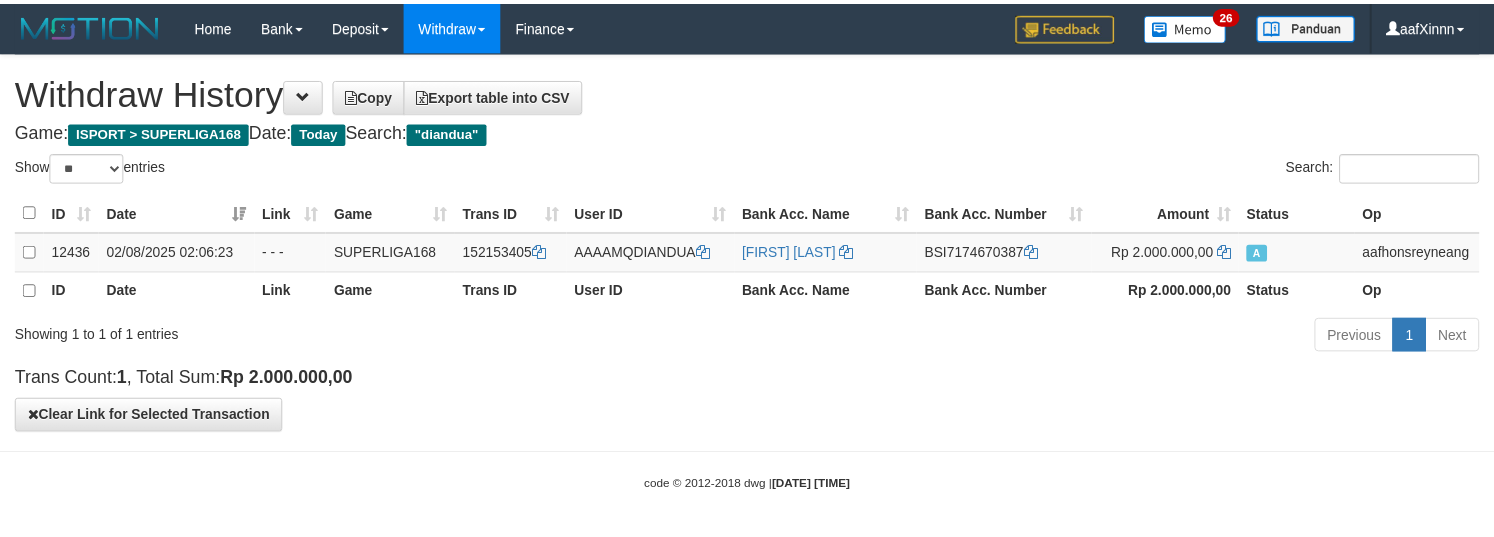 scroll, scrollTop: 0, scrollLeft: 0, axis: both 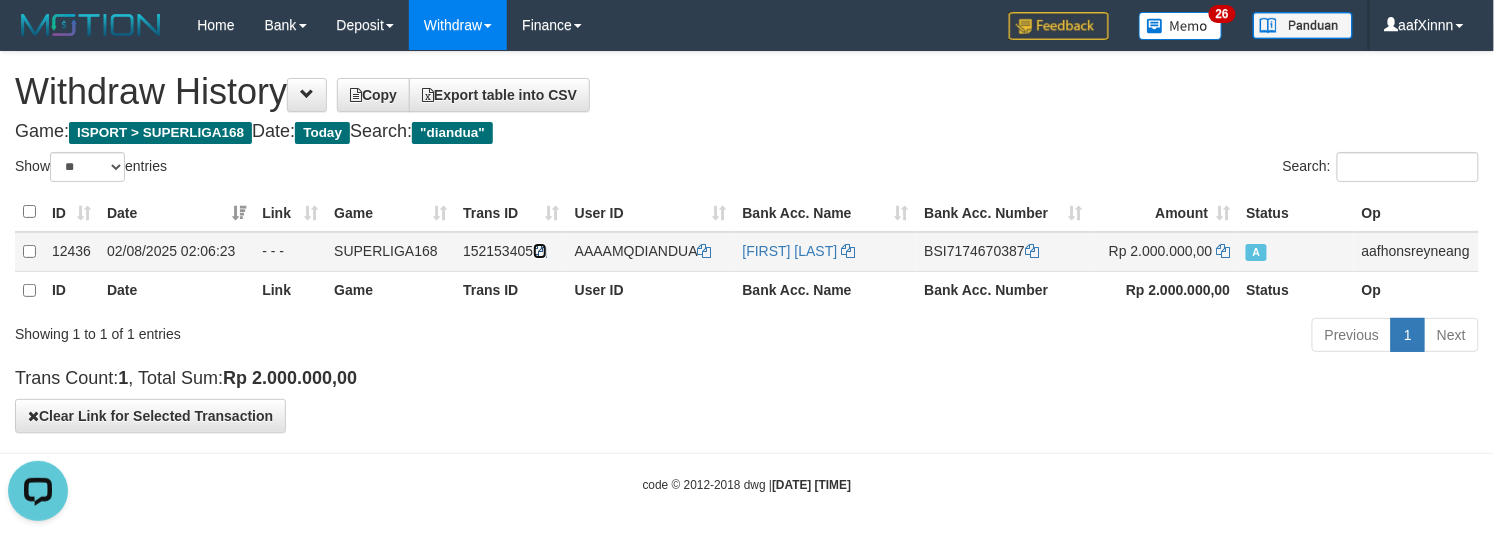 click at bounding box center [540, 251] 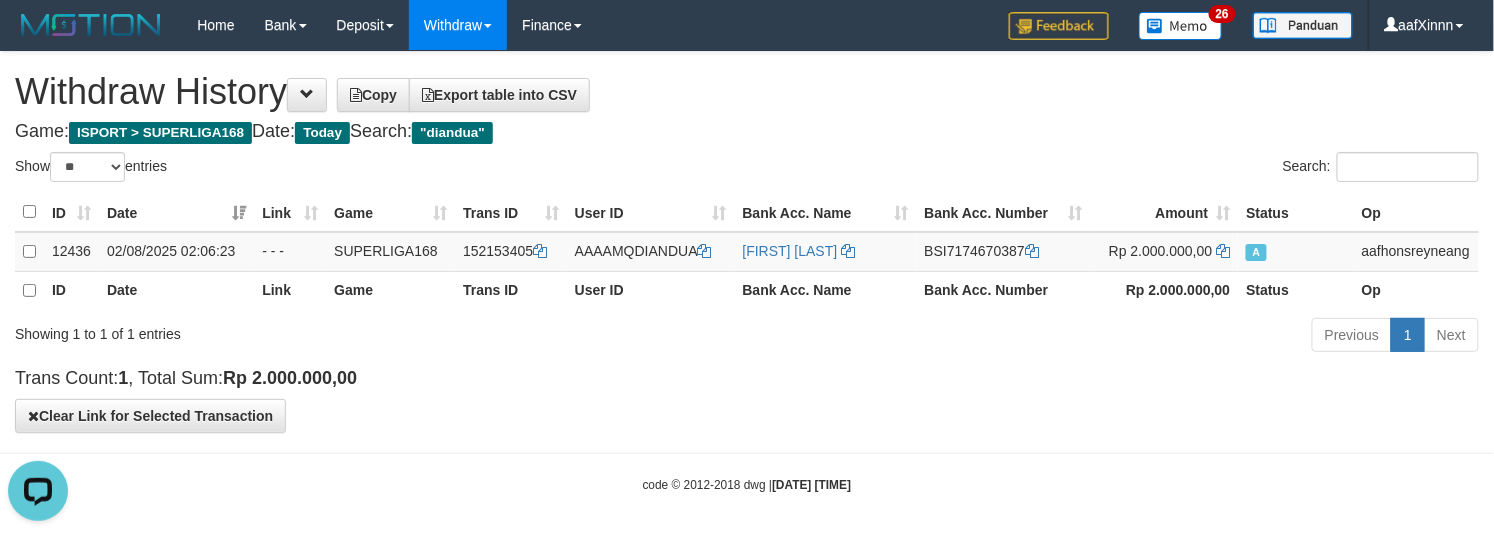 click on "**********" at bounding box center [747, 242] 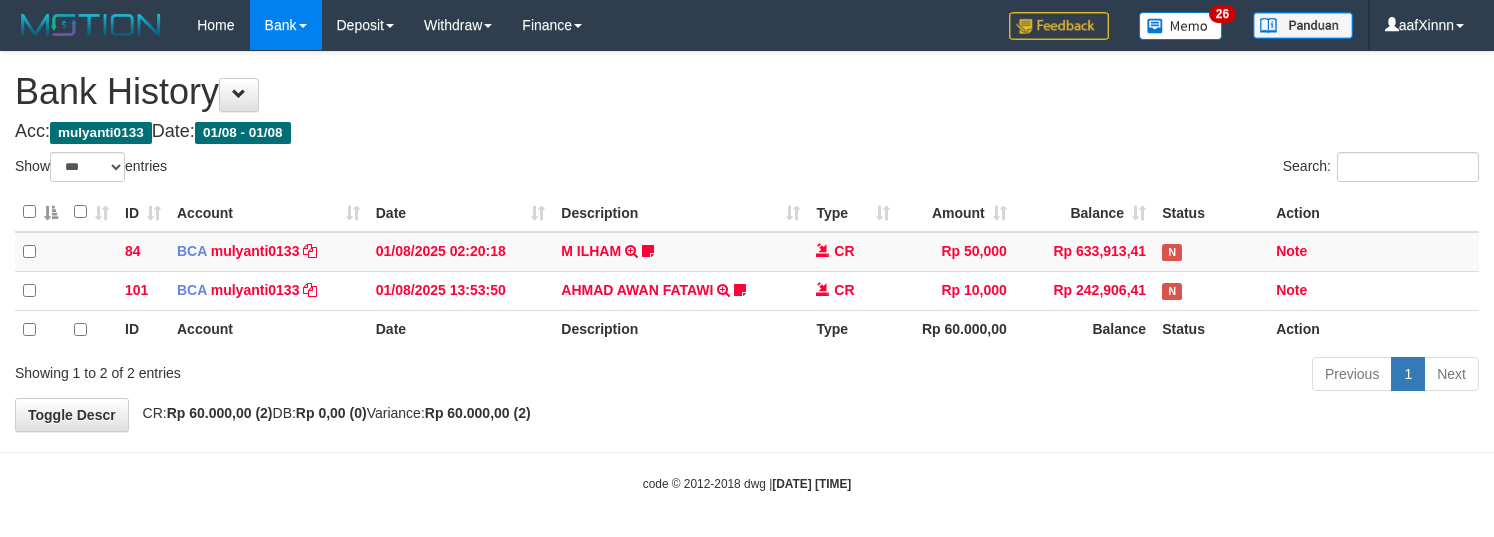 select on "***" 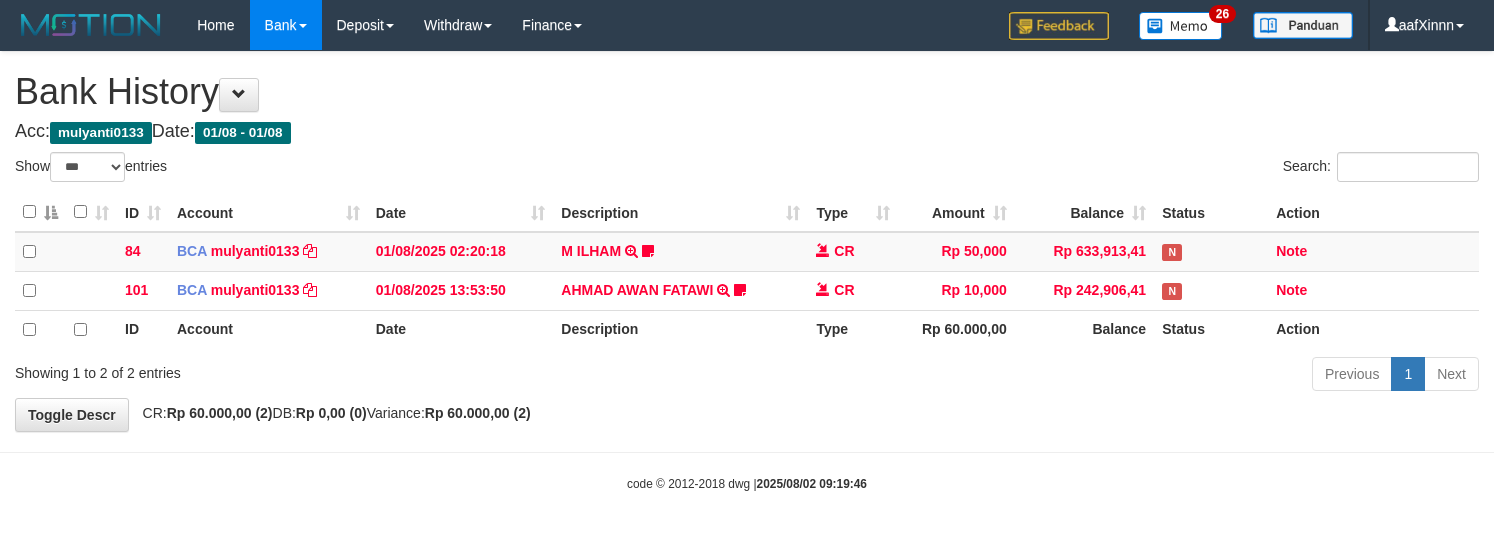 select on "***" 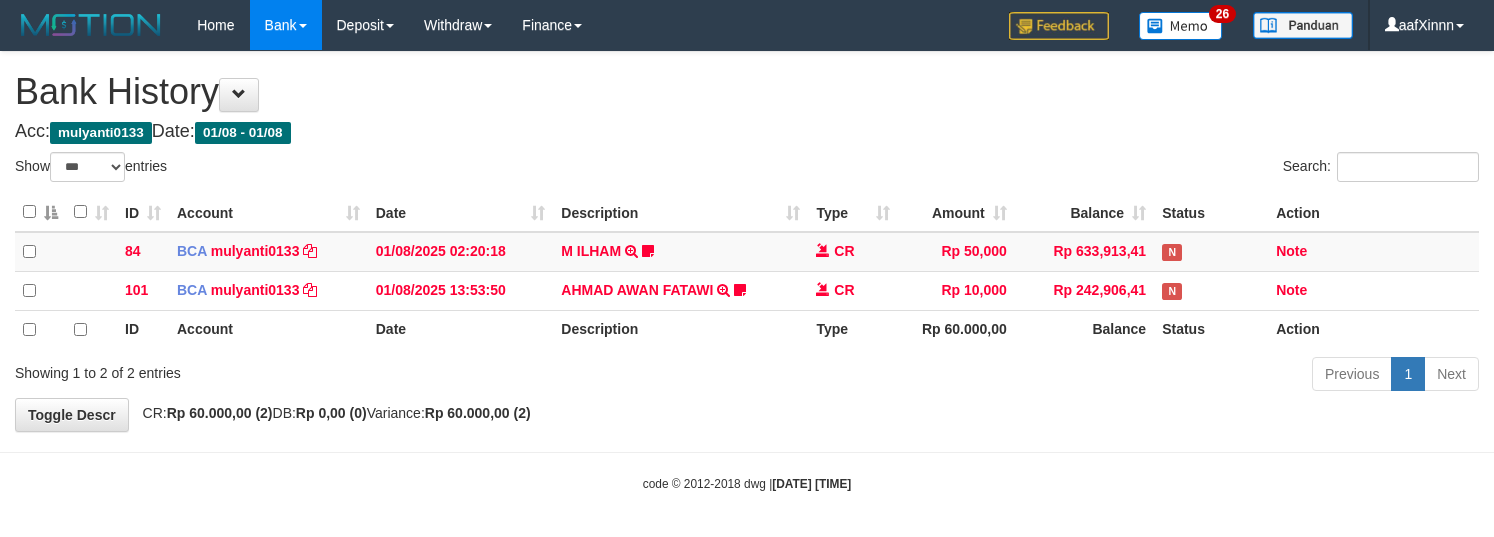 select on "***" 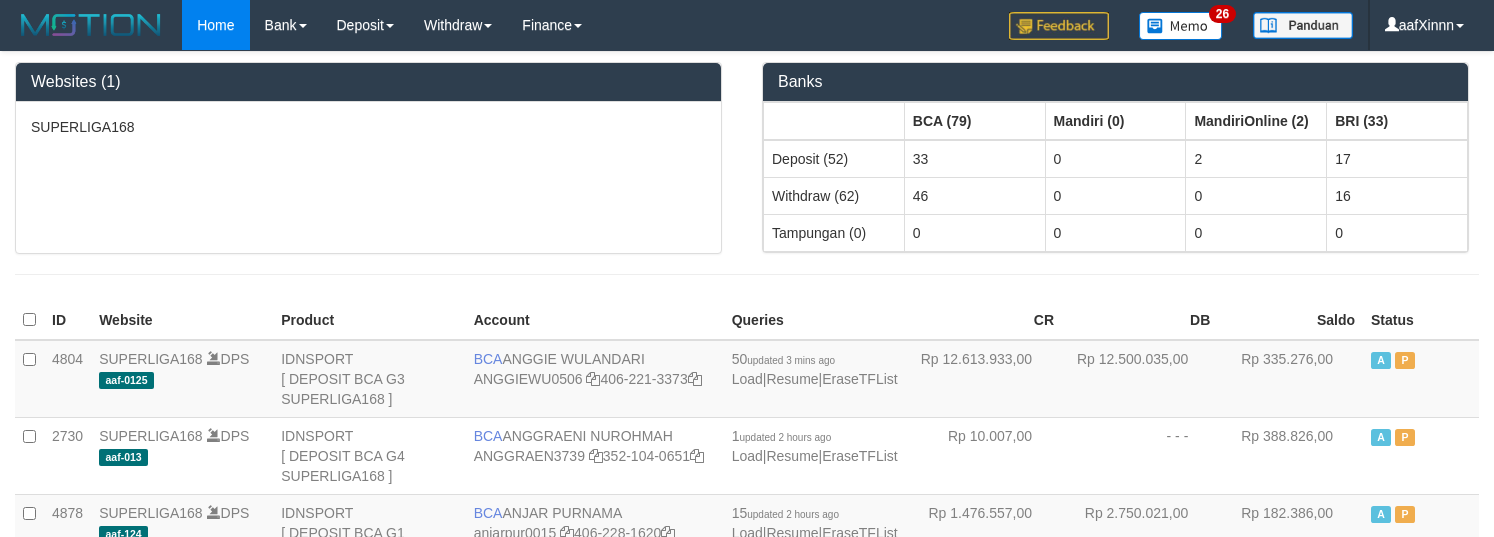 scroll, scrollTop: 1425, scrollLeft: 0, axis: vertical 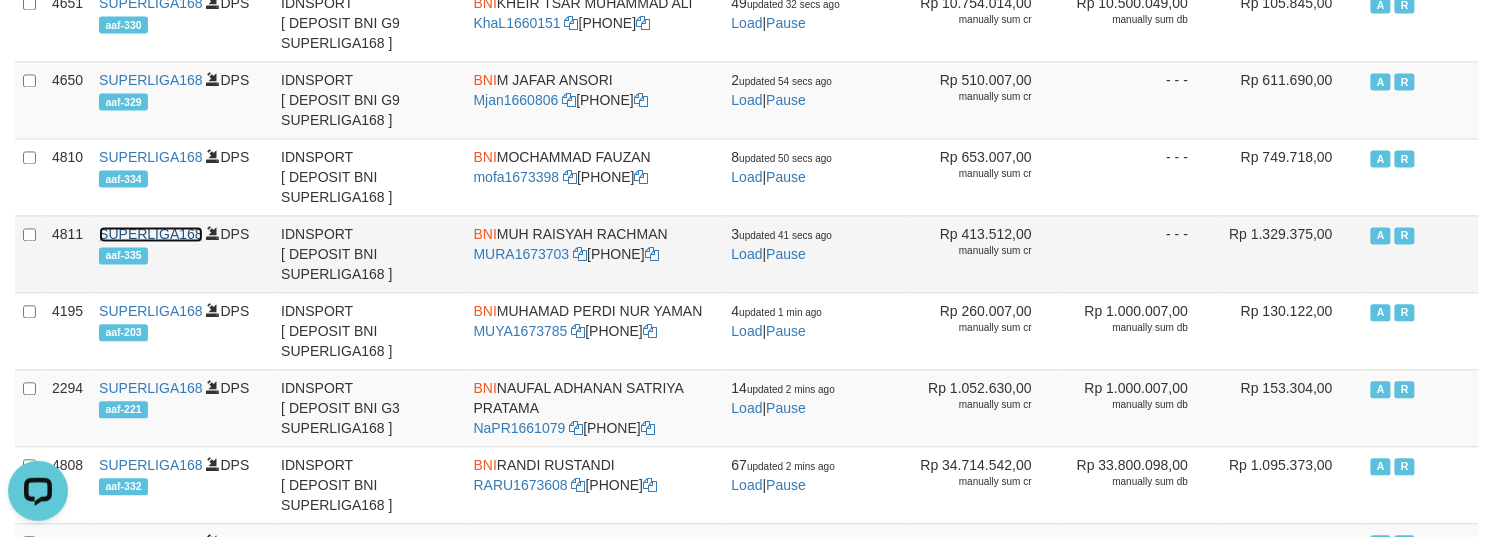 click on "SUPERLIGA168" at bounding box center [151, 235] 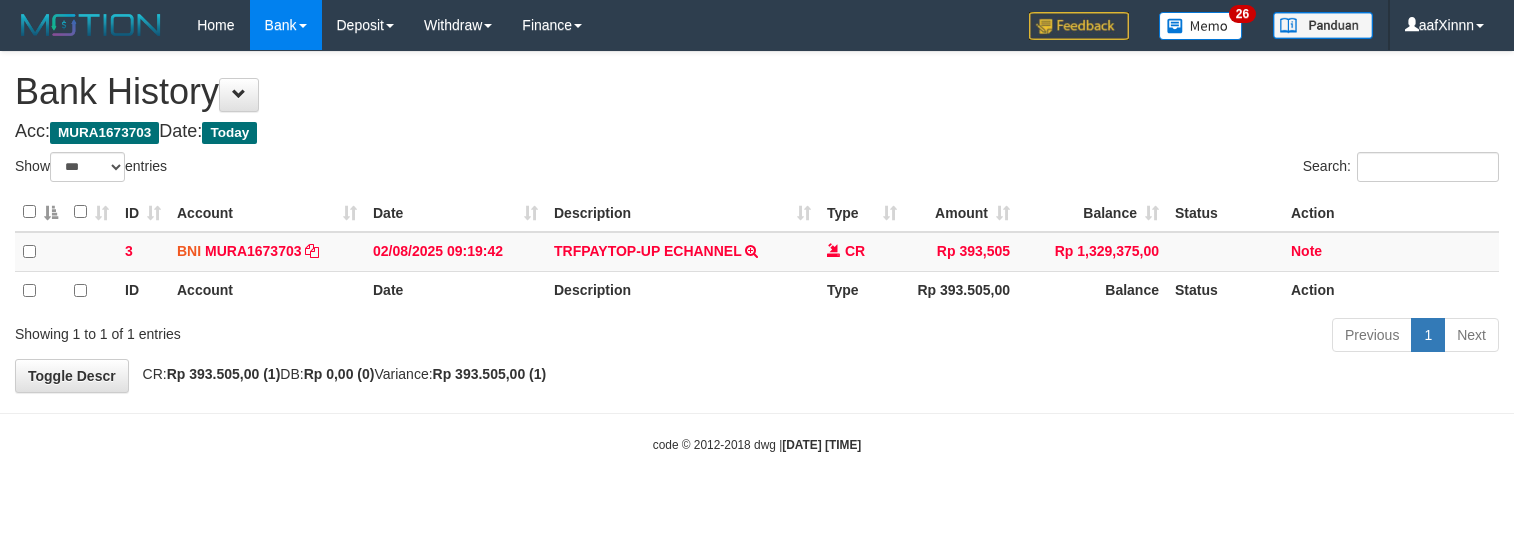select on "***" 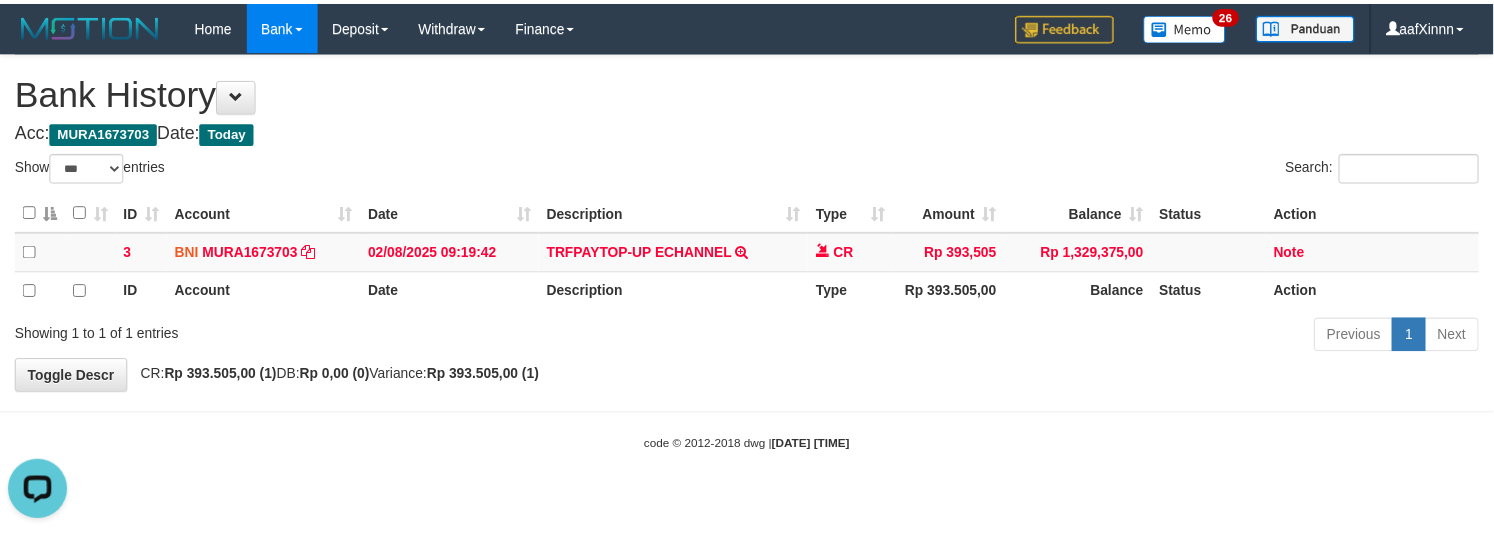scroll, scrollTop: 0, scrollLeft: 0, axis: both 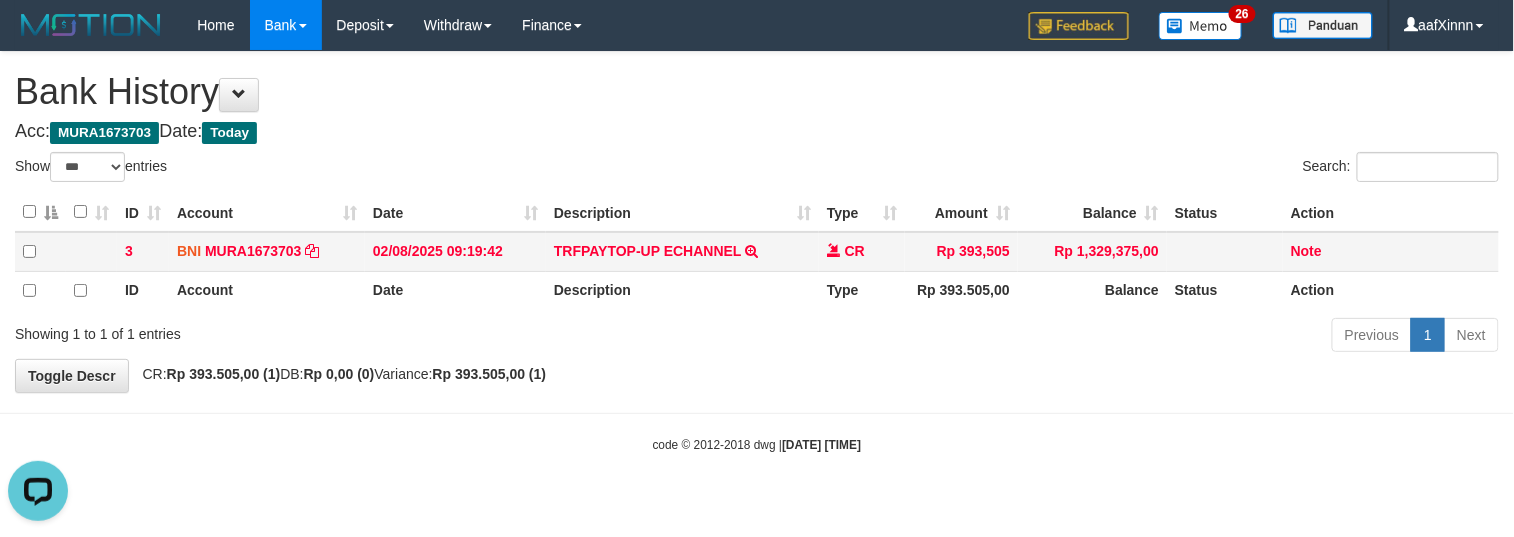click on "TRFPAYTOP-UP ECHANNEL       TRF/PAY/TOP-UP ECHANNEL" at bounding box center [682, 252] 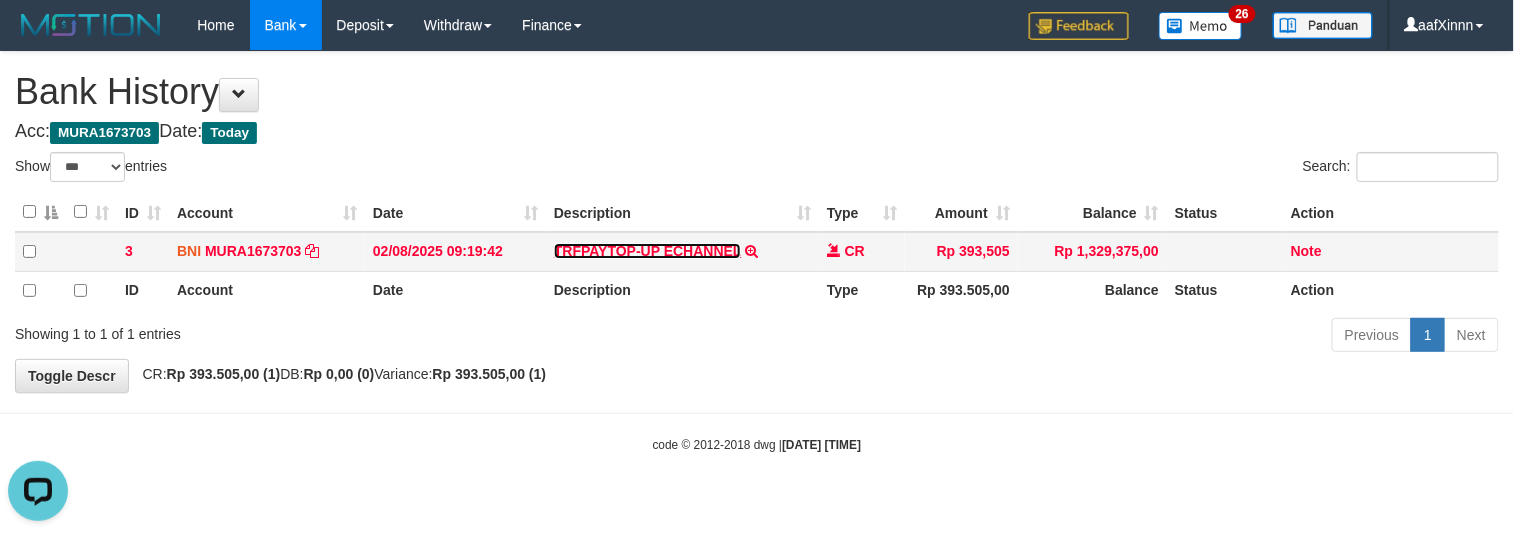 click on "TRFPAYTOP-UP ECHANNEL" at bounding box center [647, 251] 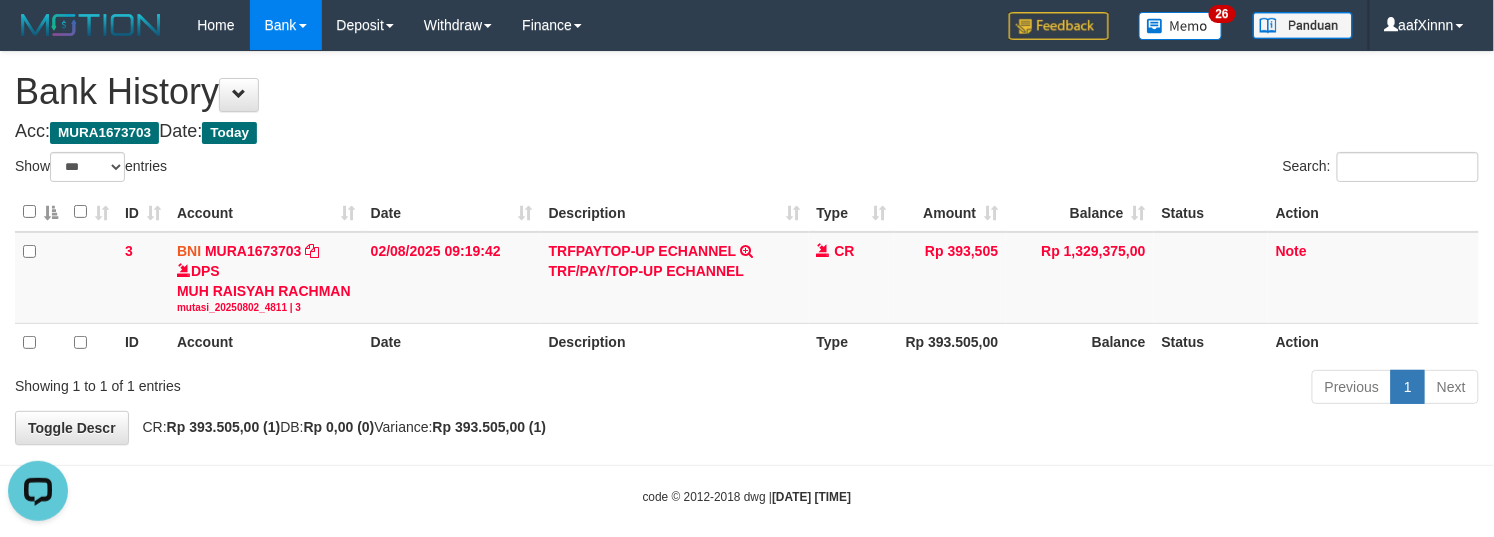 drag, startPoint x: 885, startPoint y: 84, endPoint x: 854, endPoint y: 121, distance: 48.270073 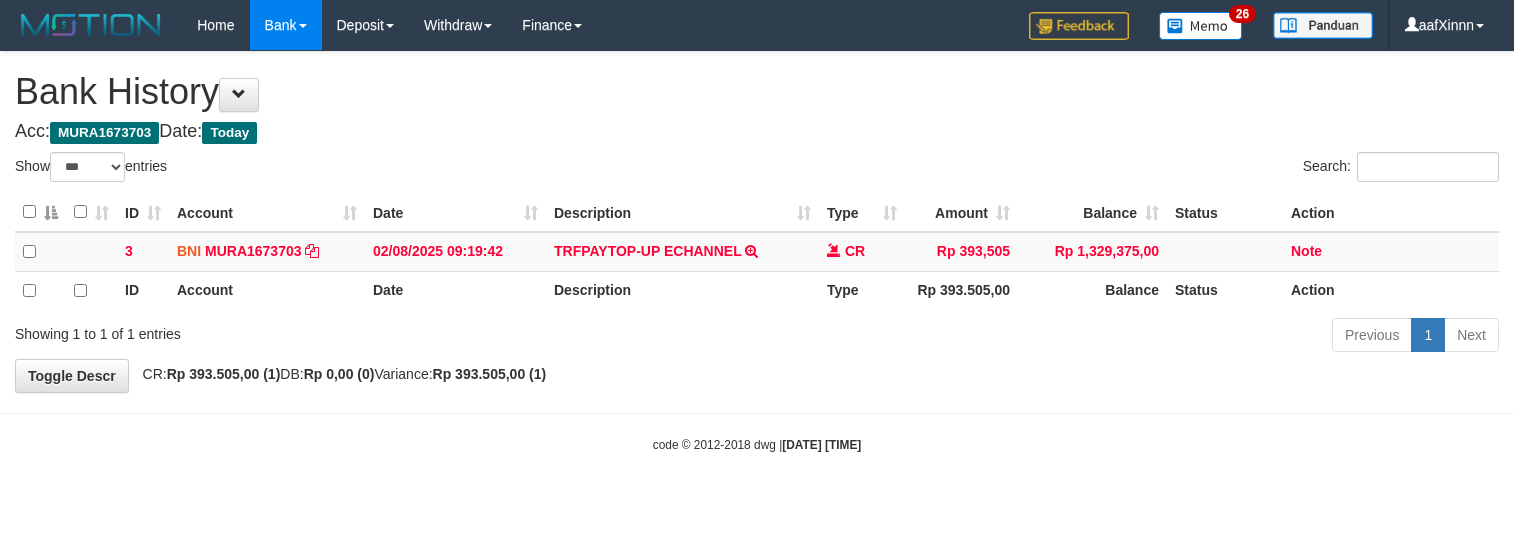 select on "***" 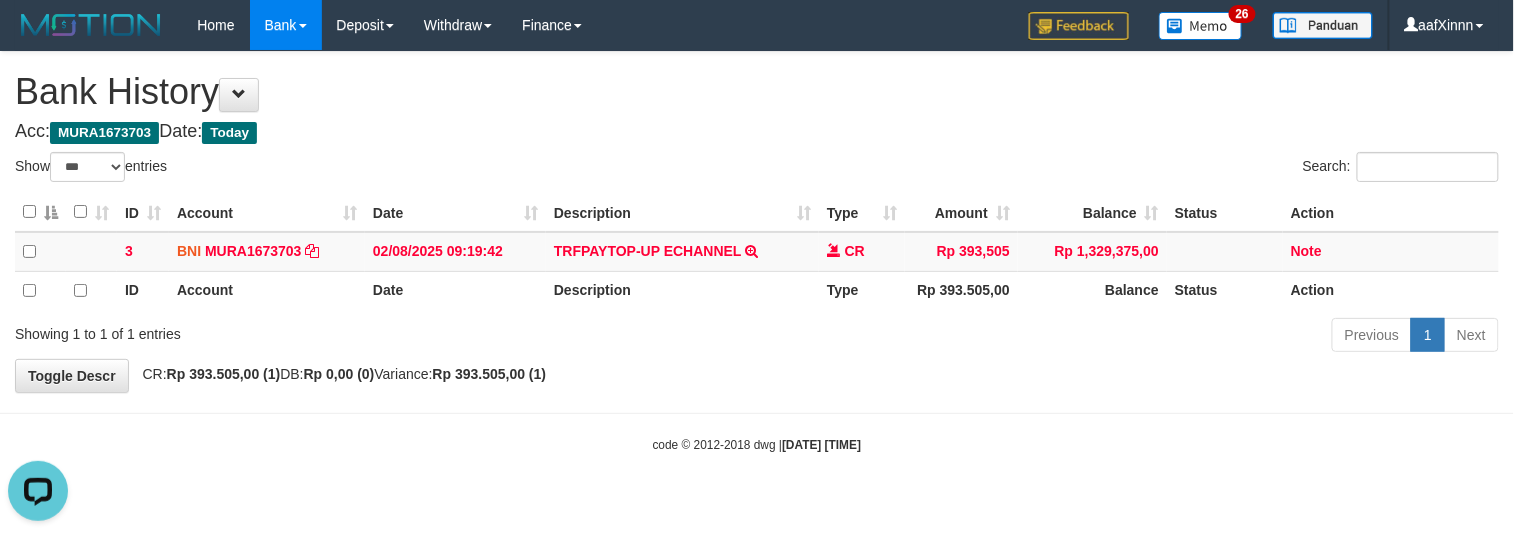 scroll, scrollTop: 0, scrollLeft: 0, axis: both 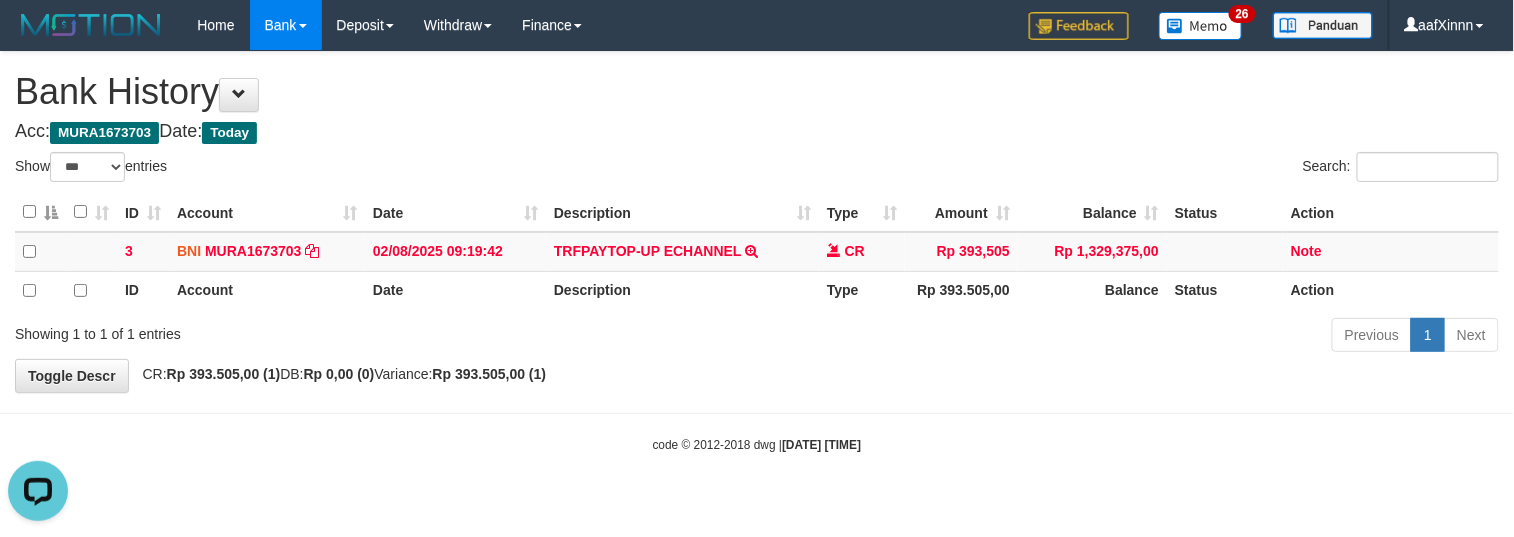 click on "**********" at bounding box center (757, 222) 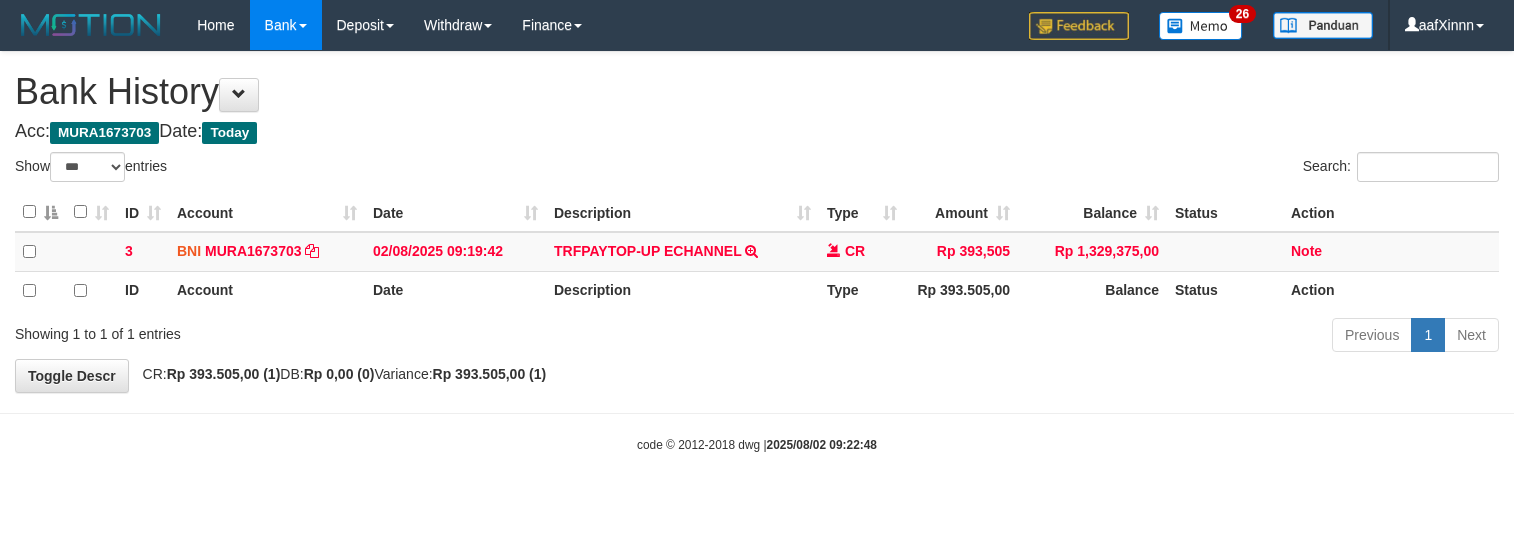select on "***" 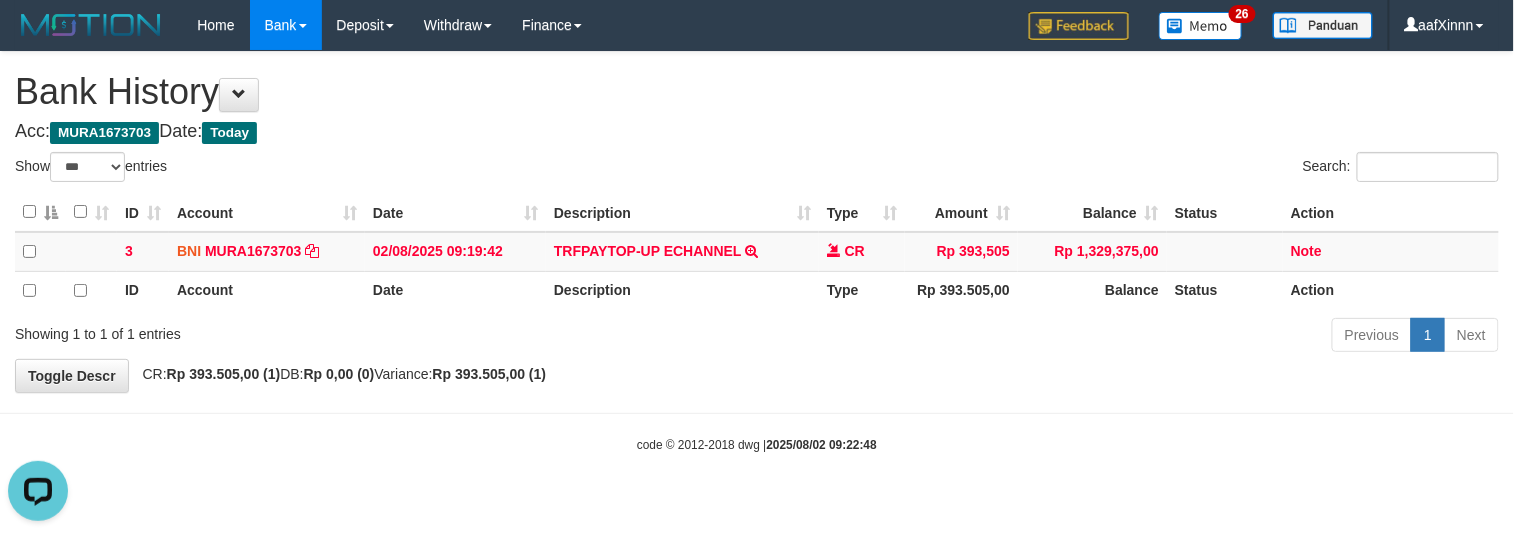 scroll, scrollTop: 0, scrollLeft: 0, axis: both 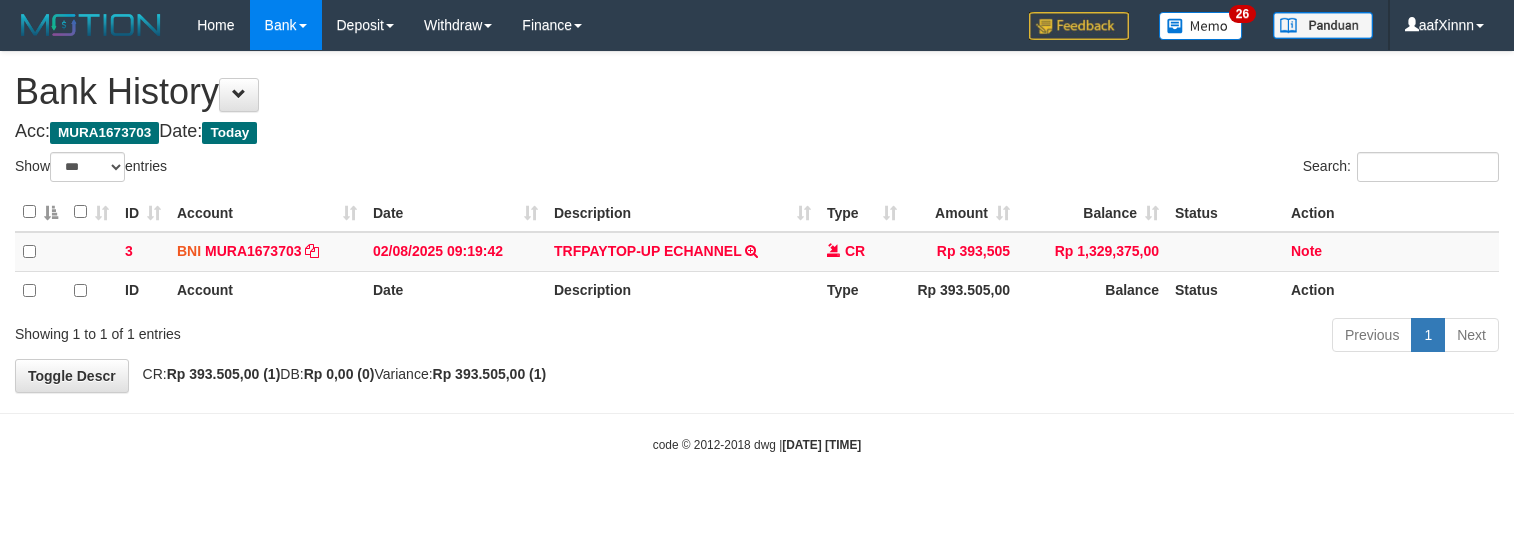 select on "***" 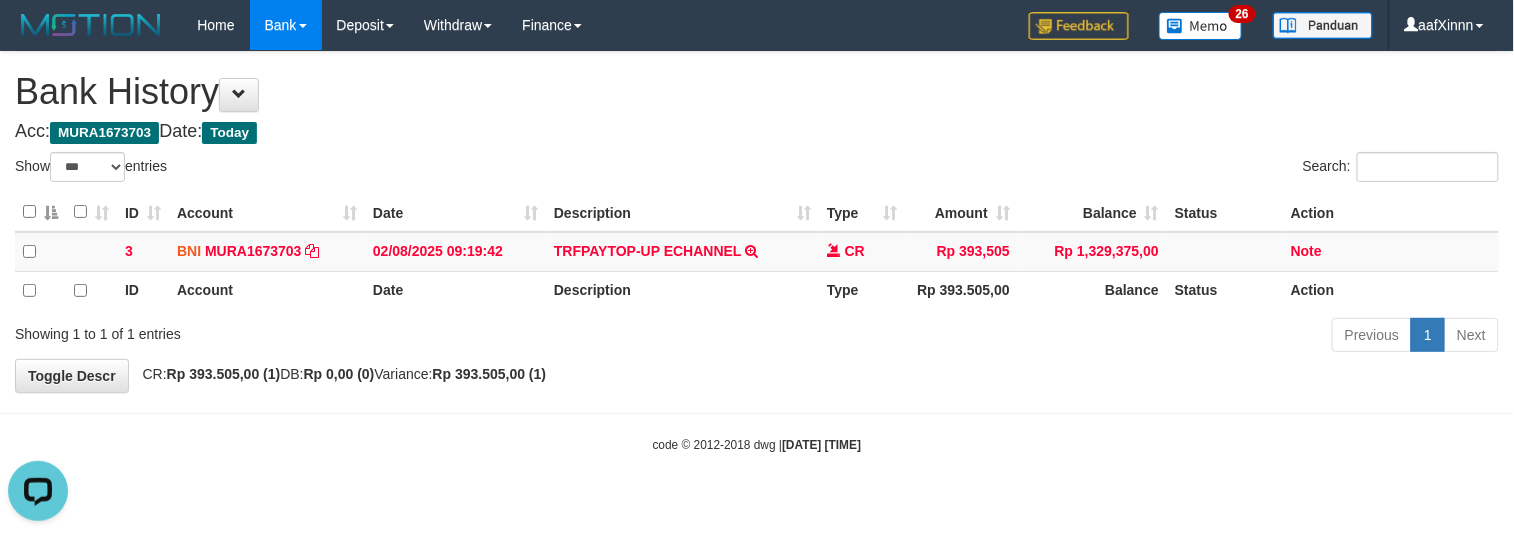 scroll, scrollTop: 0, scrollLeft: 0, axis: both 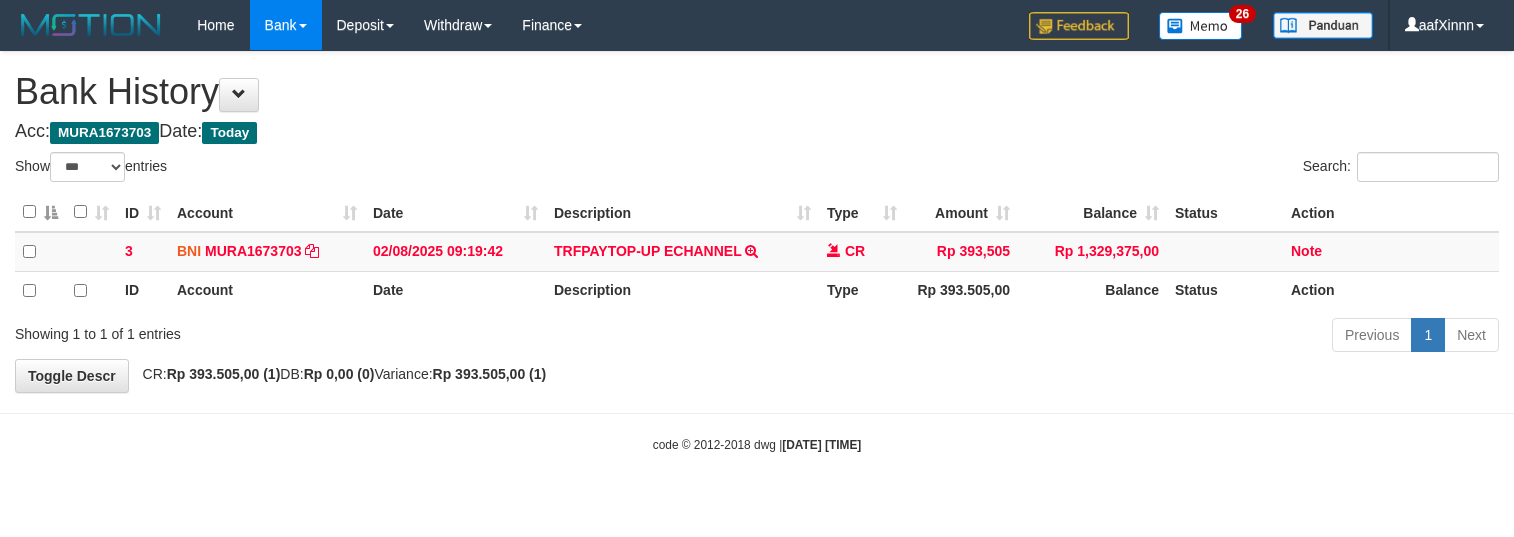 select on "***" 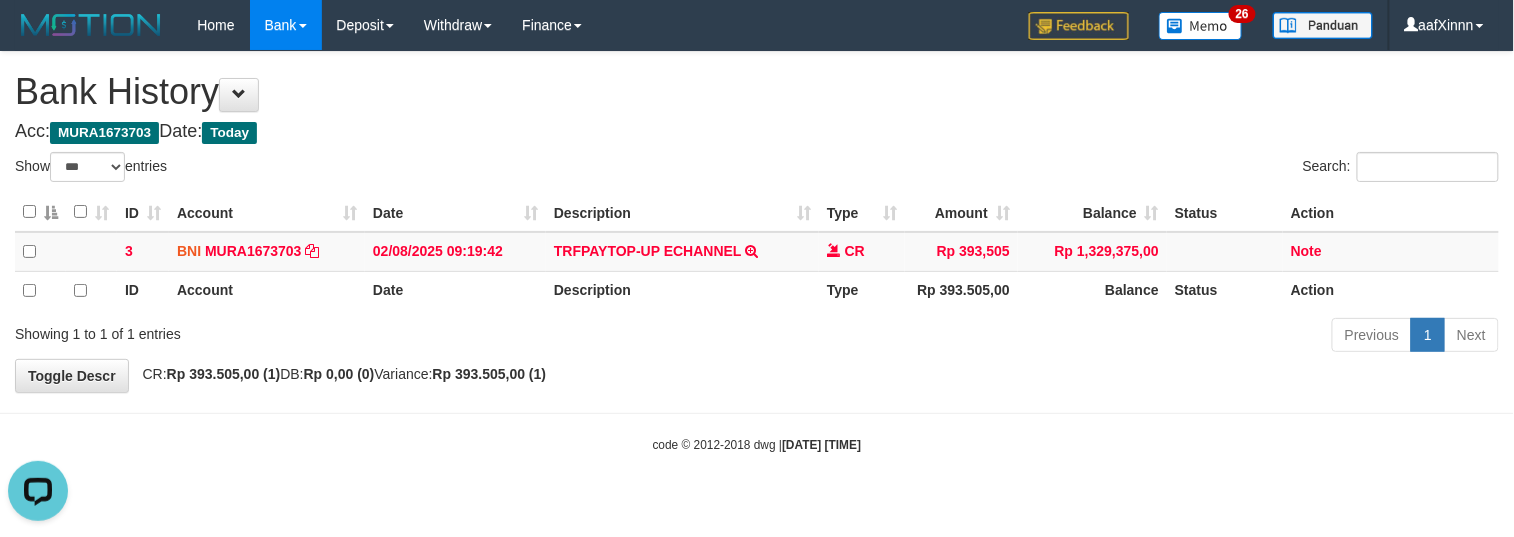 scroll, scrollTop: 0, scrollLeft: 0, axis: both 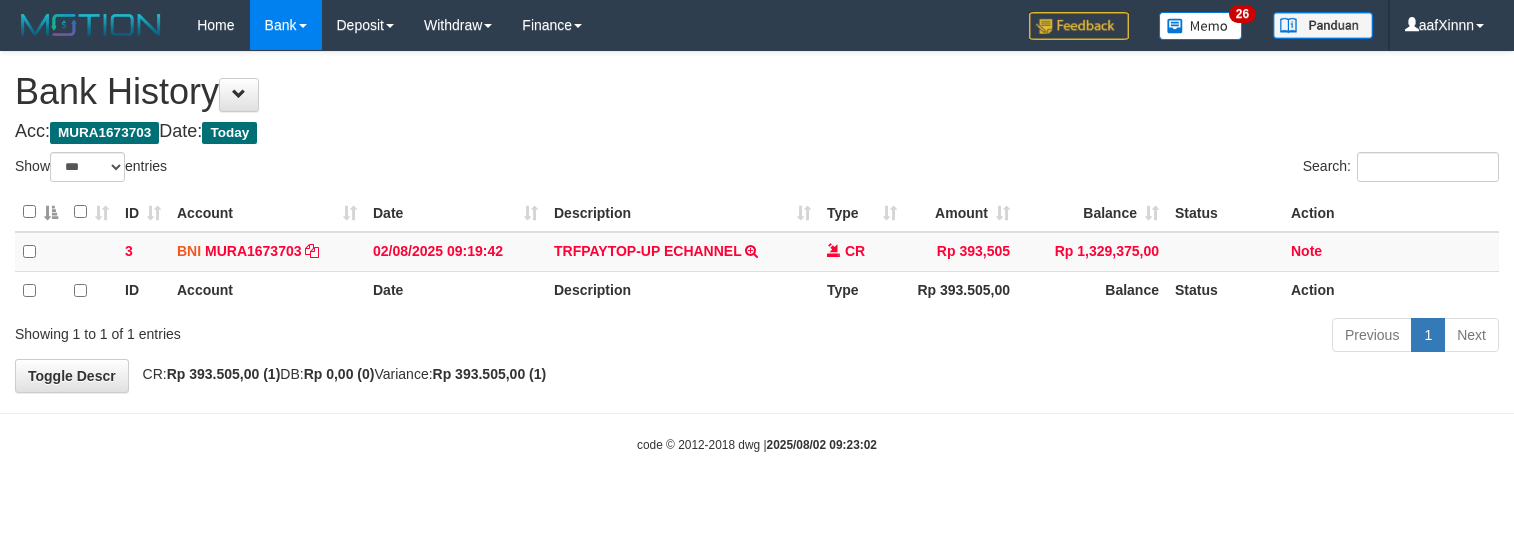 select on "***" 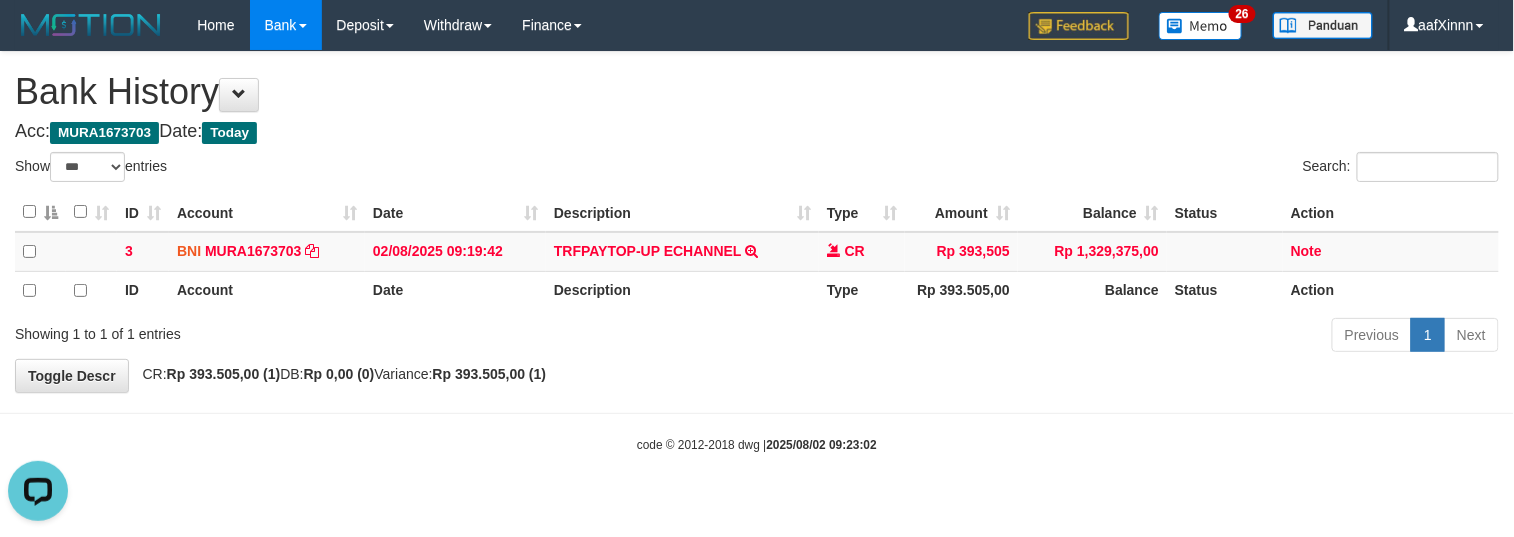 scroll, scrollTop: 0, scrollLeft: 0, axis: both 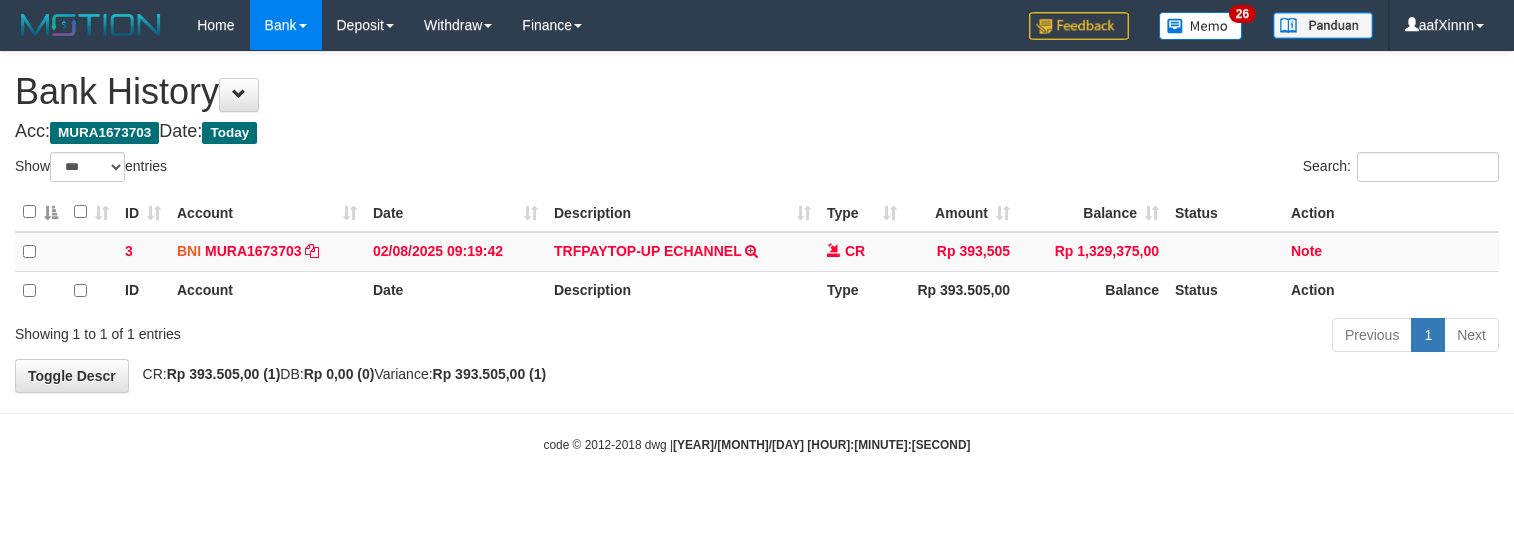 select on "***" 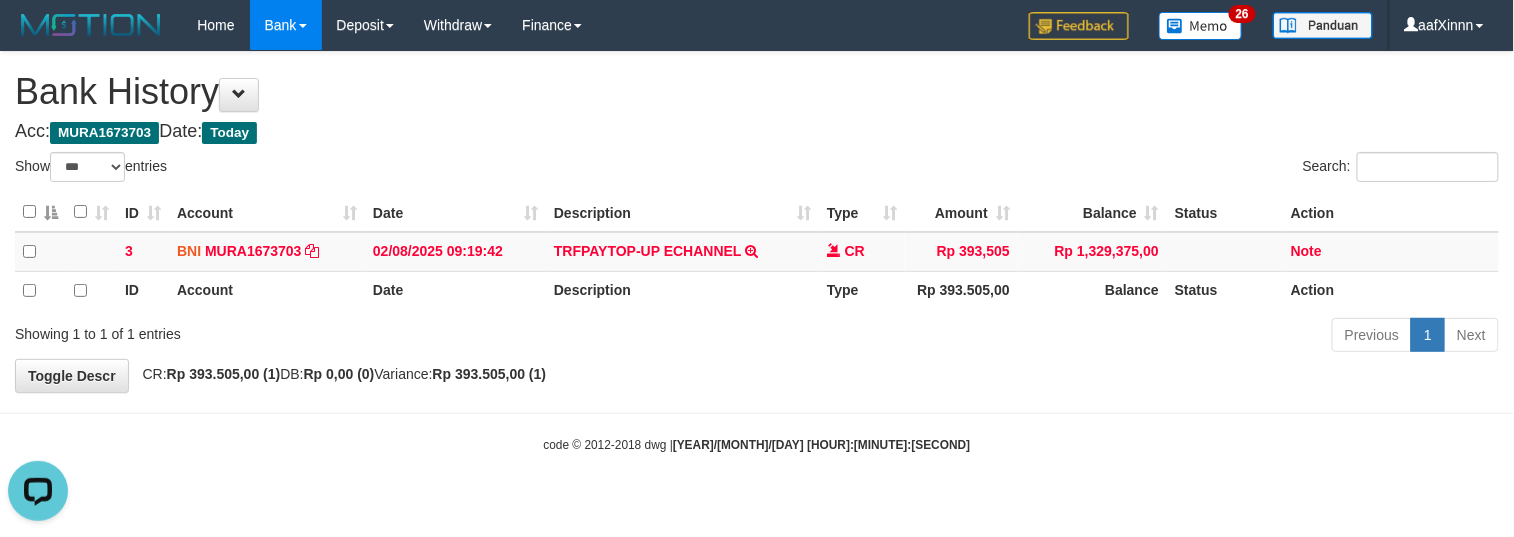 scroll, scrollTop: 0, scrollLeft: 0, axis: both 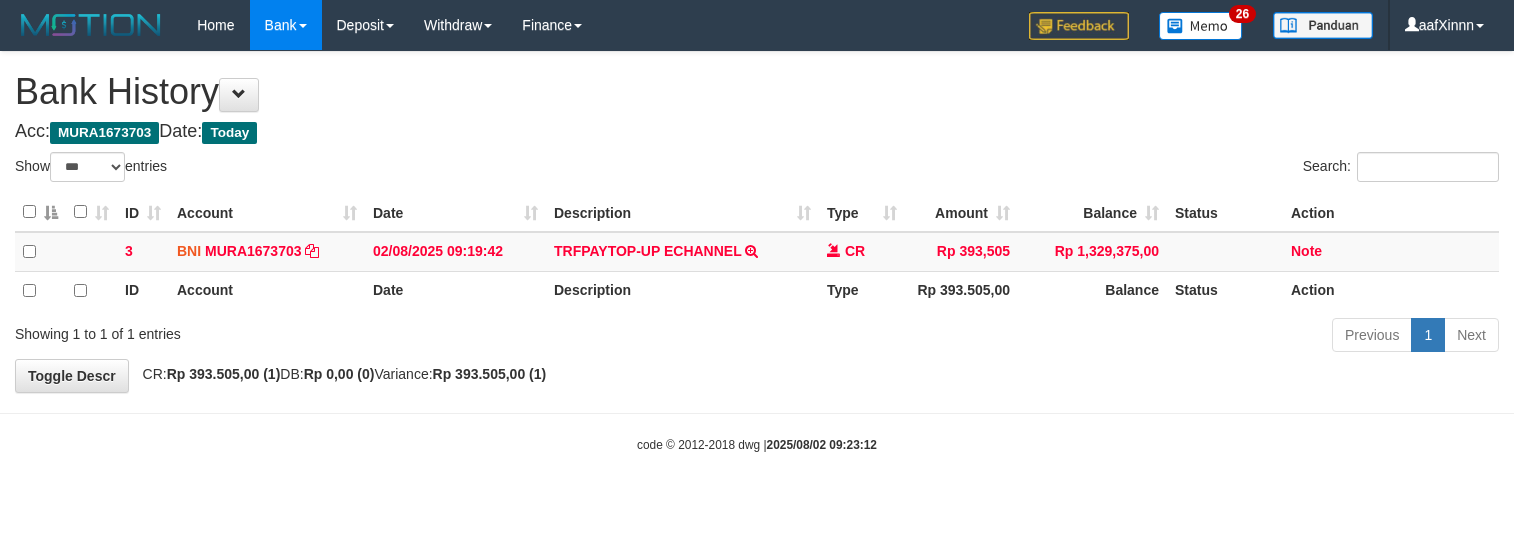 select on "***" 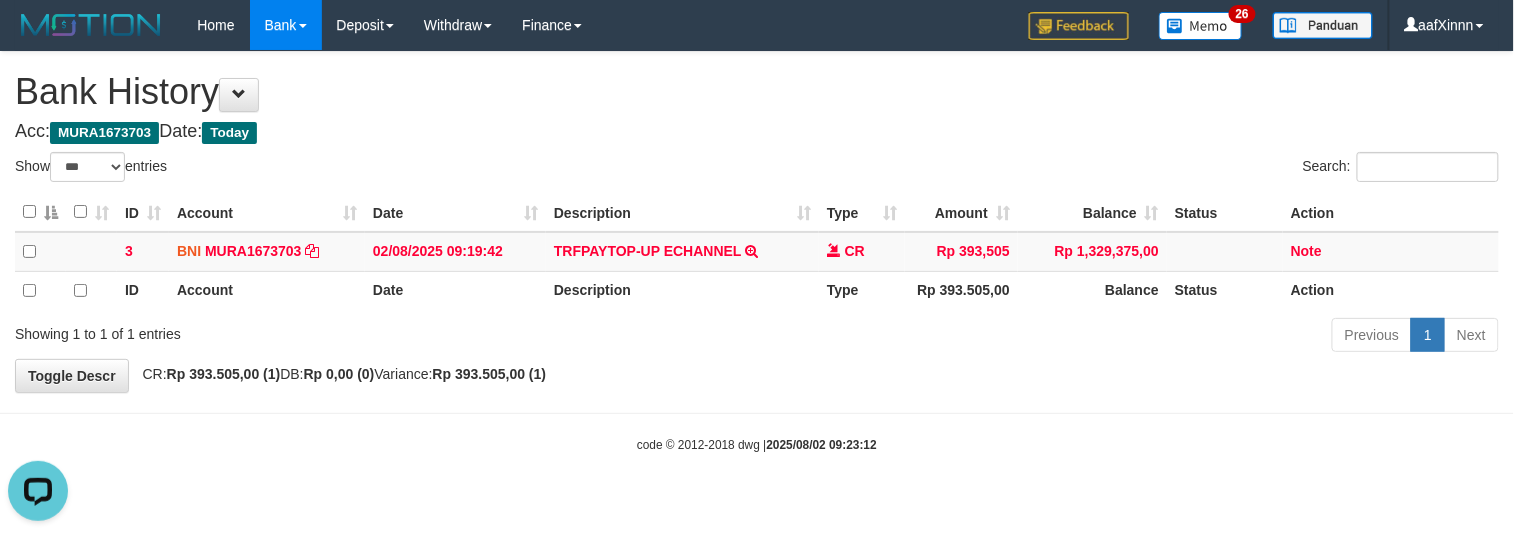scroll, scrollTop: 0, scrollLeft: 0, axis: both 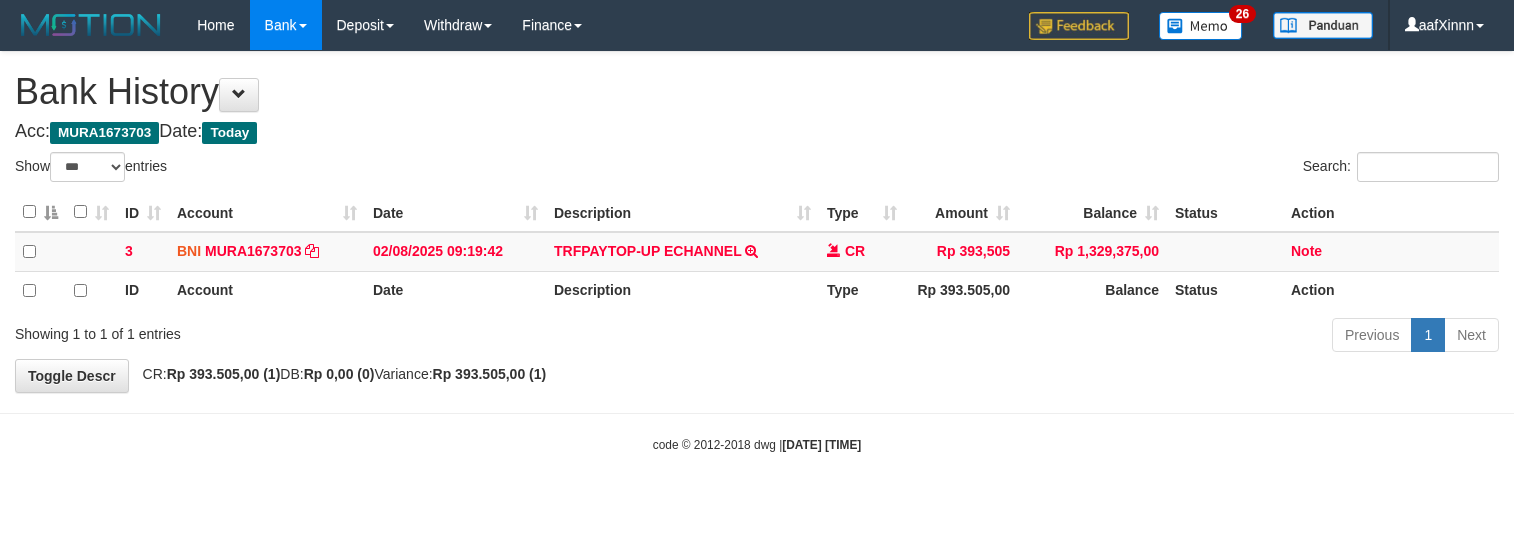 select on "***" 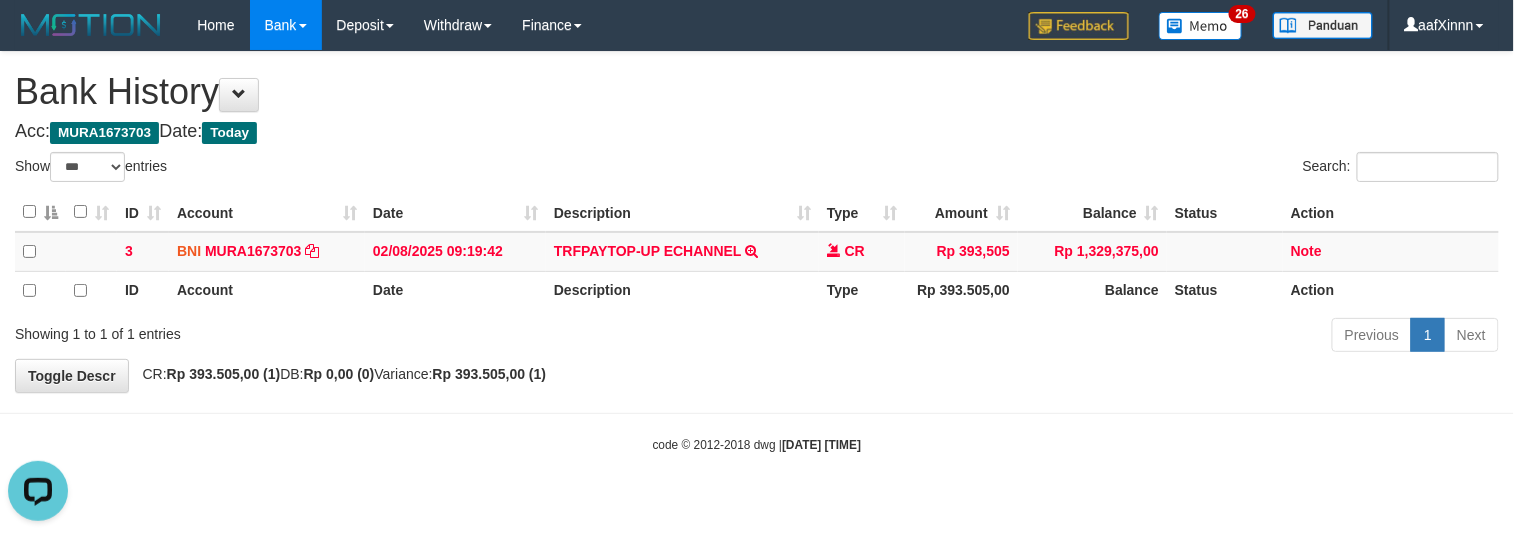 scroll, scrollTop: 0, scrollLeft: 0, axis: both 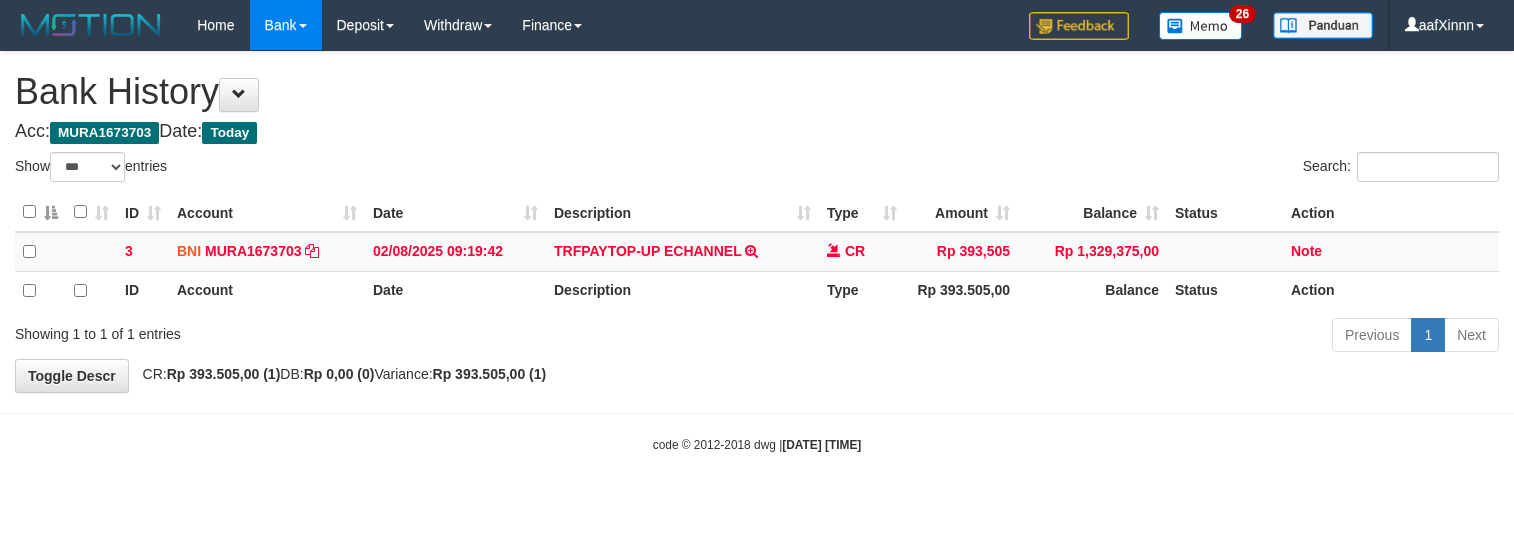 select on "***" 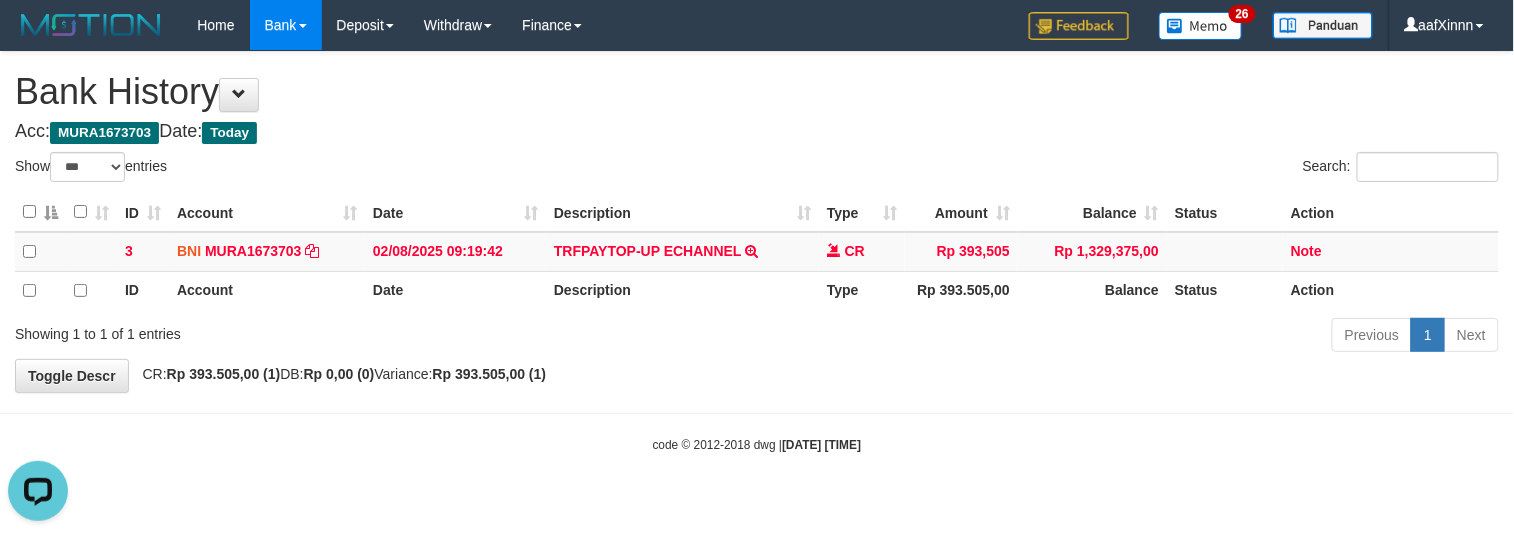 scroll, scrollTop: 0, scrollLeft: 0, axis: both 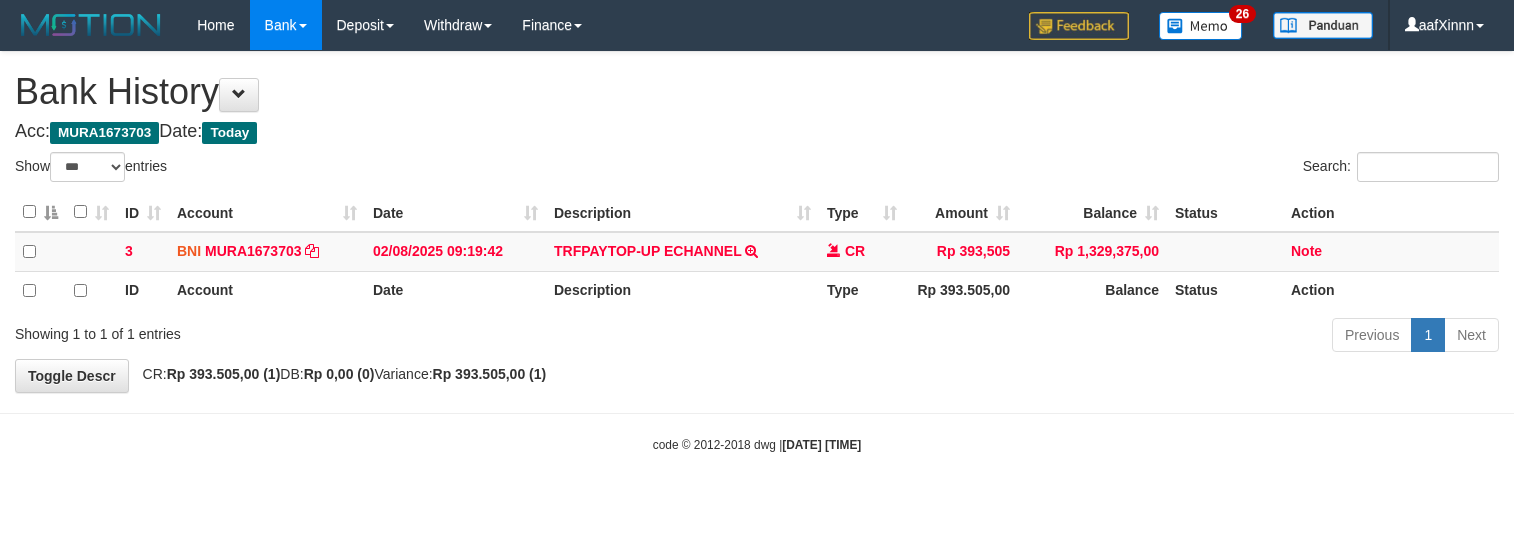 select on "***" 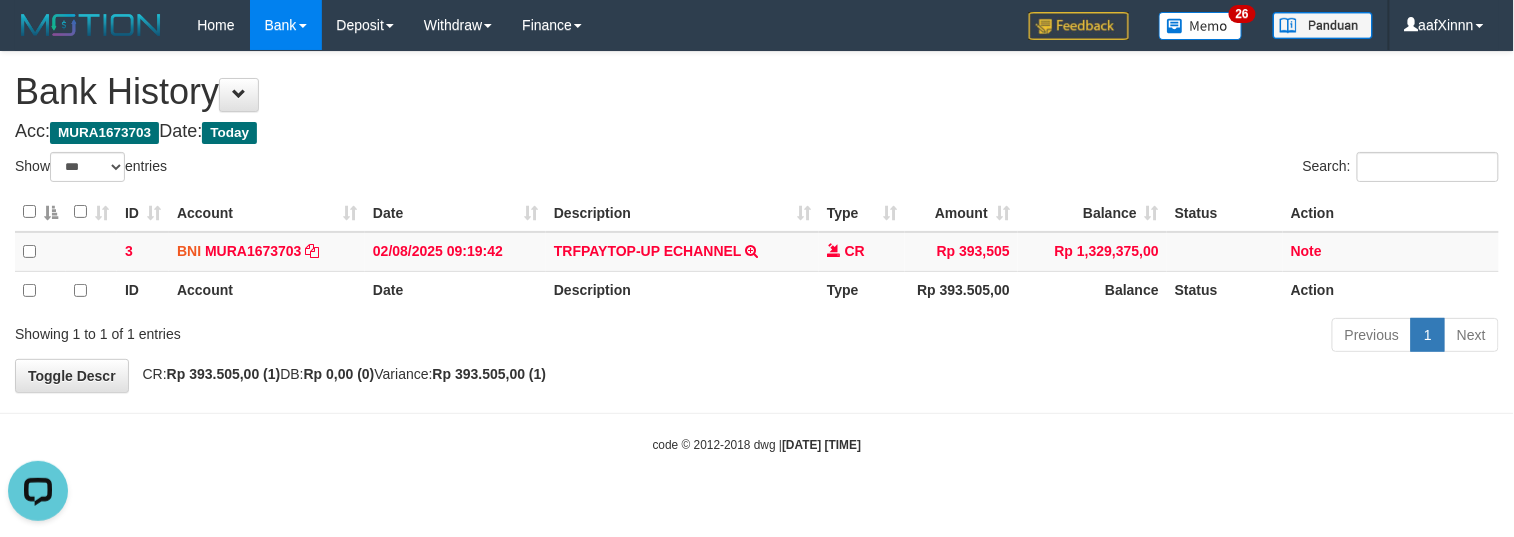 scroll, scrollTop: 0, scrollLeft: 0, axis: both 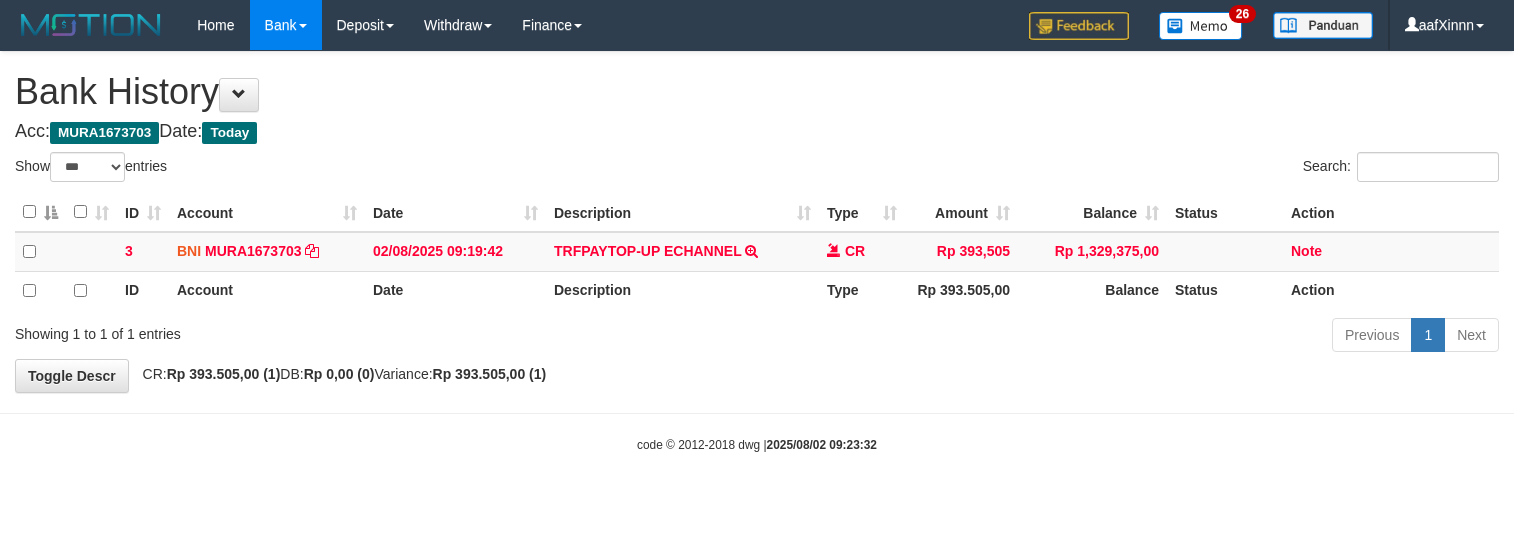 select on "***" 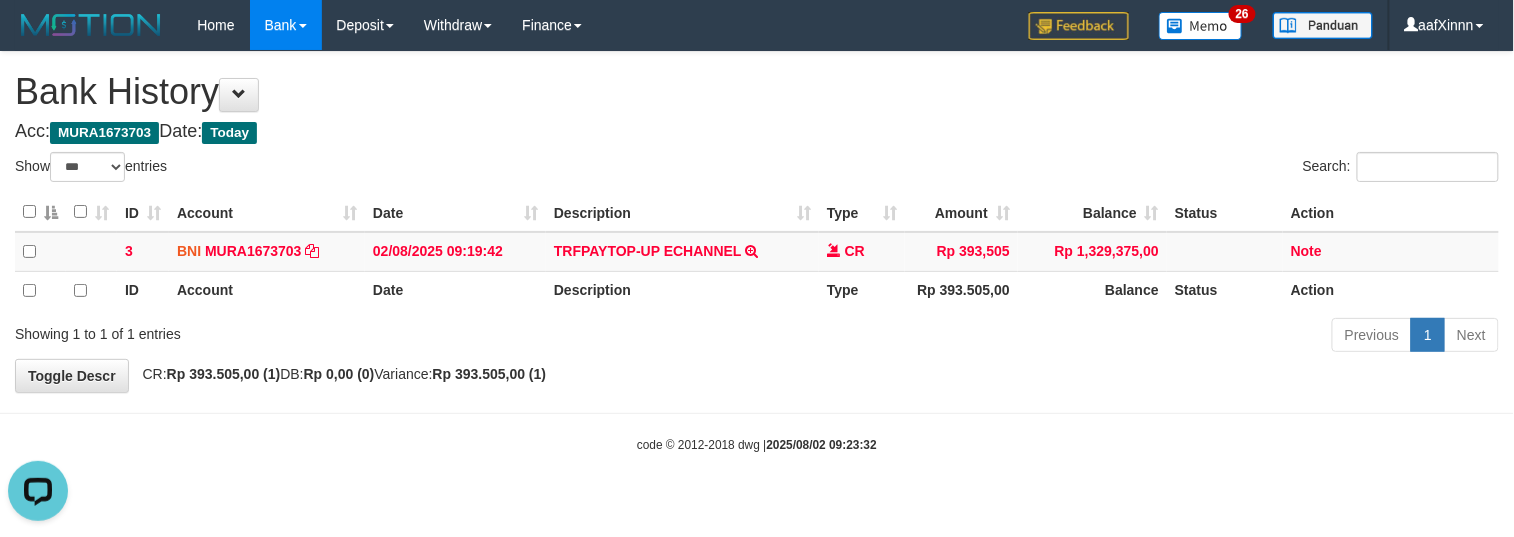scroll, scrollTop: 0, scrollLeft: 0, axis: both 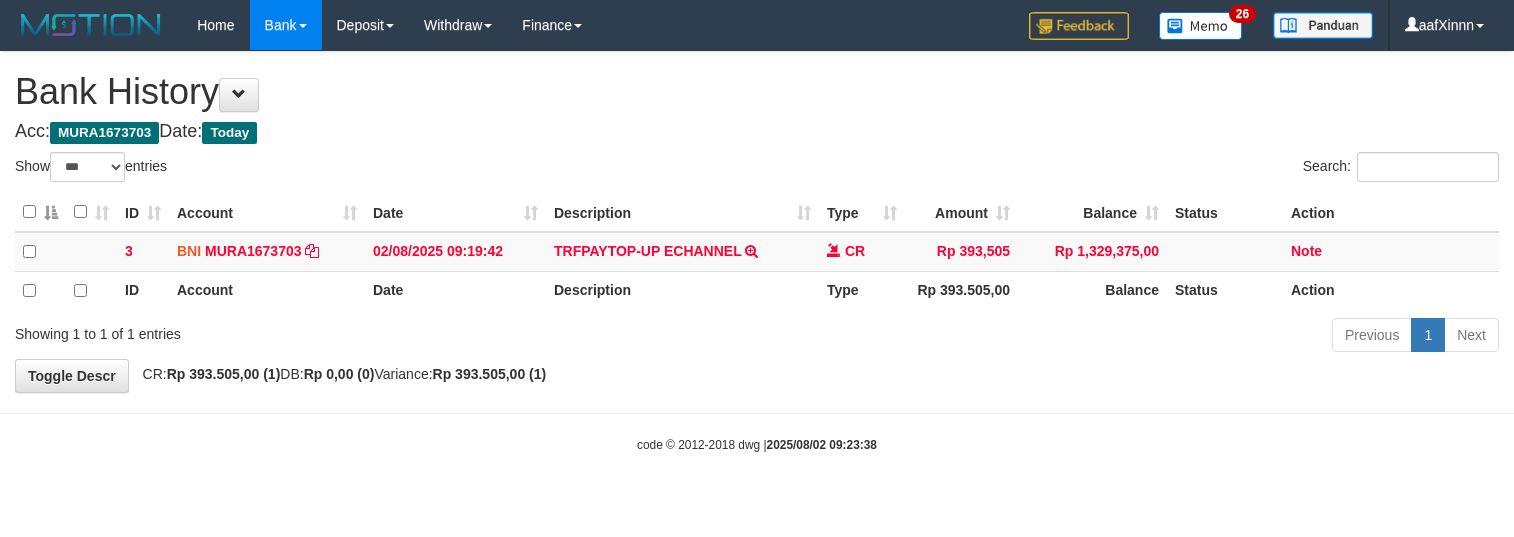 select on "***" 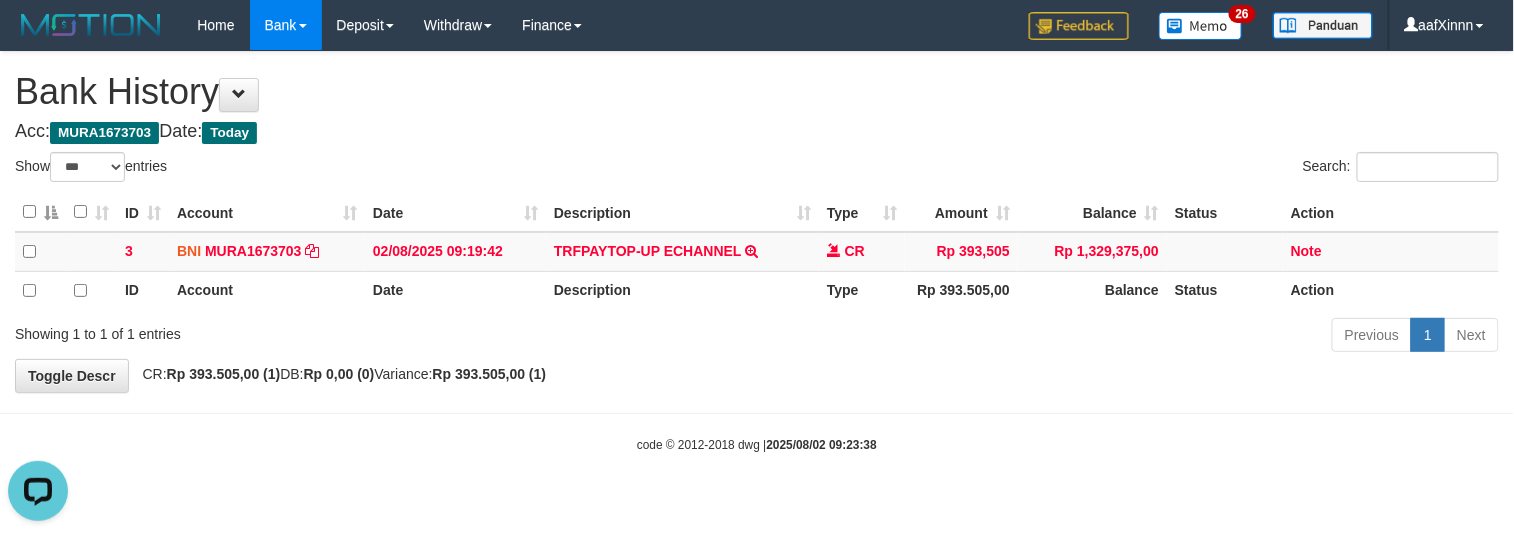 scroll, scrollTop: 0, scrollLeft: 0, axis: both 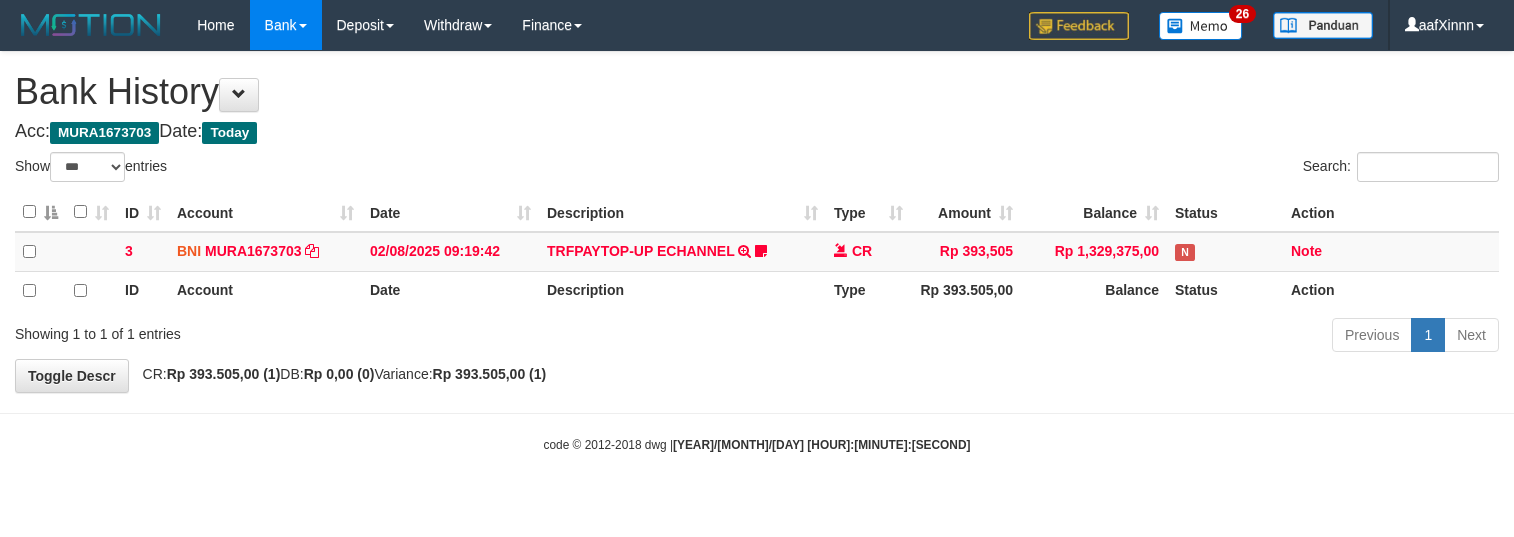select on "***" 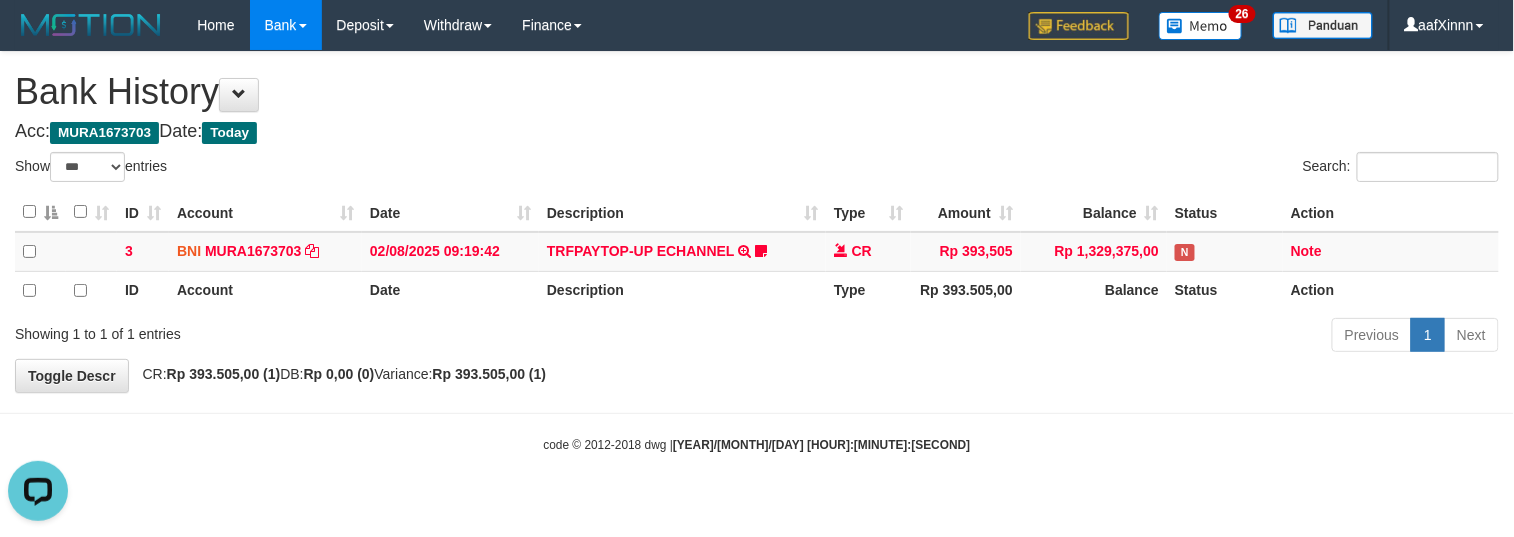 scroll, scrollTop: 0, scrollLeft: 0, axis: both 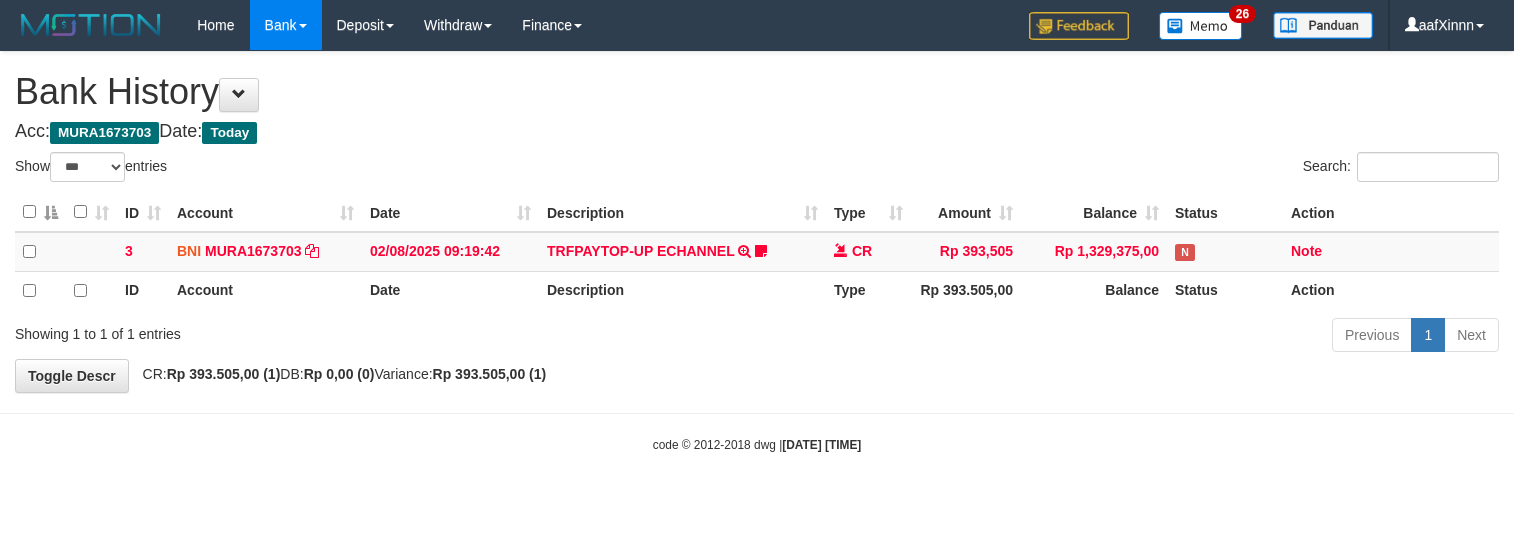 select on "***" 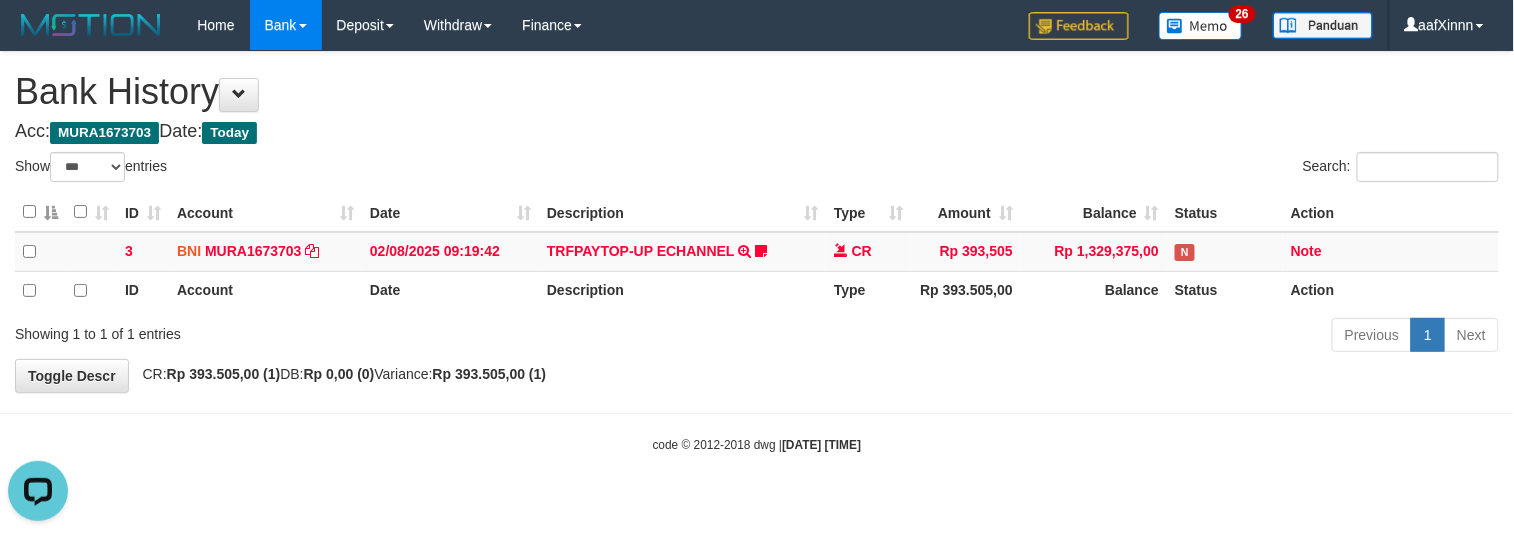 scroll, scrollTop: 0, scrollLeft: 0, axis: both 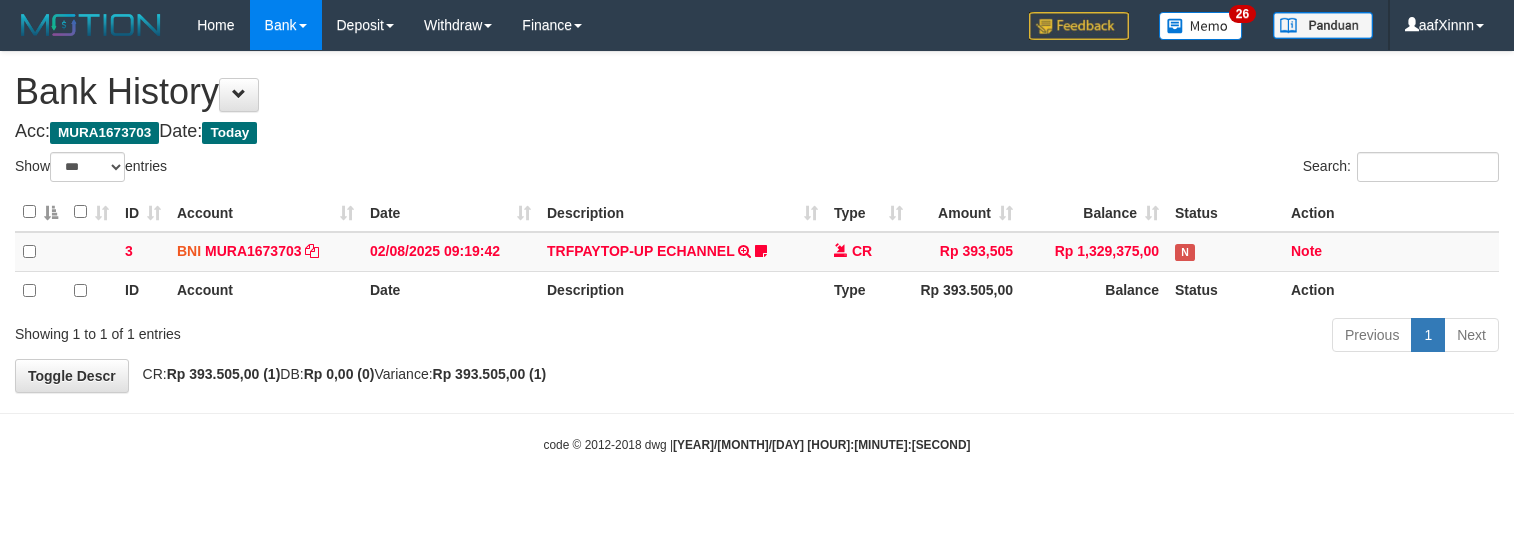 select on "***" 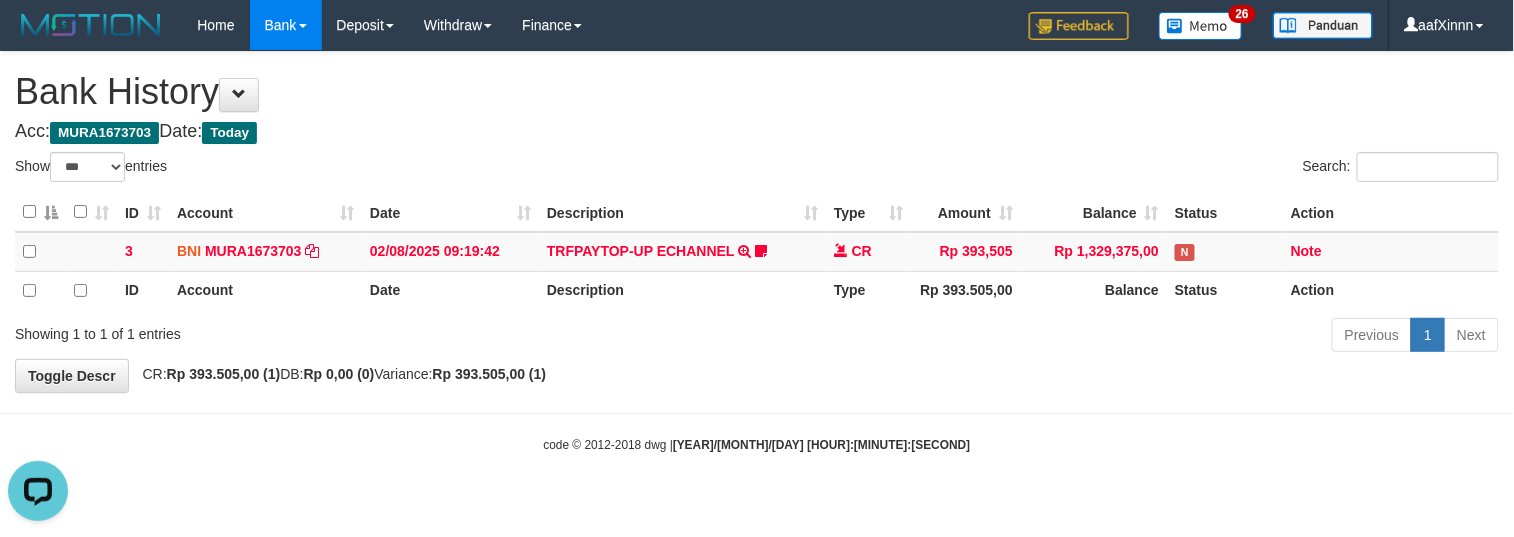 scroll, scrollTop: 0, scrollLeft: 0, axis: both 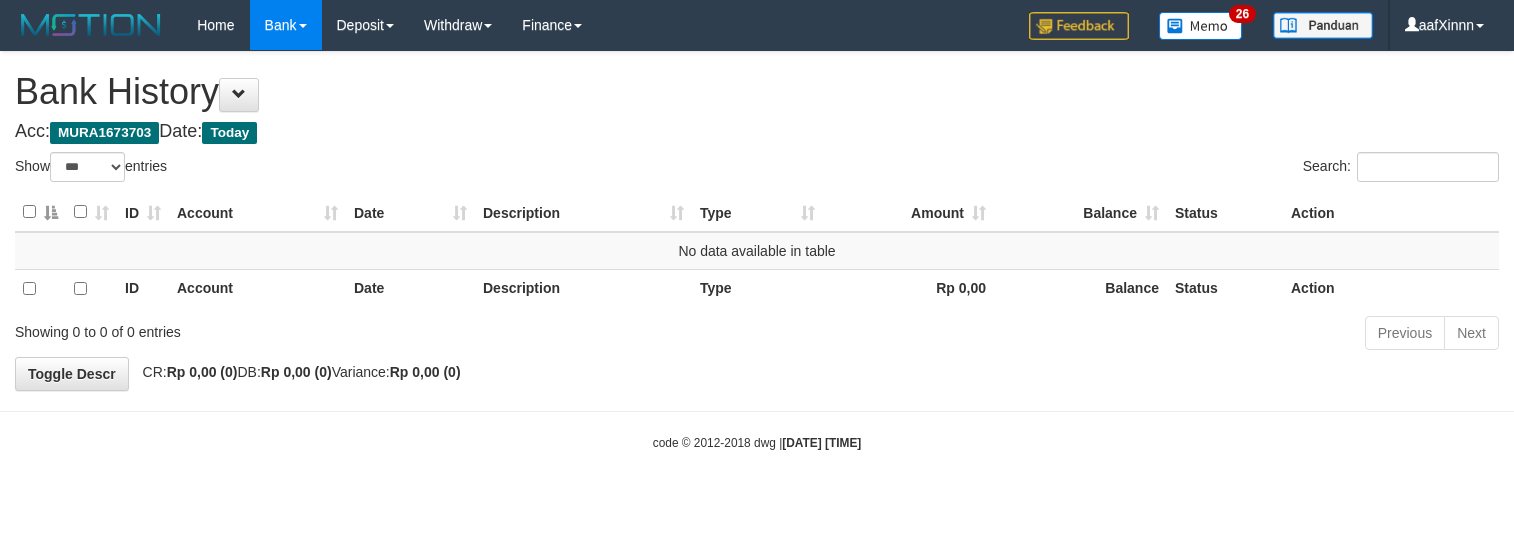 select on "***" 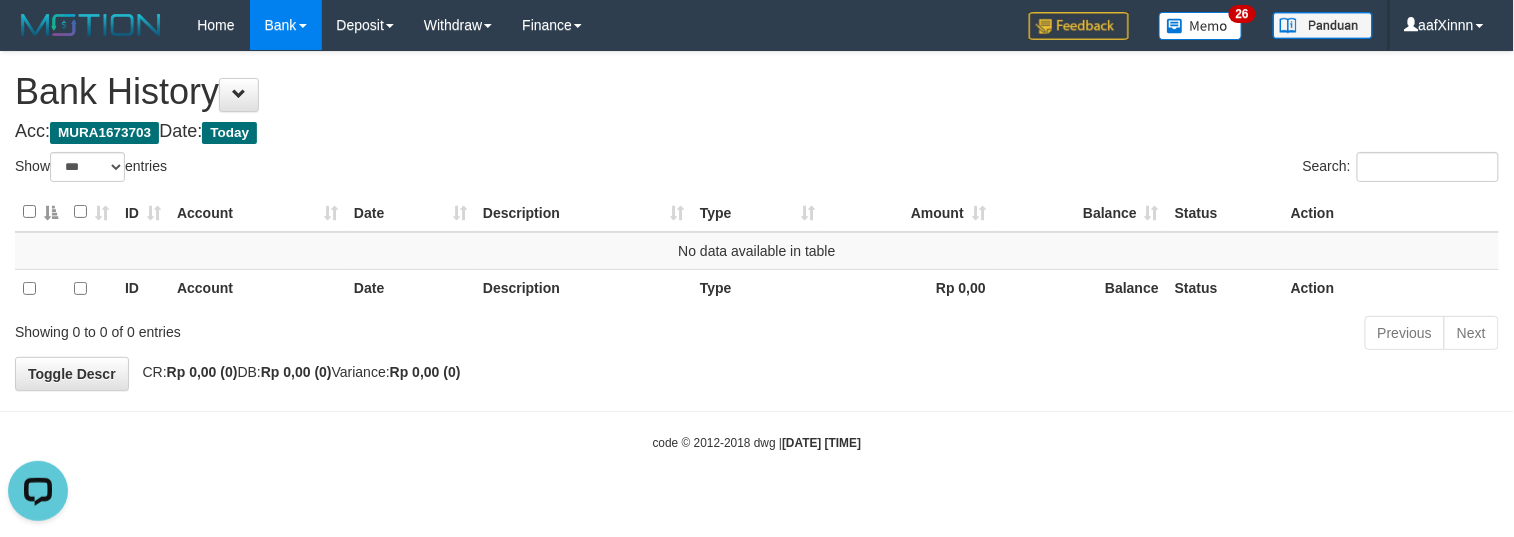 scroll, scrollTop: 0, scrollLeft: 0, axis: both 